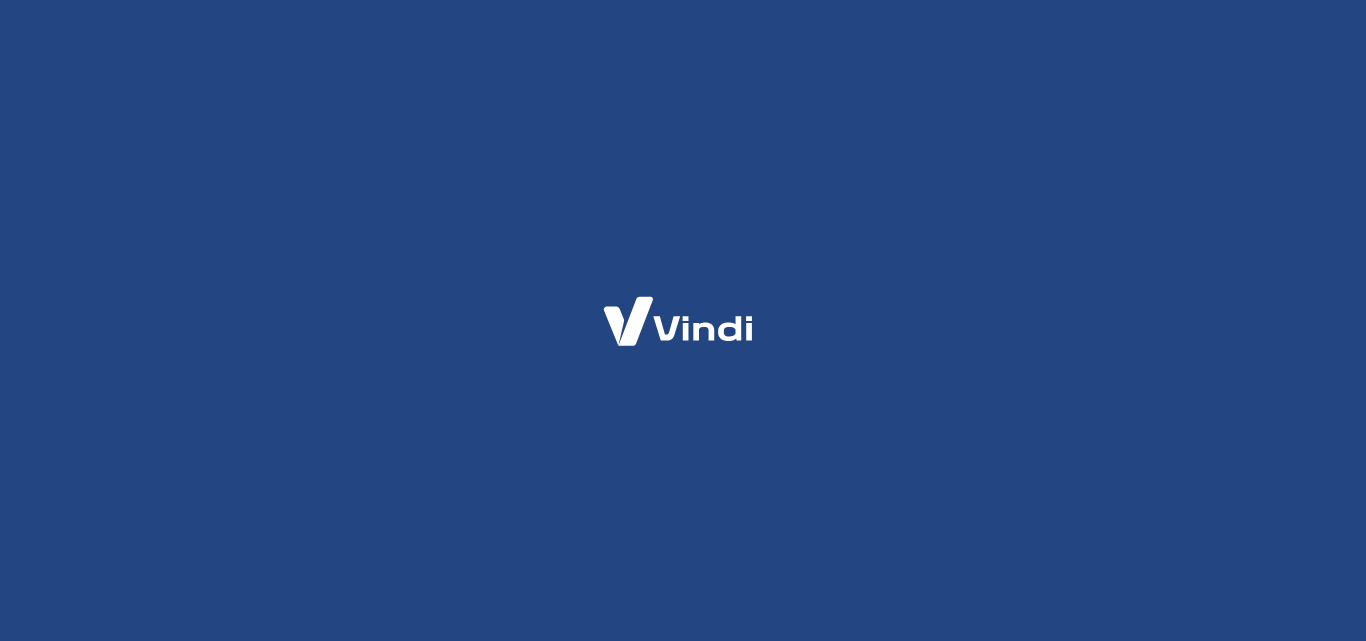 scroll, scrollTop: 0, scrollLeft: 0, axis: both 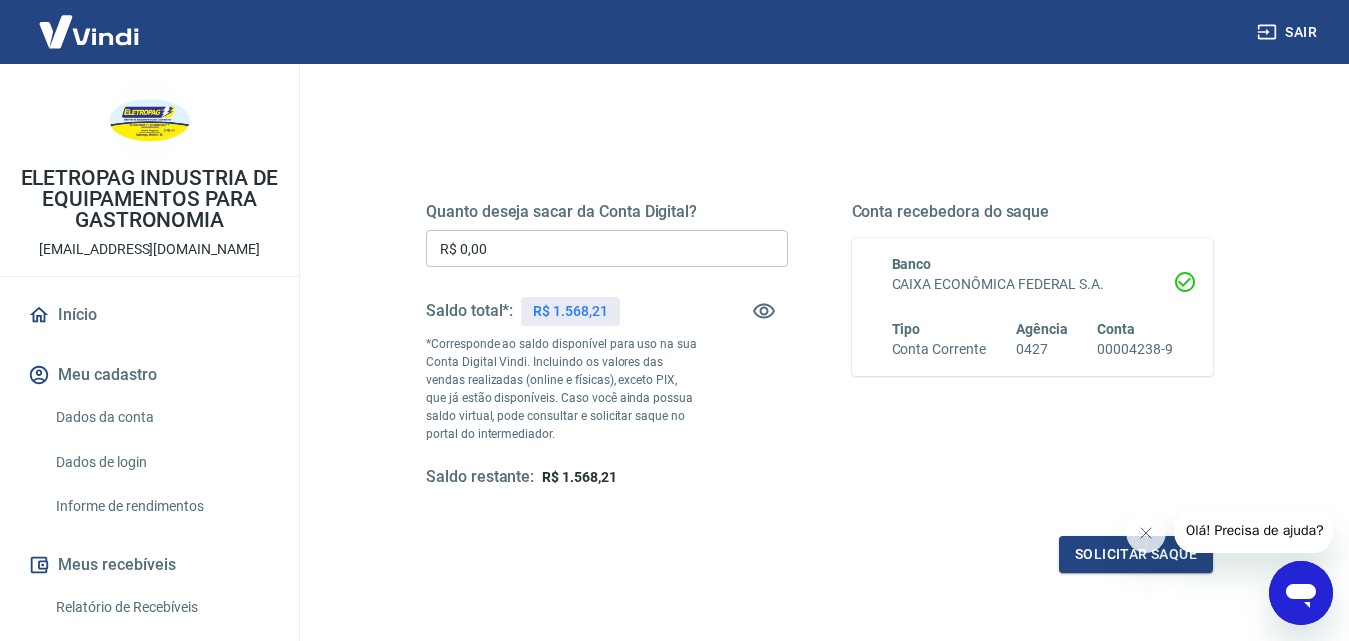 click 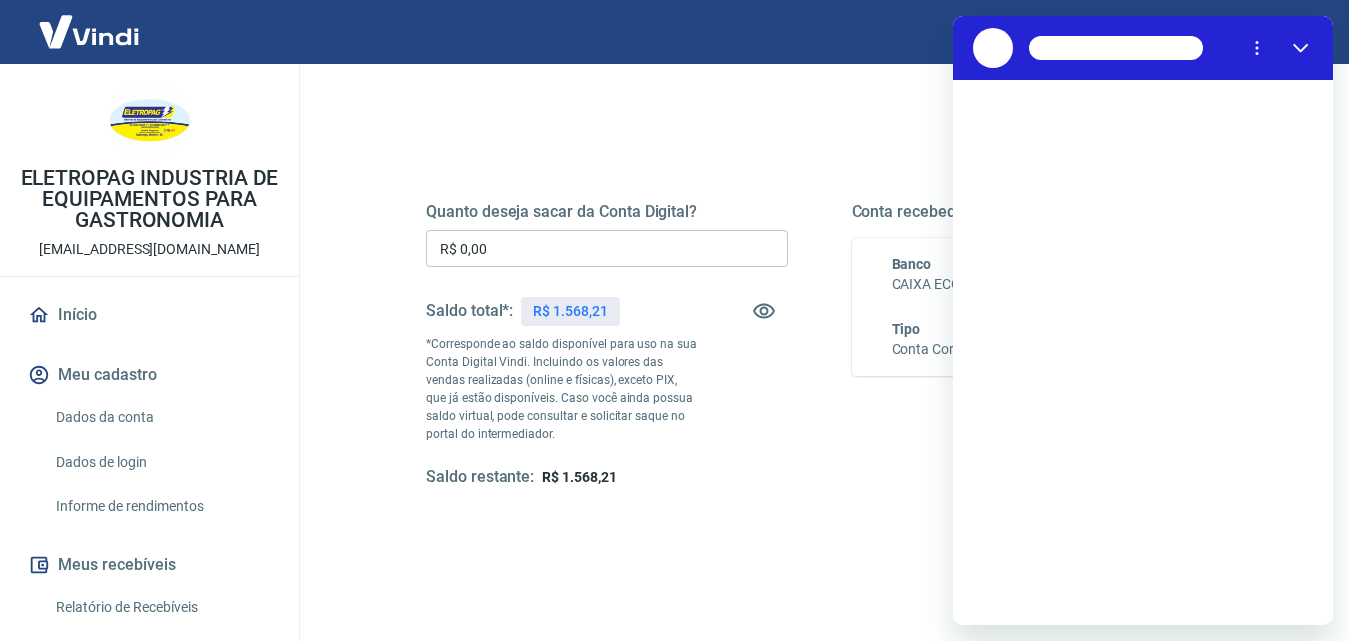 scroll, scrollTop: 0, scrollLeft: 0, axis: both 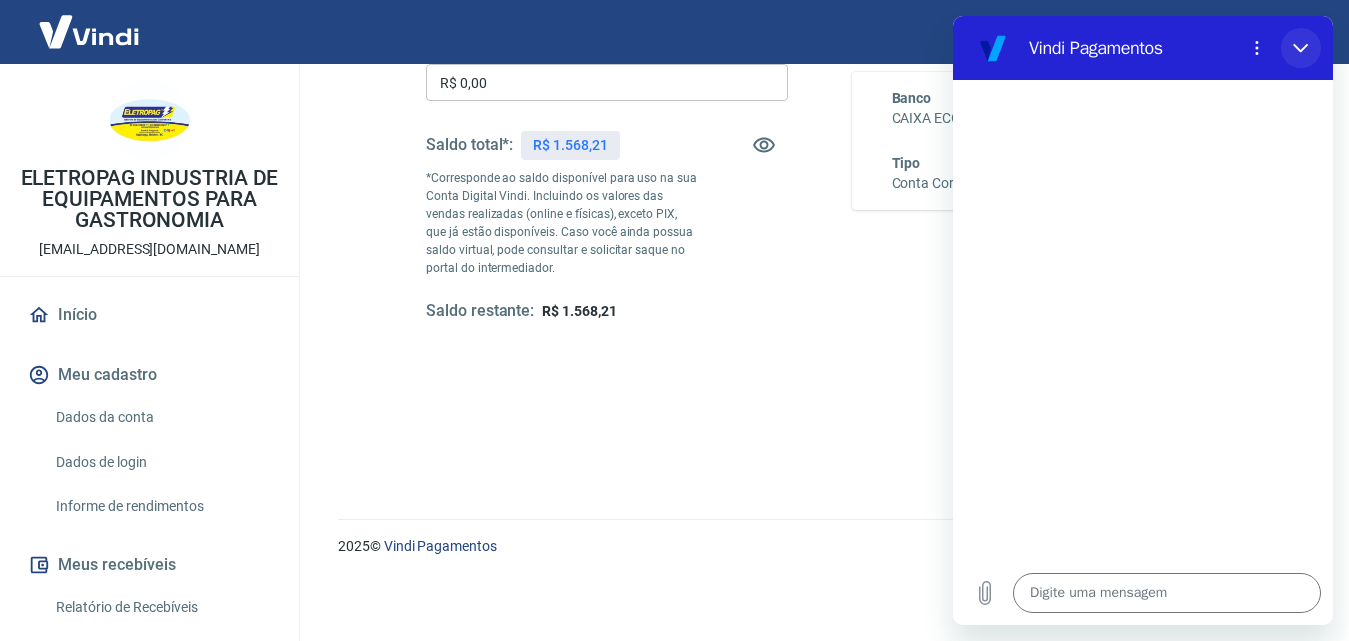 click at bounding box center (1301, 48) 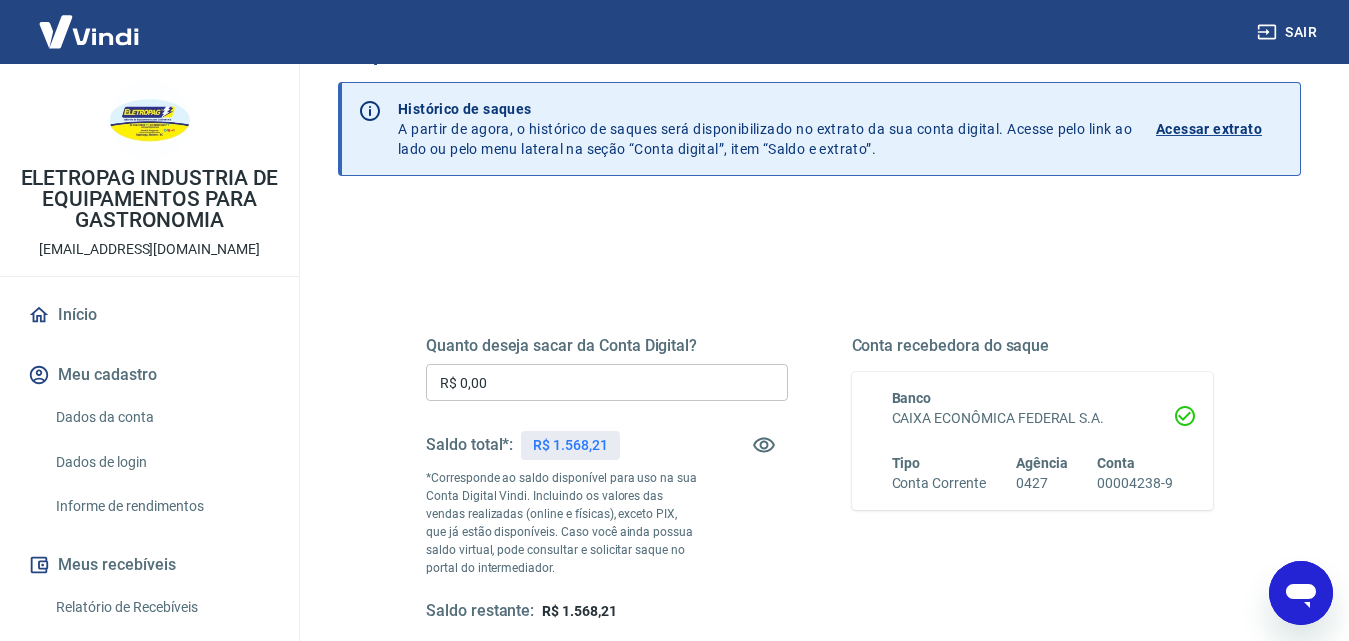 scroll, scrollTop: 0, scrollLeft: 0, axis: both 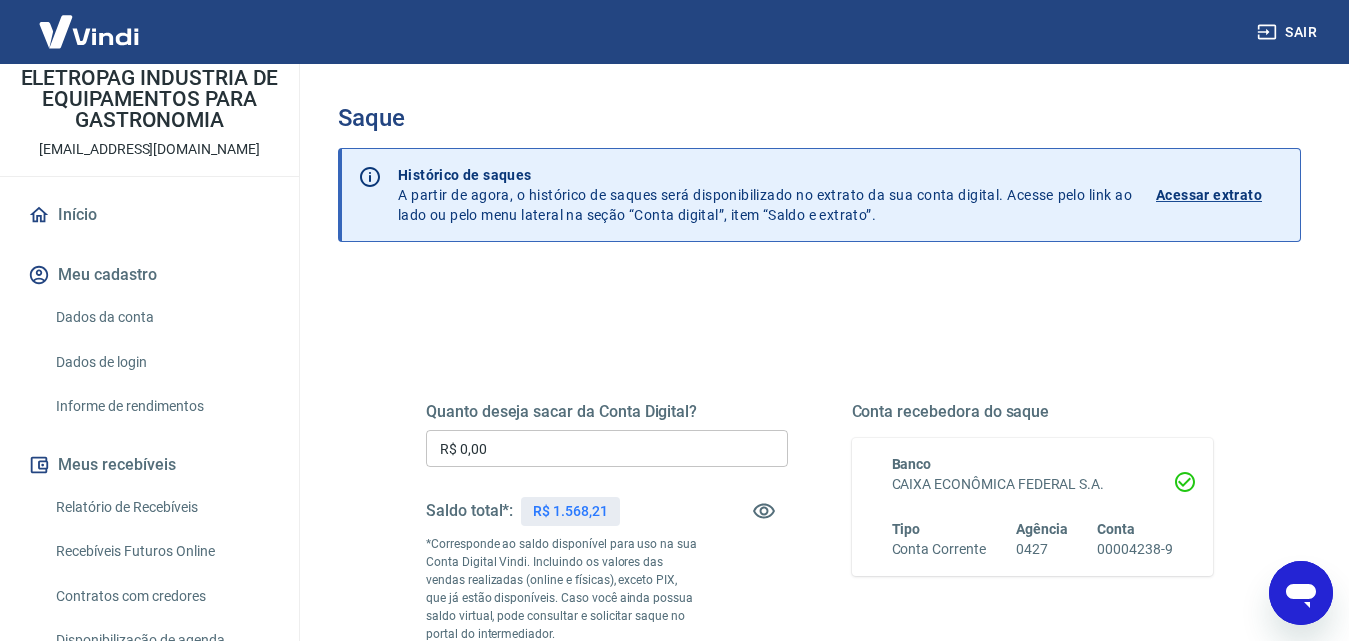 click on "Relatório de Recebíveis" at bounding box center [161, 507] 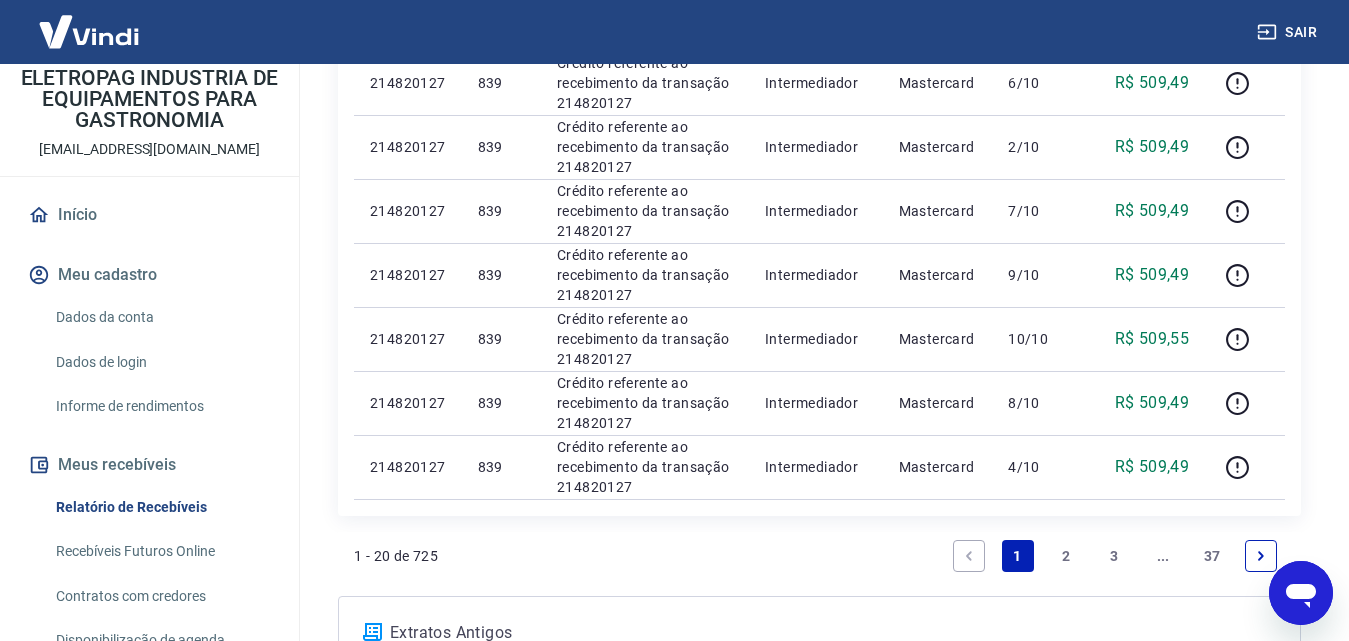scroll, scrollTop: 1687, scrollLeft: 0, axis: vertical 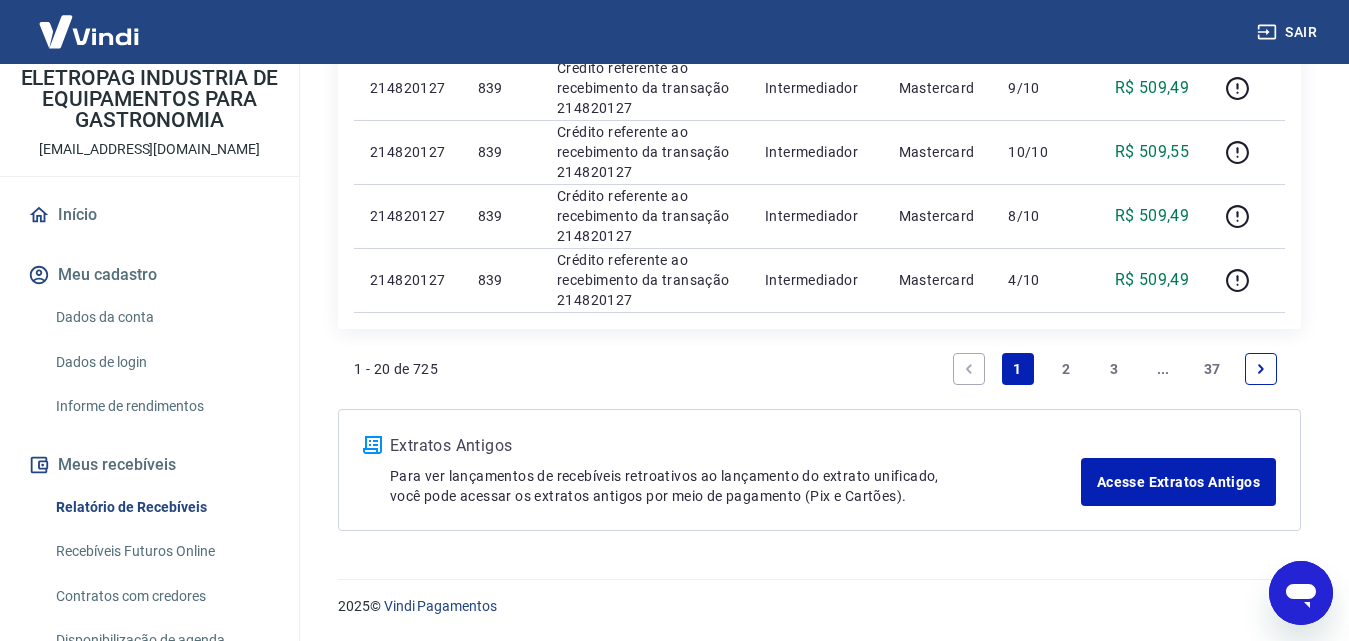click on "2" at bounding box center [1066, 369] 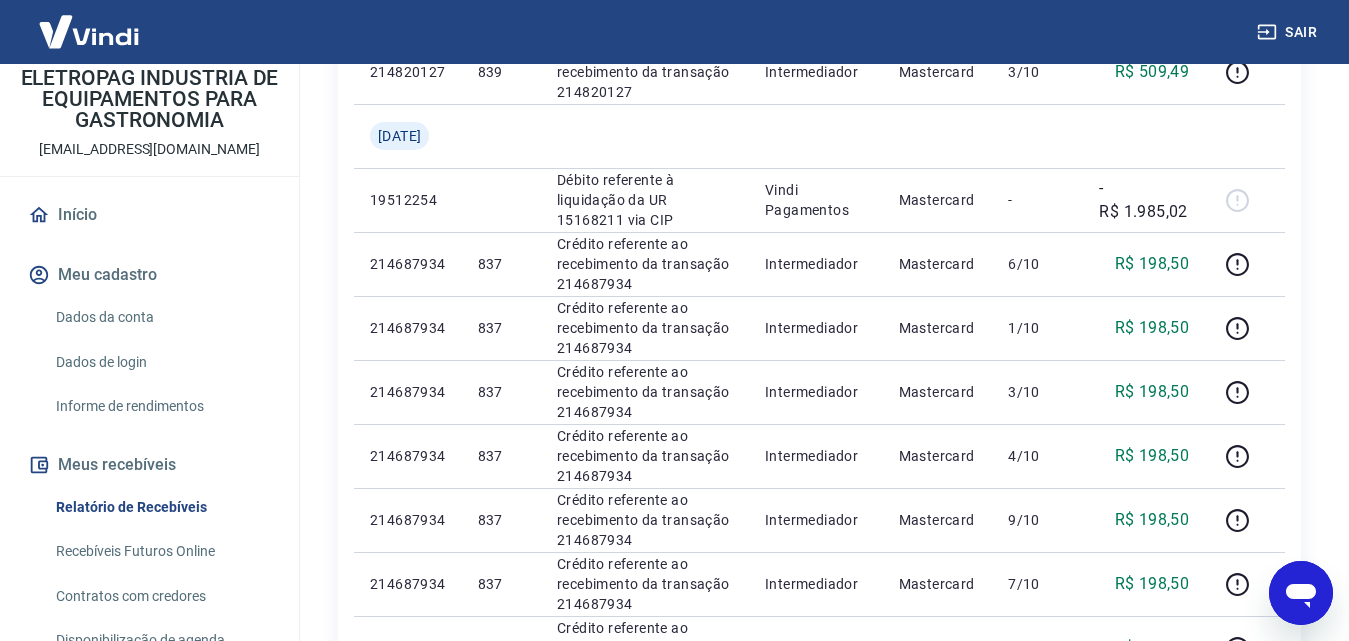 scroll, scrollTop: 515, scrollLeft: 0, axis: vertical 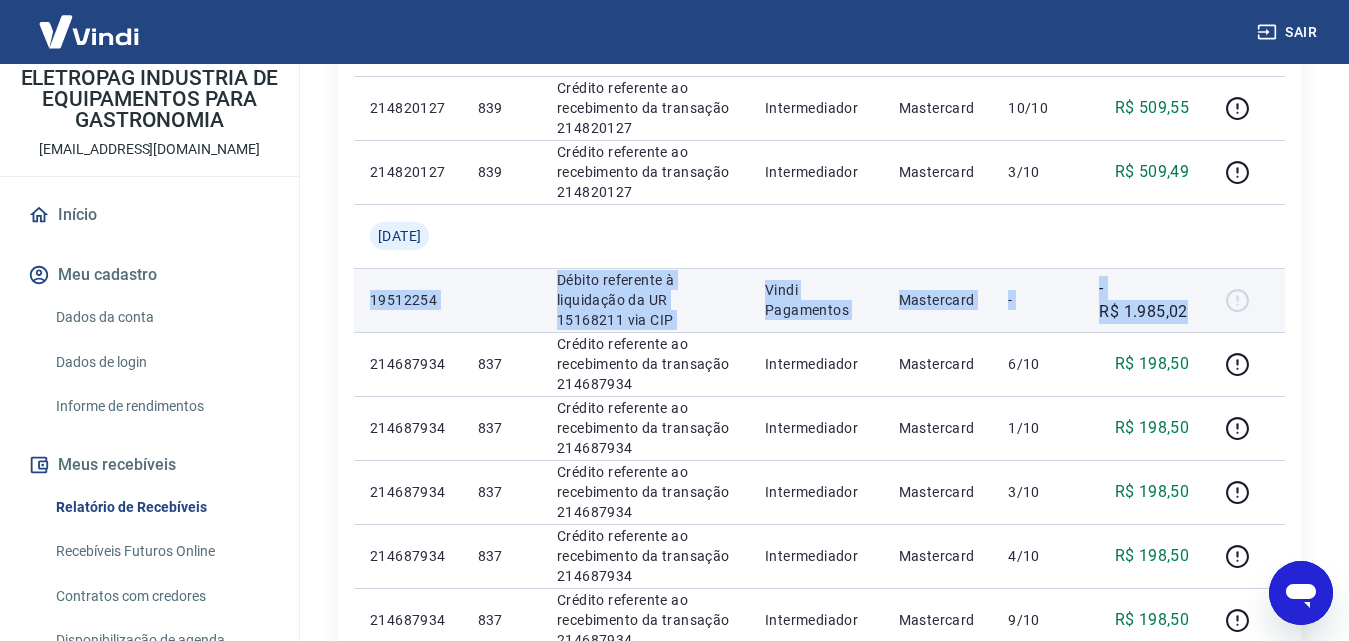 drag, startPoint x: 1196, startPoint y: 312, endPoint x: 374, endPoint y: 295, distance: 822.1758 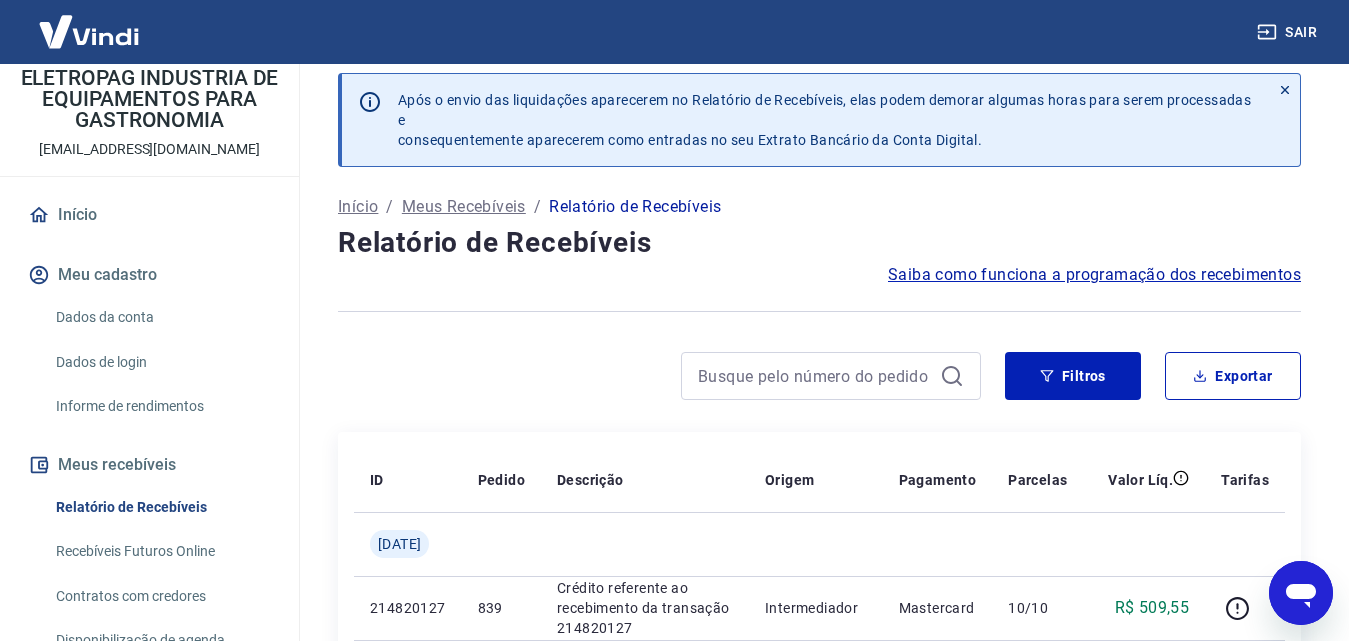 scroll, scrollTop: 0, scrollLeft: 0, axis: both 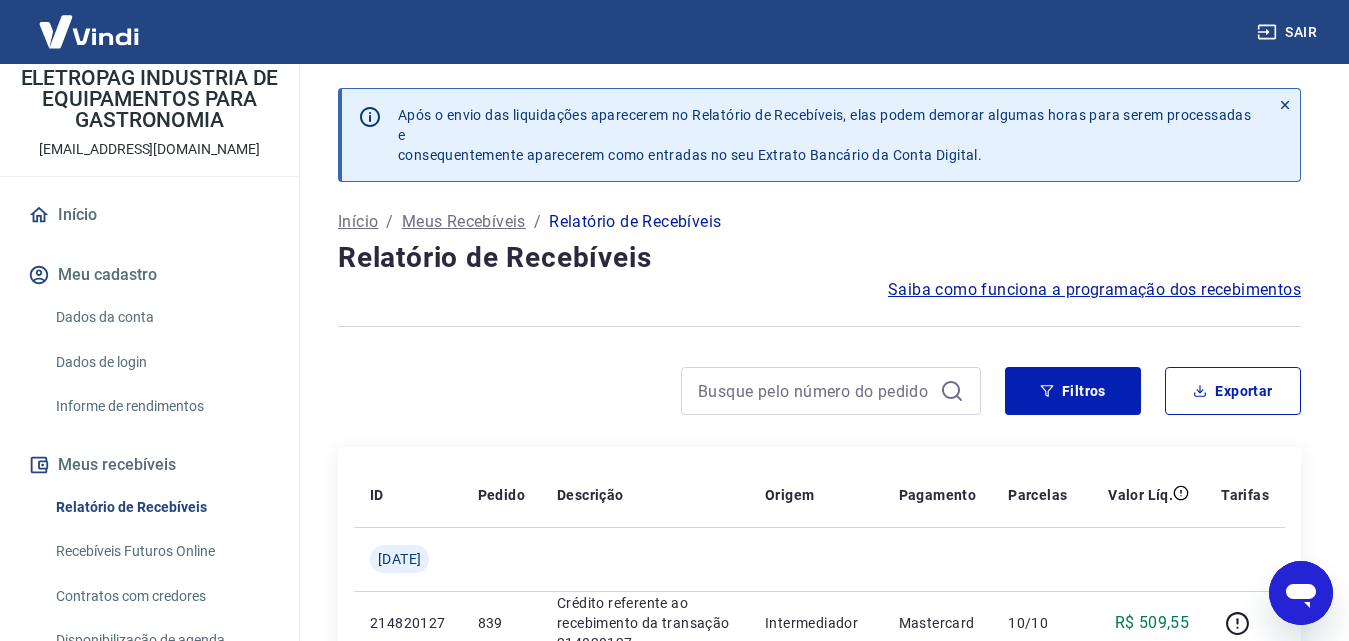 click 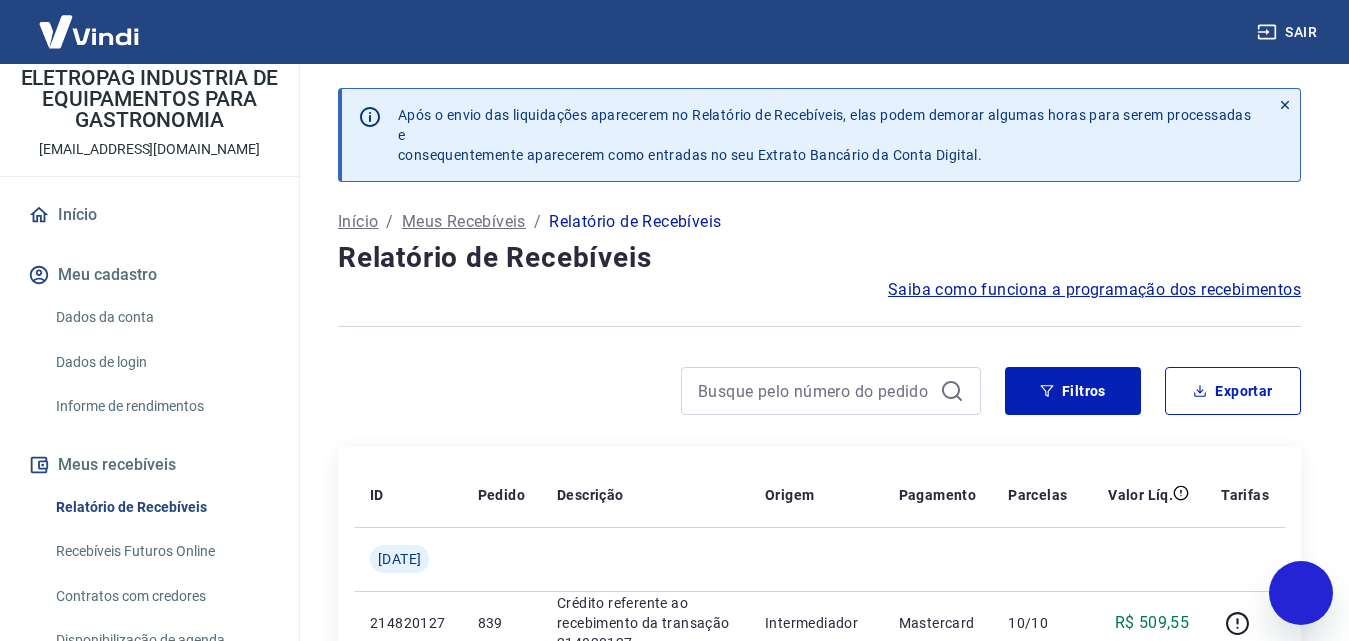 type on "x" 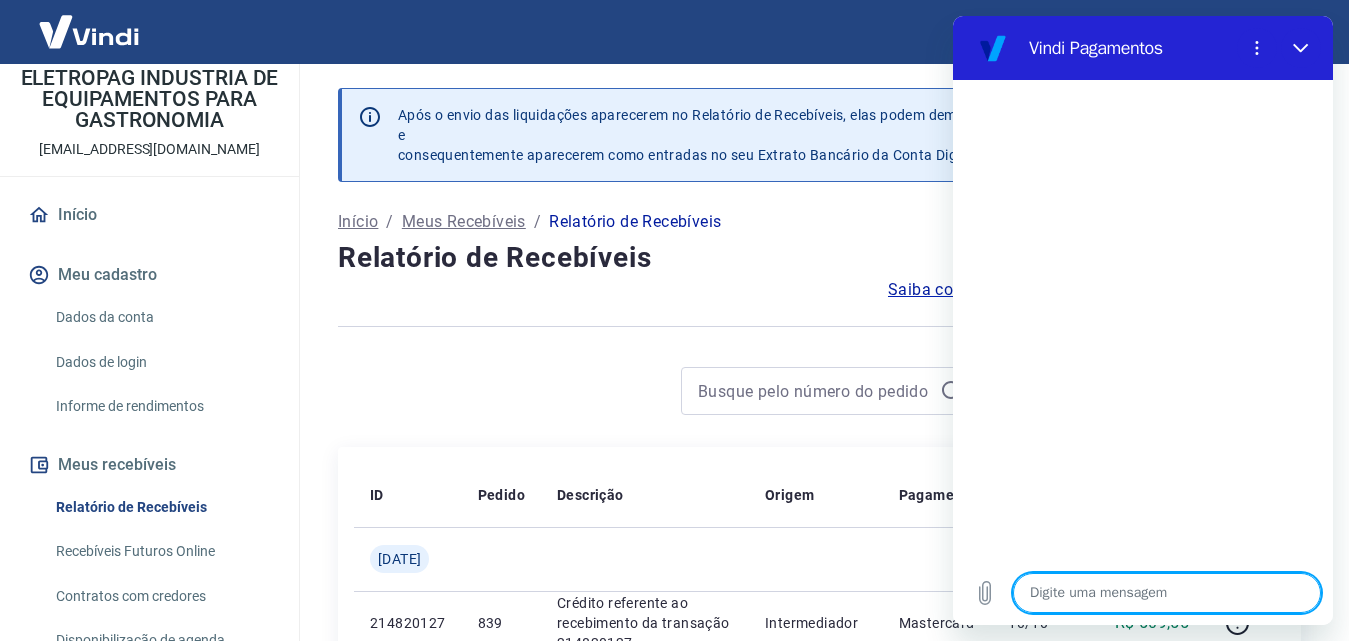 click at bounding box center (1167, 593) 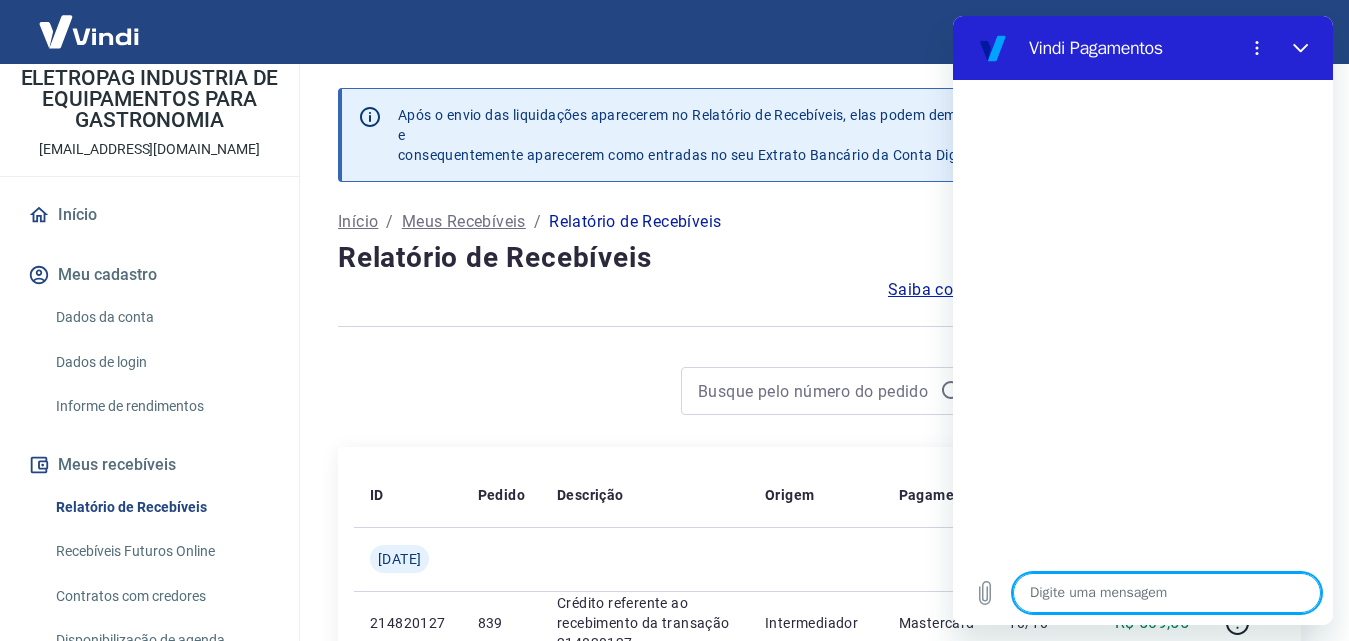type on "o" 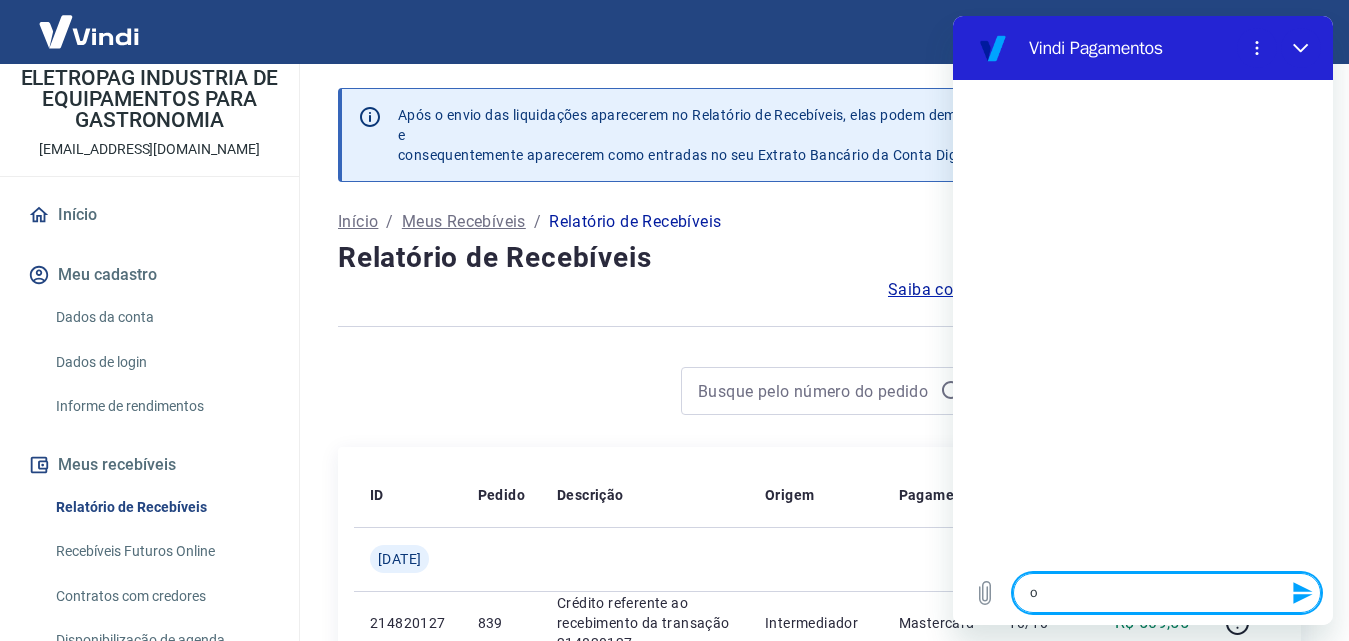 type on "ol" 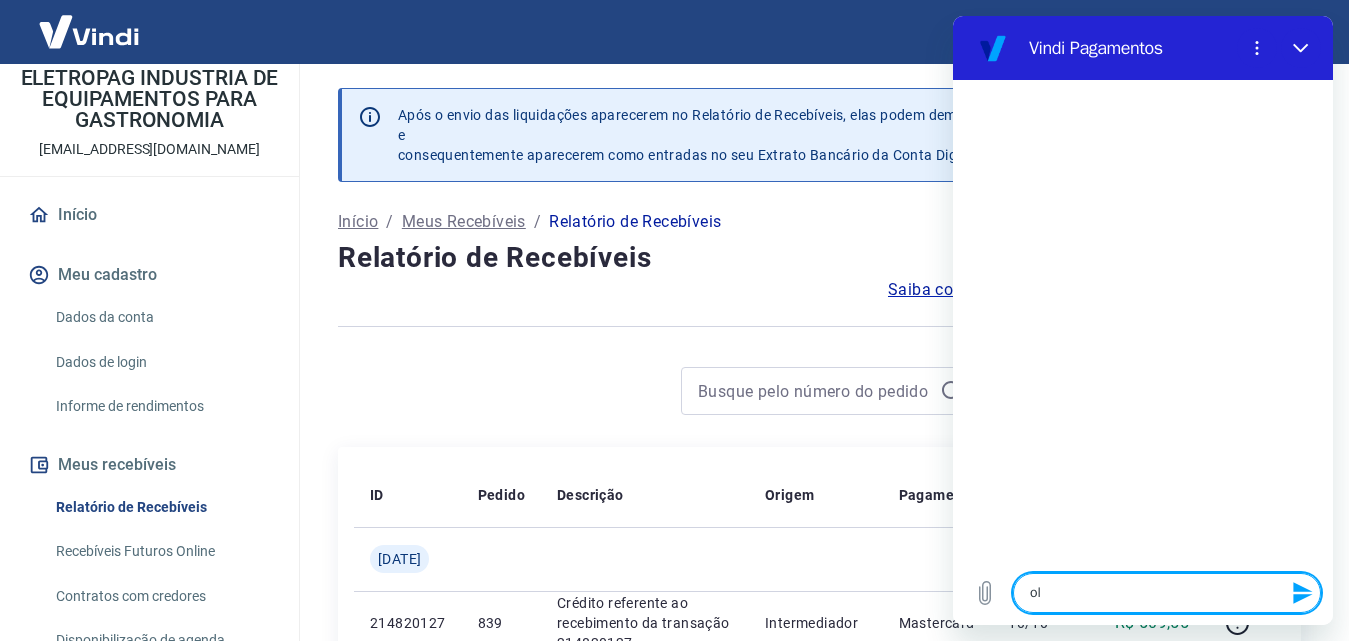 type on "olá" 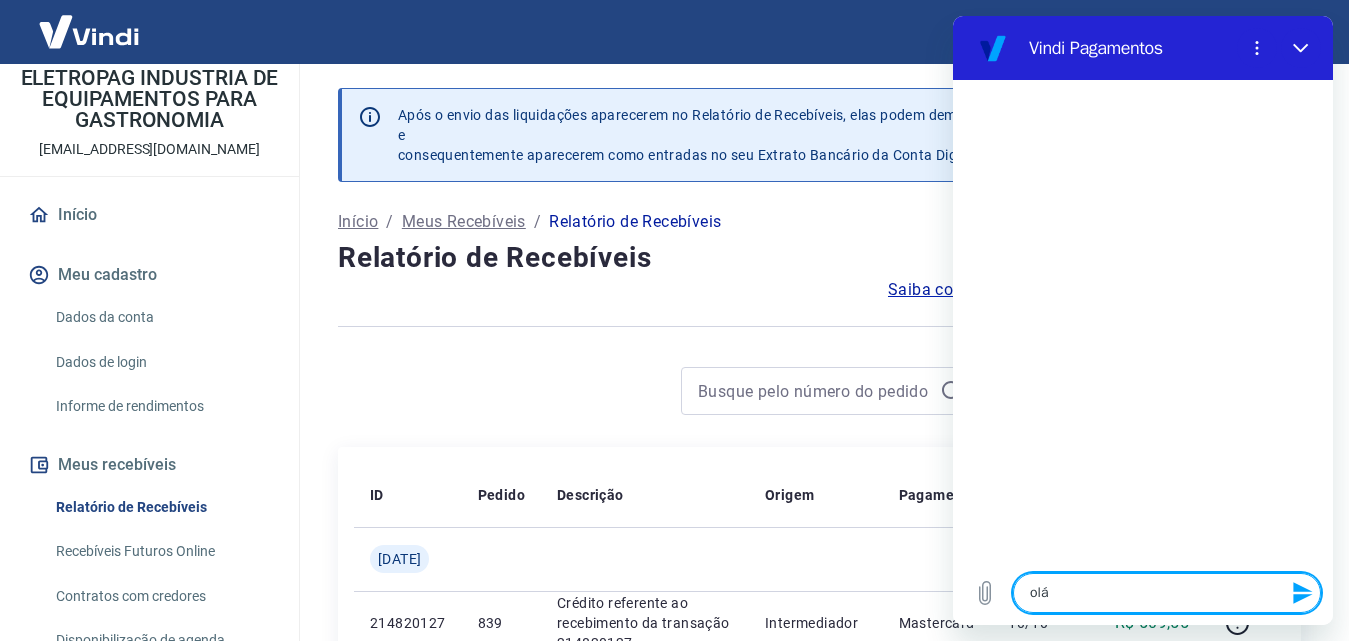 type 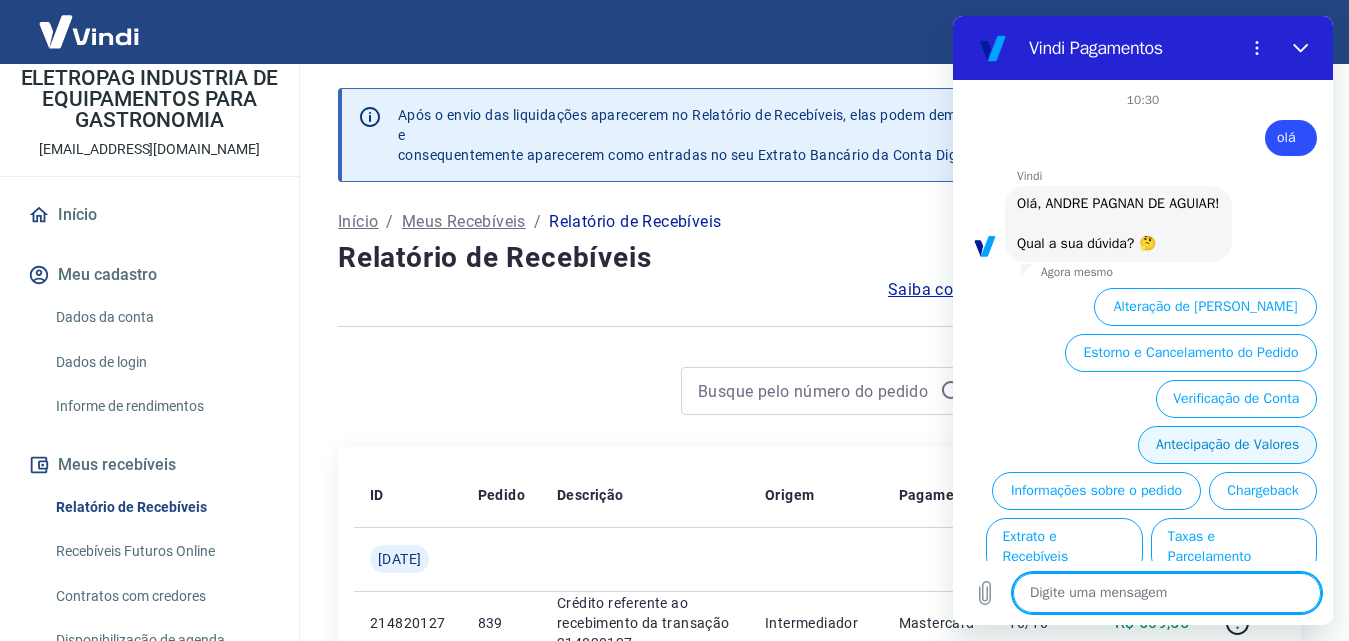 click on "Antecipação de Valores" at bounding box center [1227, 445] 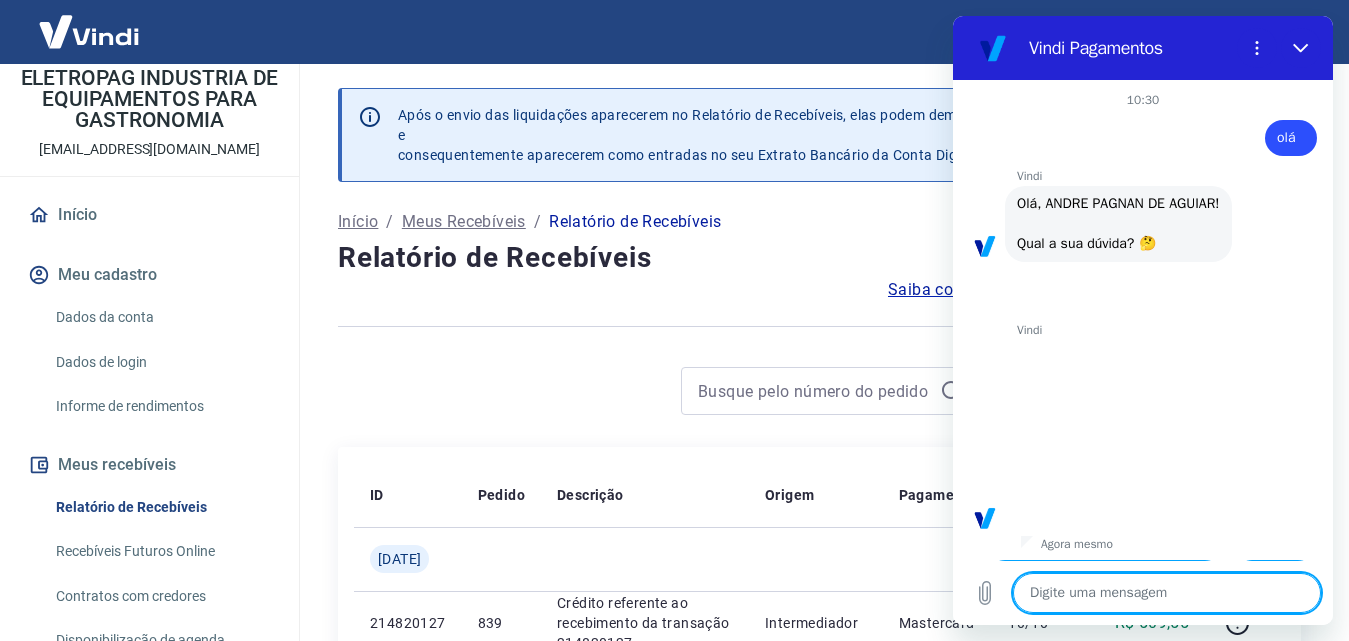 scroll, scrollTop: 88, scrollLeft: 0, axis: vertical 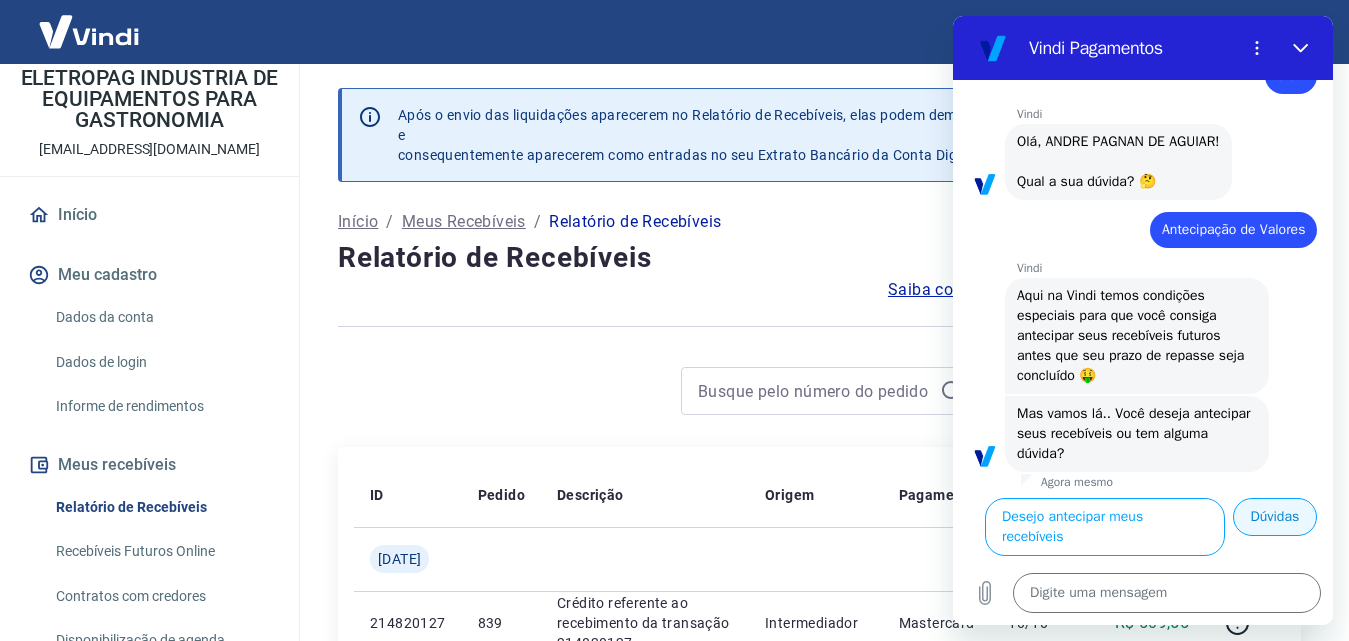 click on "Dúvidas" at bounding box center (1275, 517) 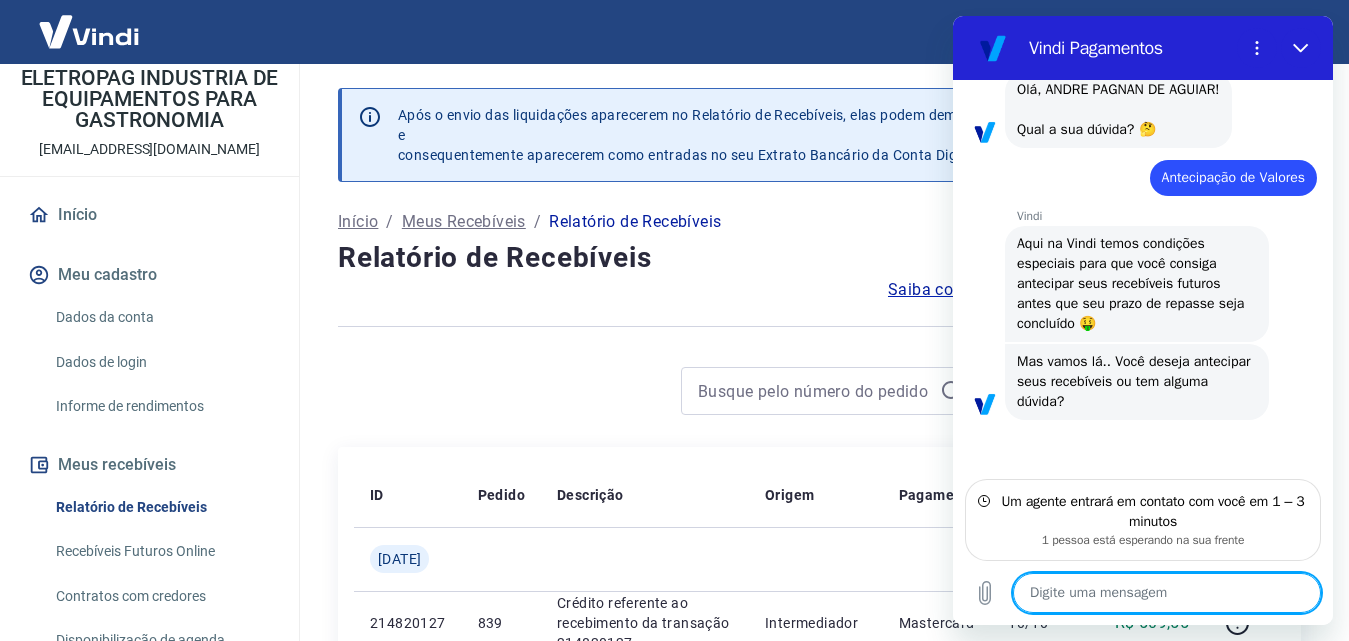 scroll, scrollTop: 204, scrollLeft: 0, axis: vertical 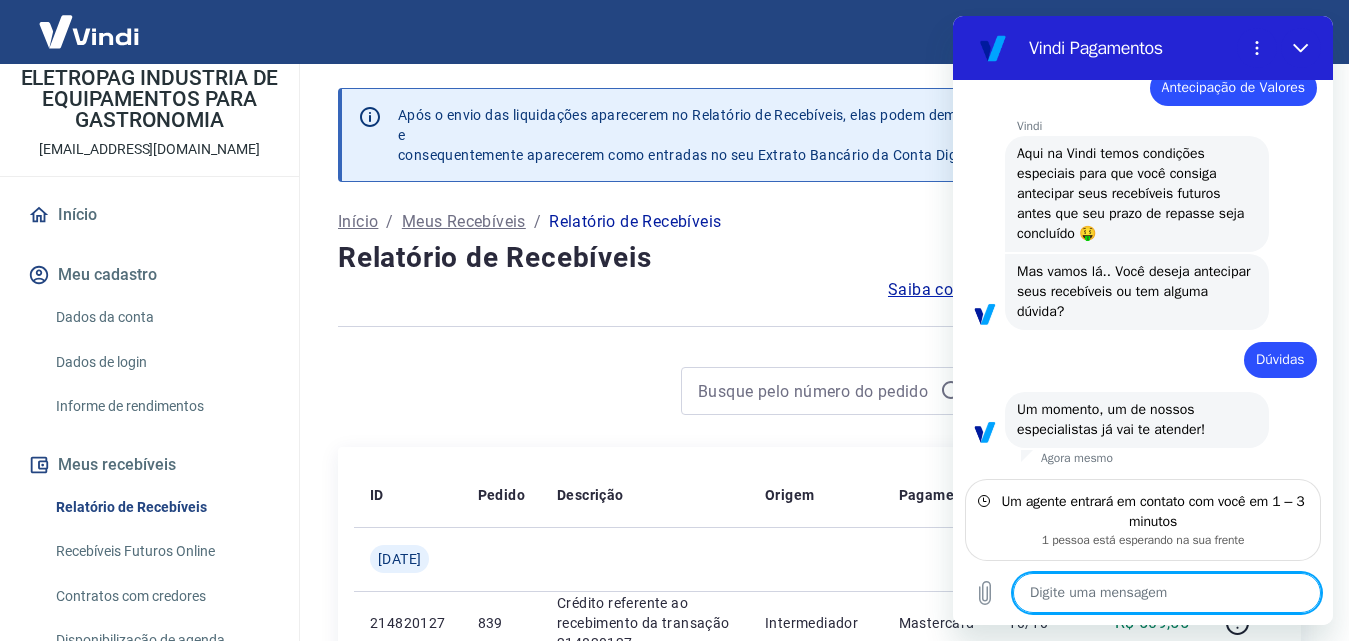 click at bounding box center (1167, 593) 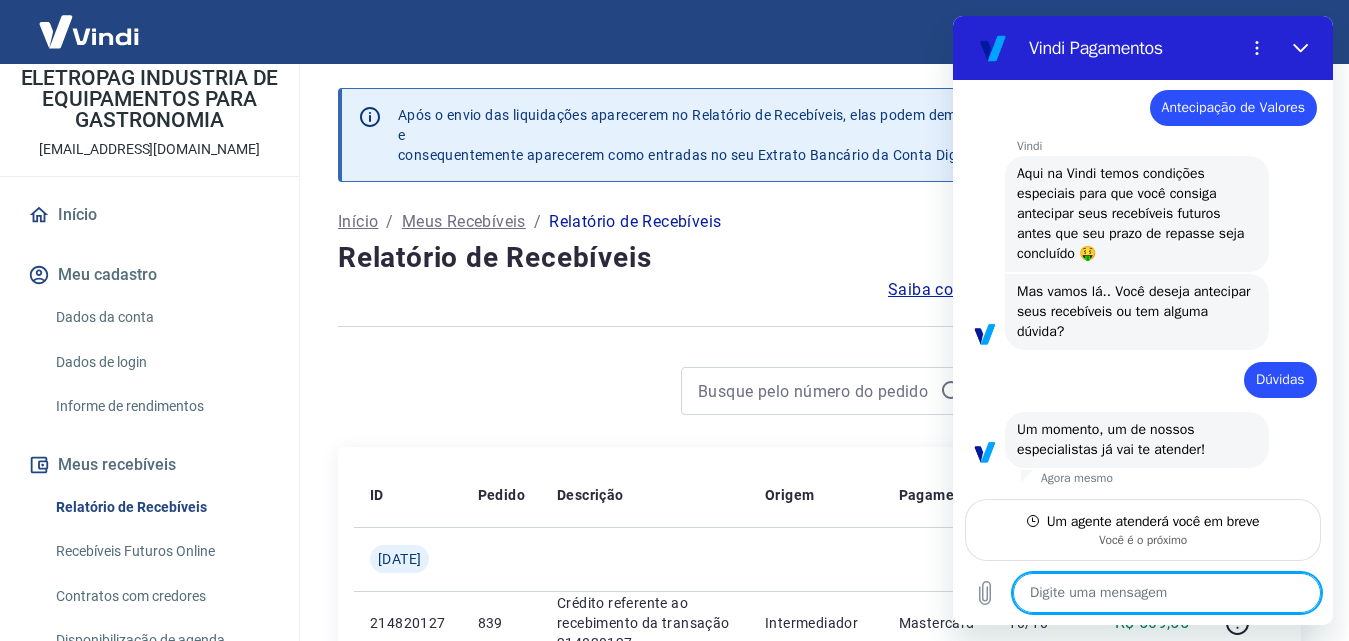 scroll, scrollTop: 184, scrollLeft: 0, axis: vertical 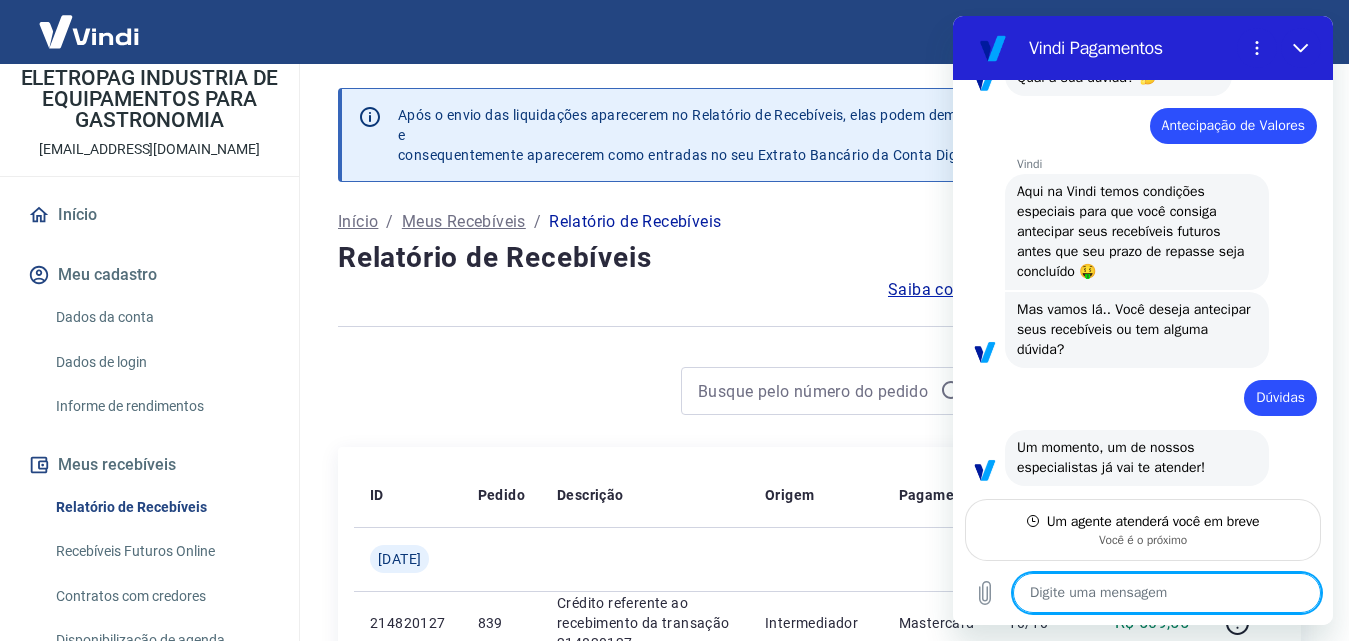 type on "x" 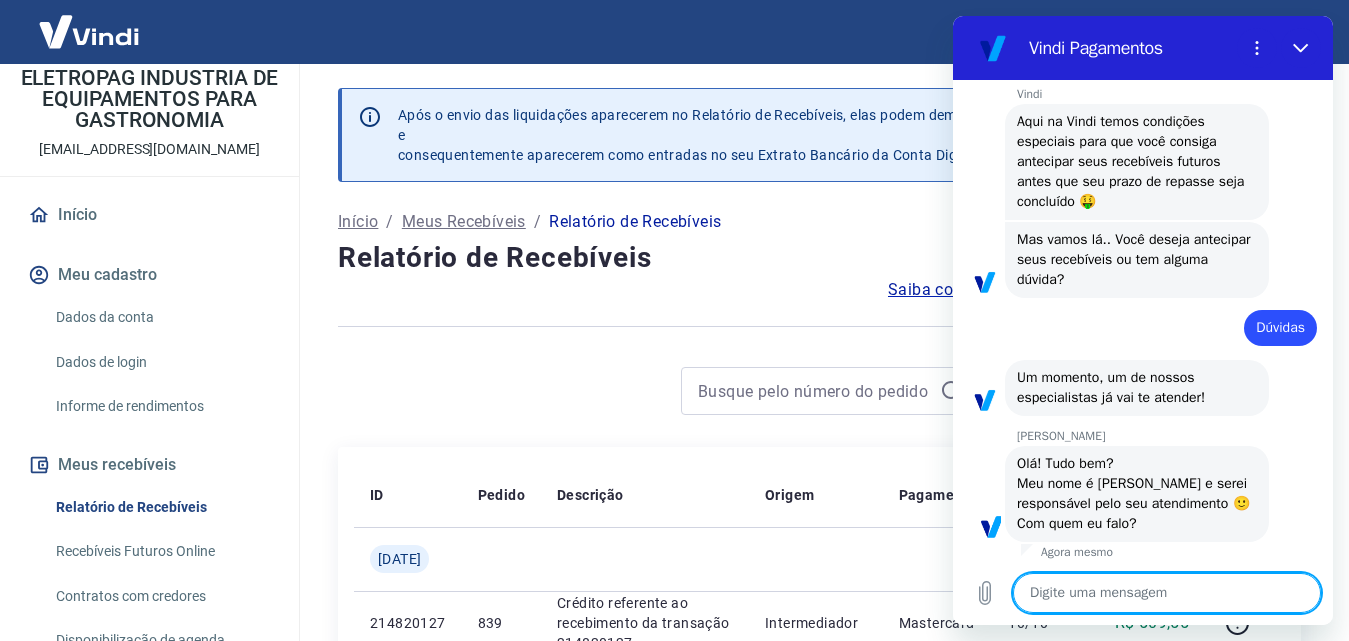 scroll, scrollTop: 260, scrollLeft: 0, axis: vertical 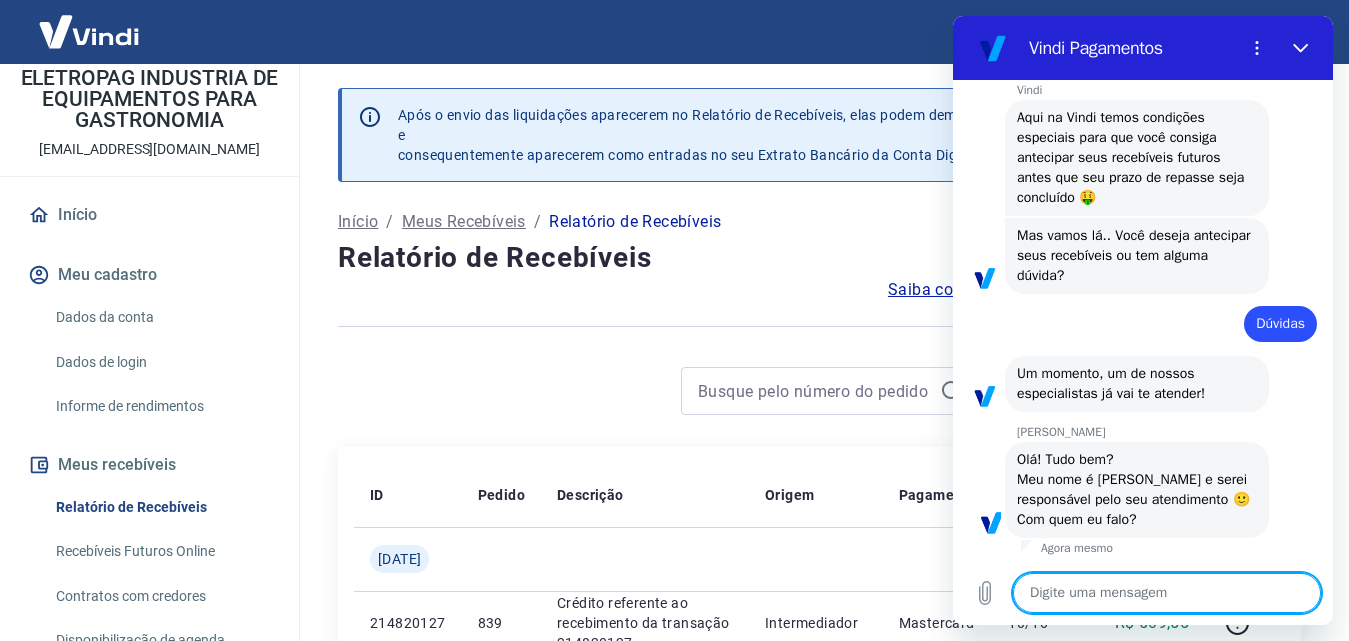 type on "c" 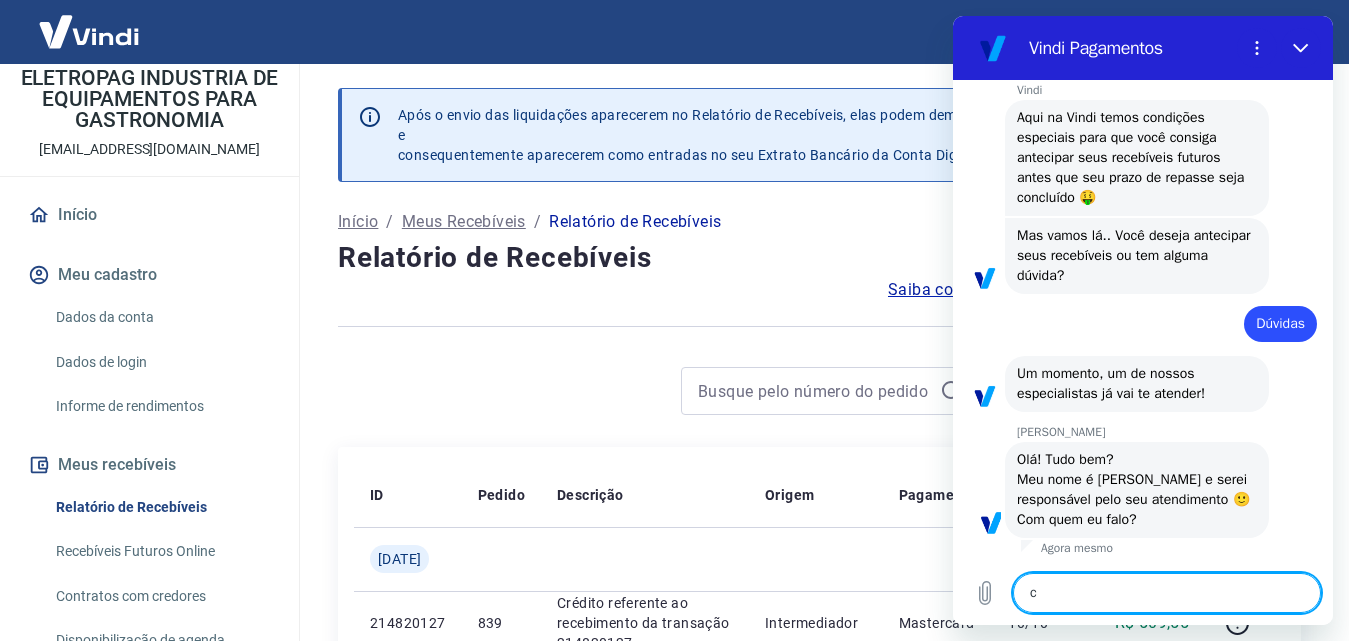 type on "ce" 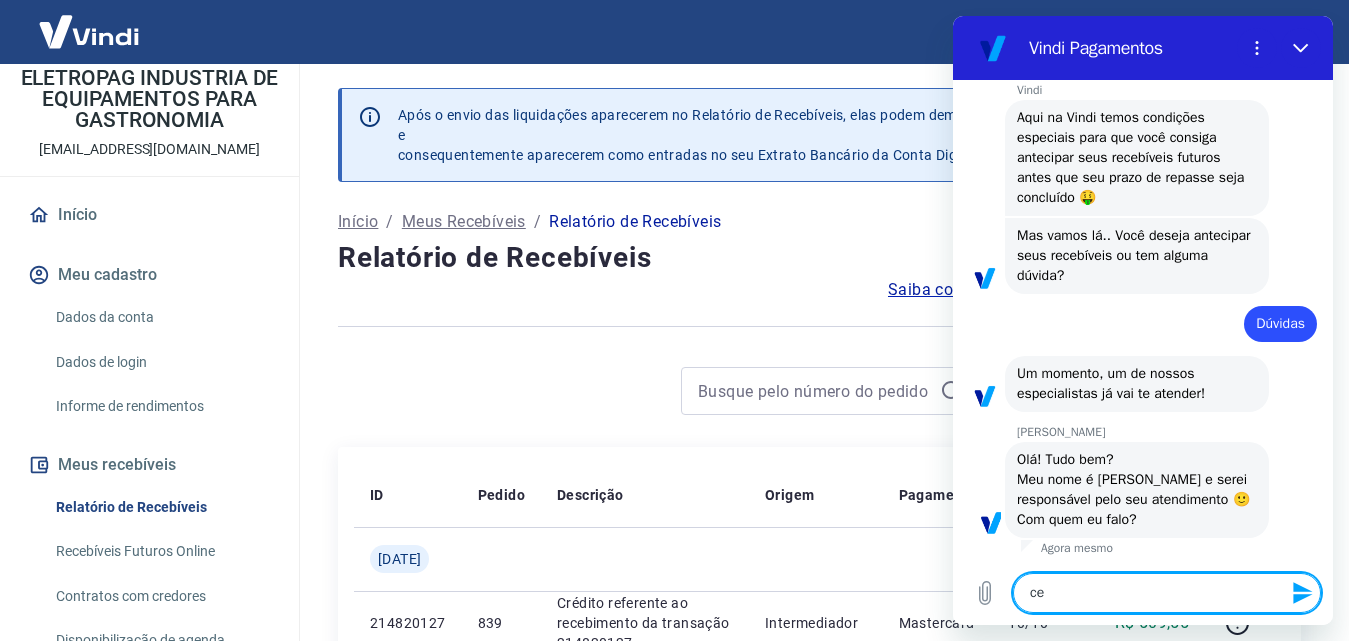 type on "cer" 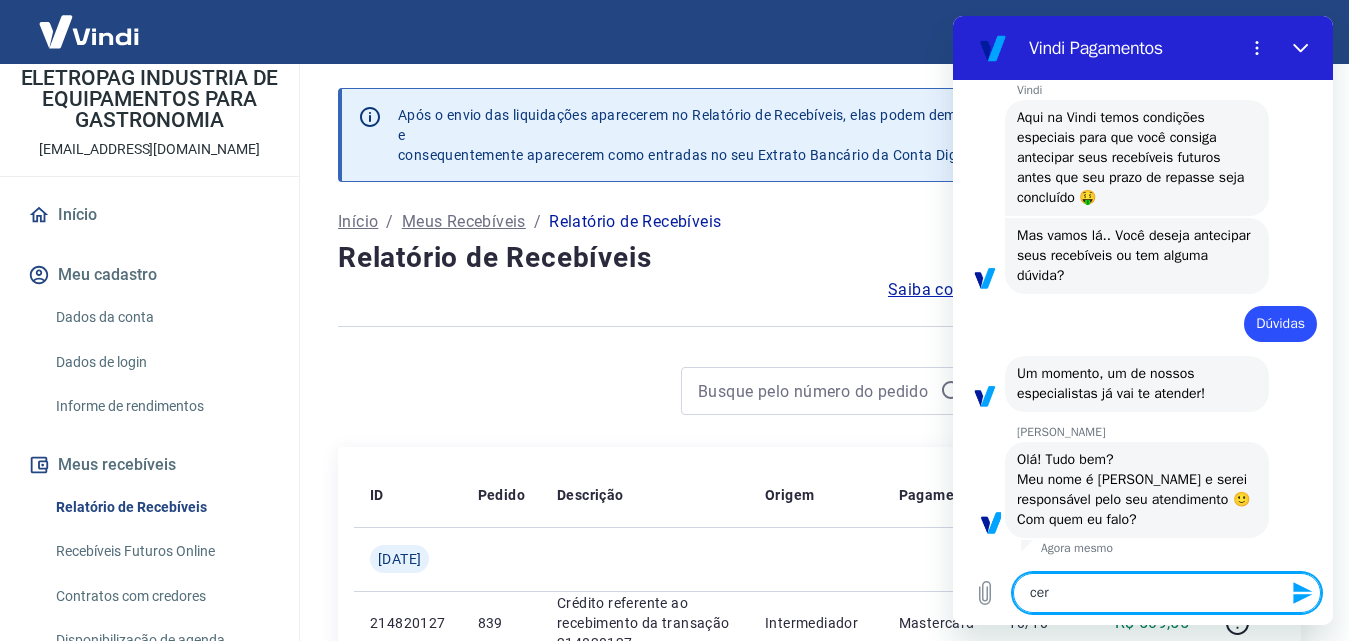 type on "cert" 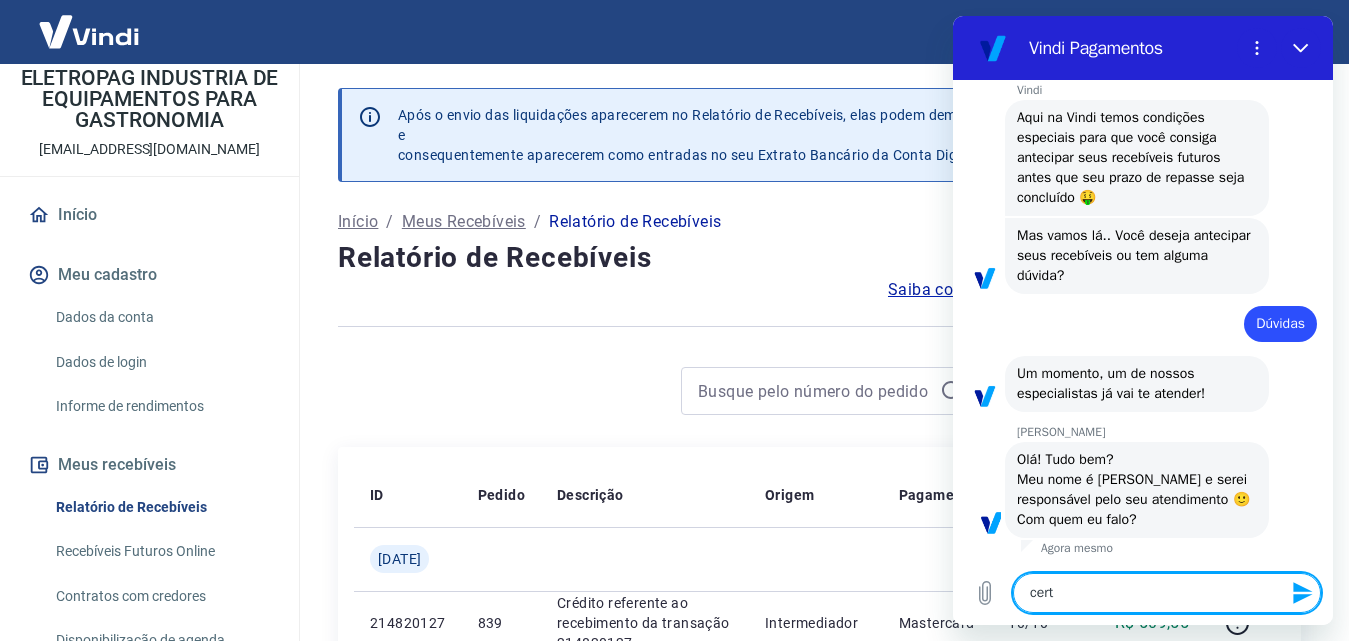 type on "certo" 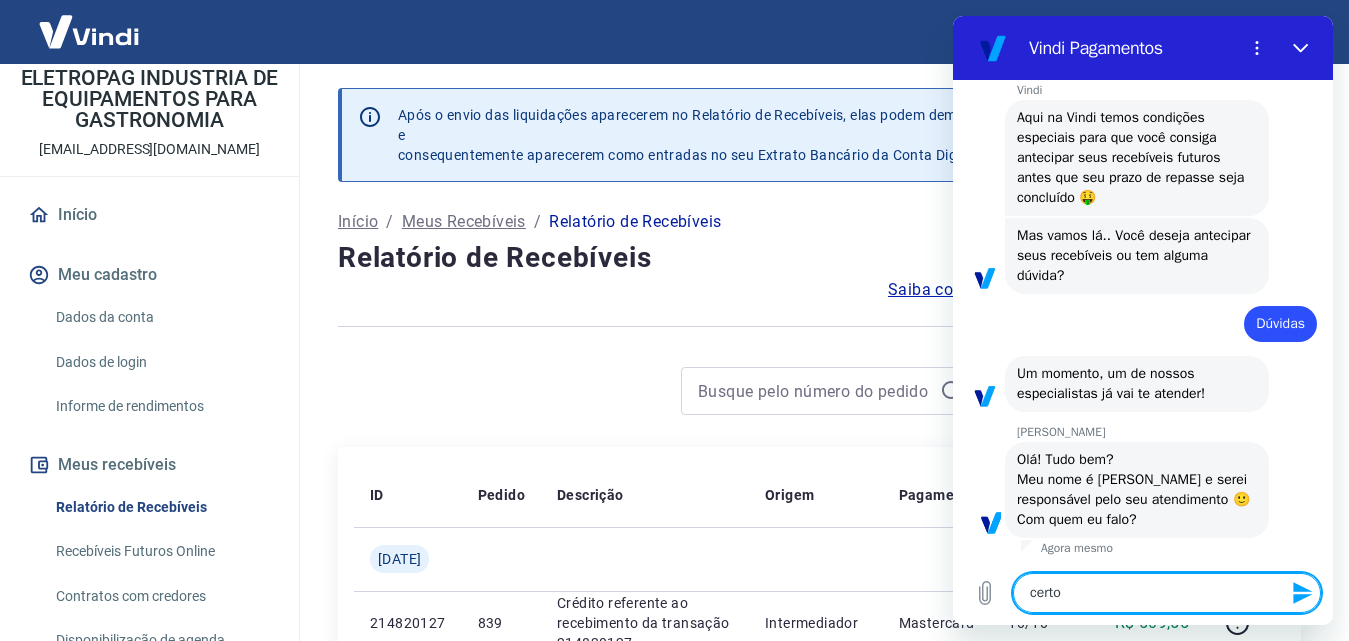type 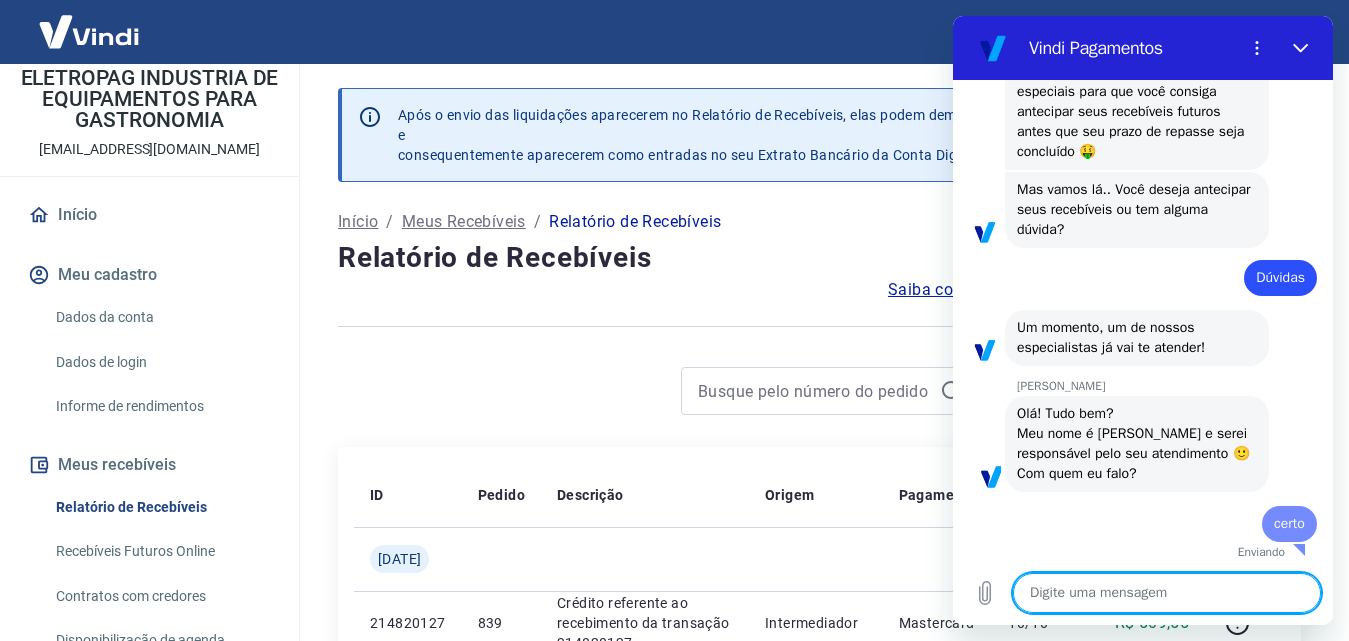 type on "x" 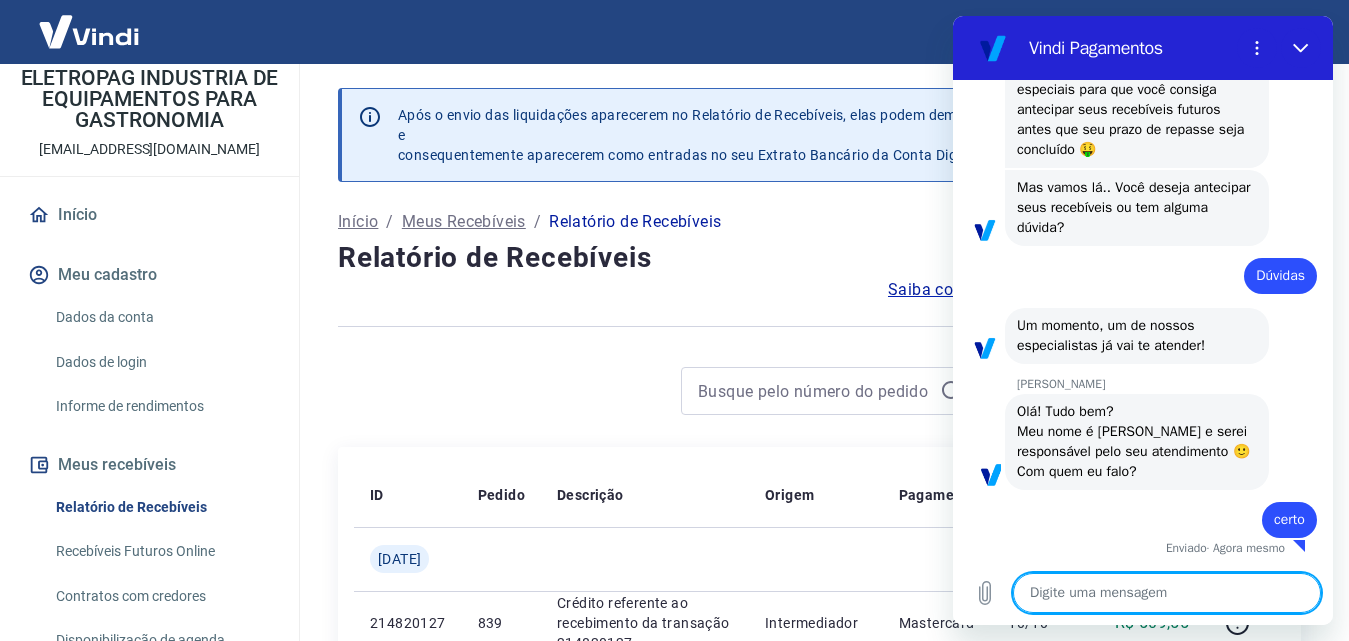 scroll, scrollTop: 308, scrollLeft: 0, axis: vertical 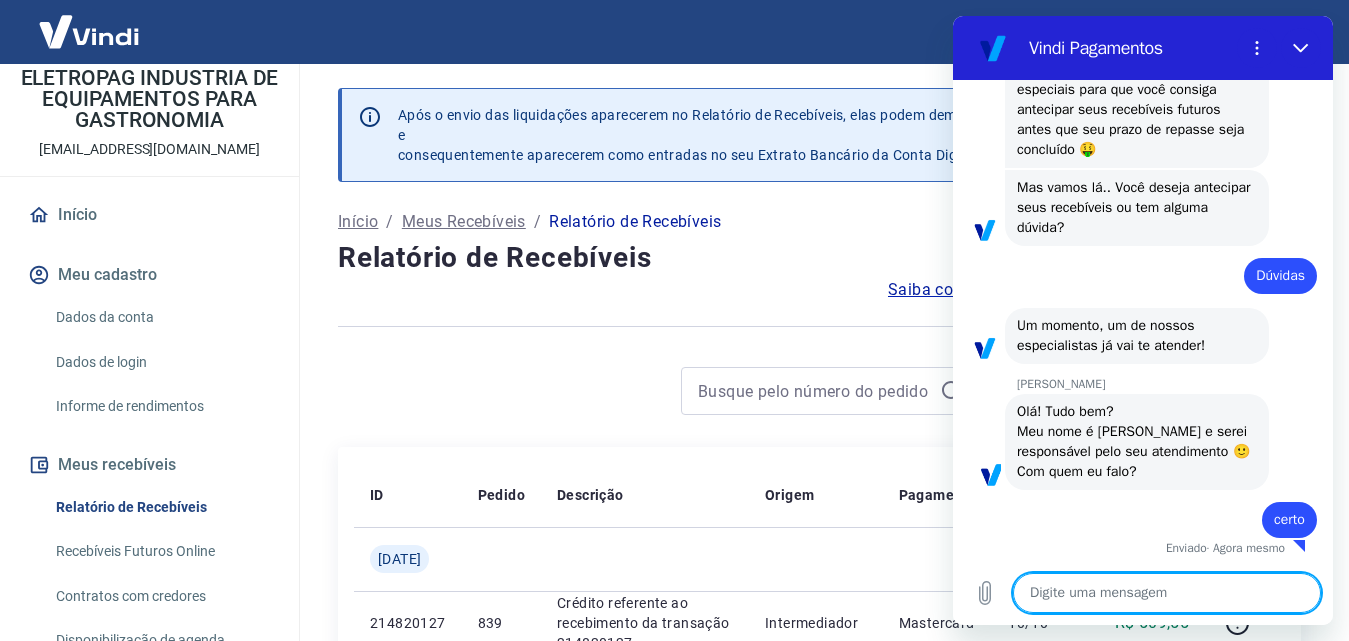 type on "e" 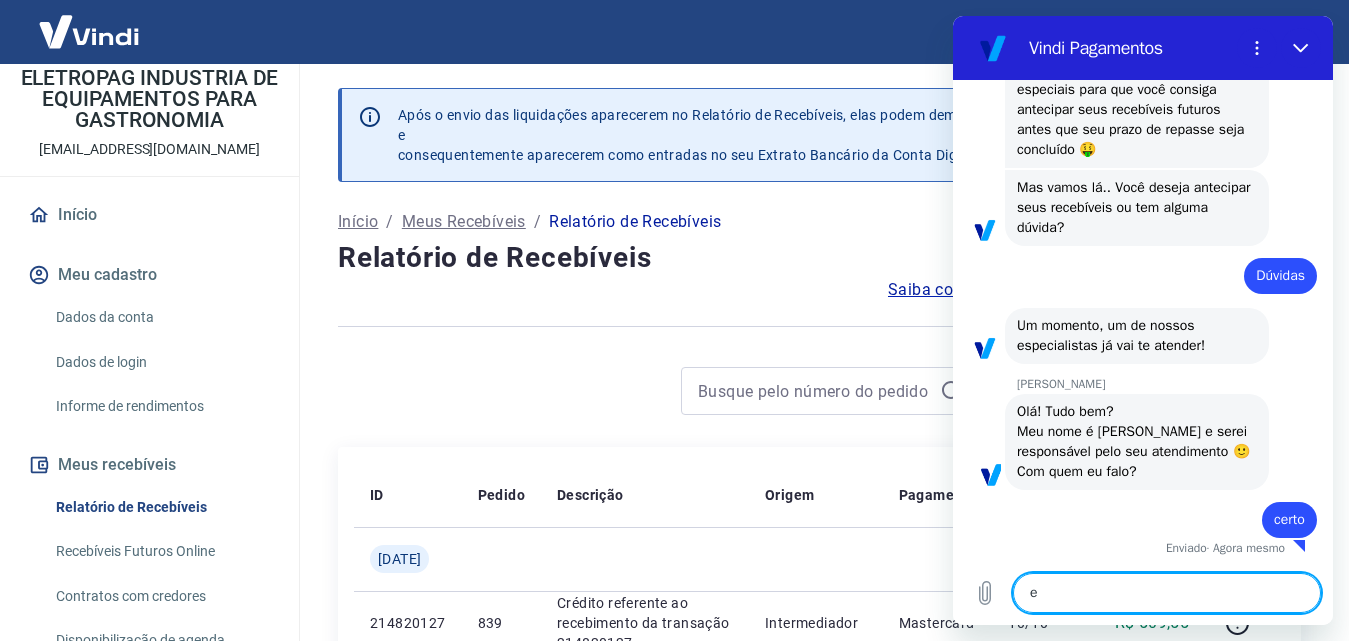 type on "es" 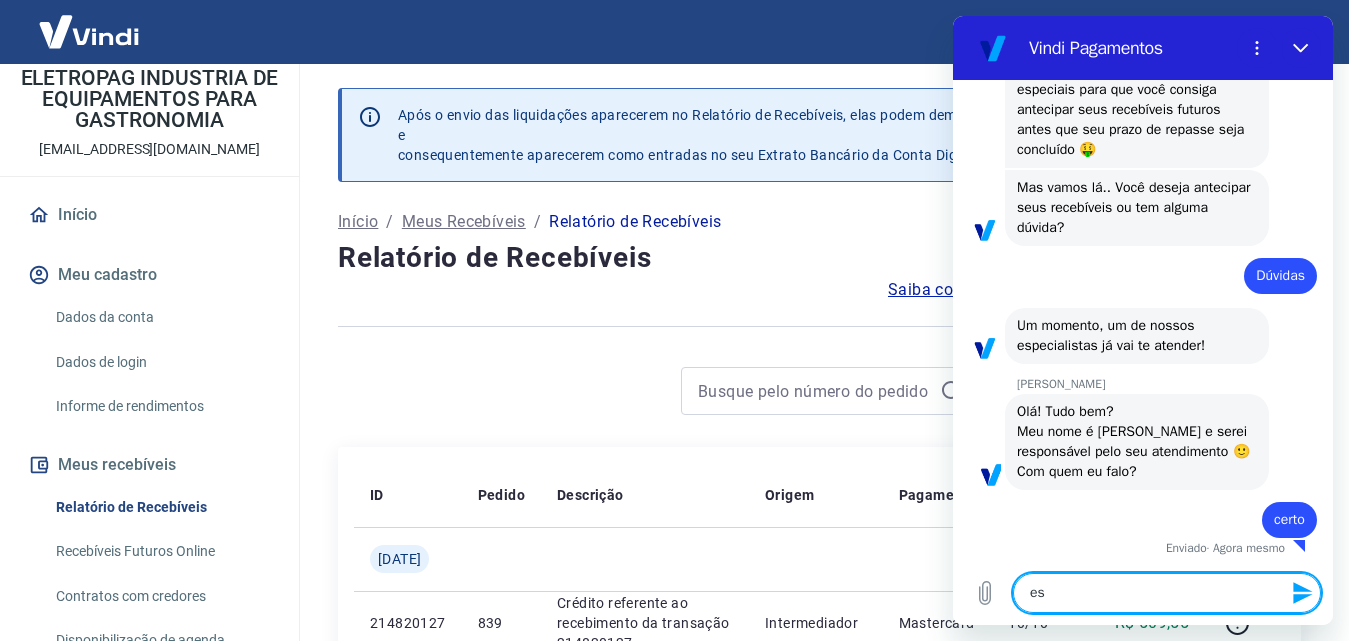 type on "est" 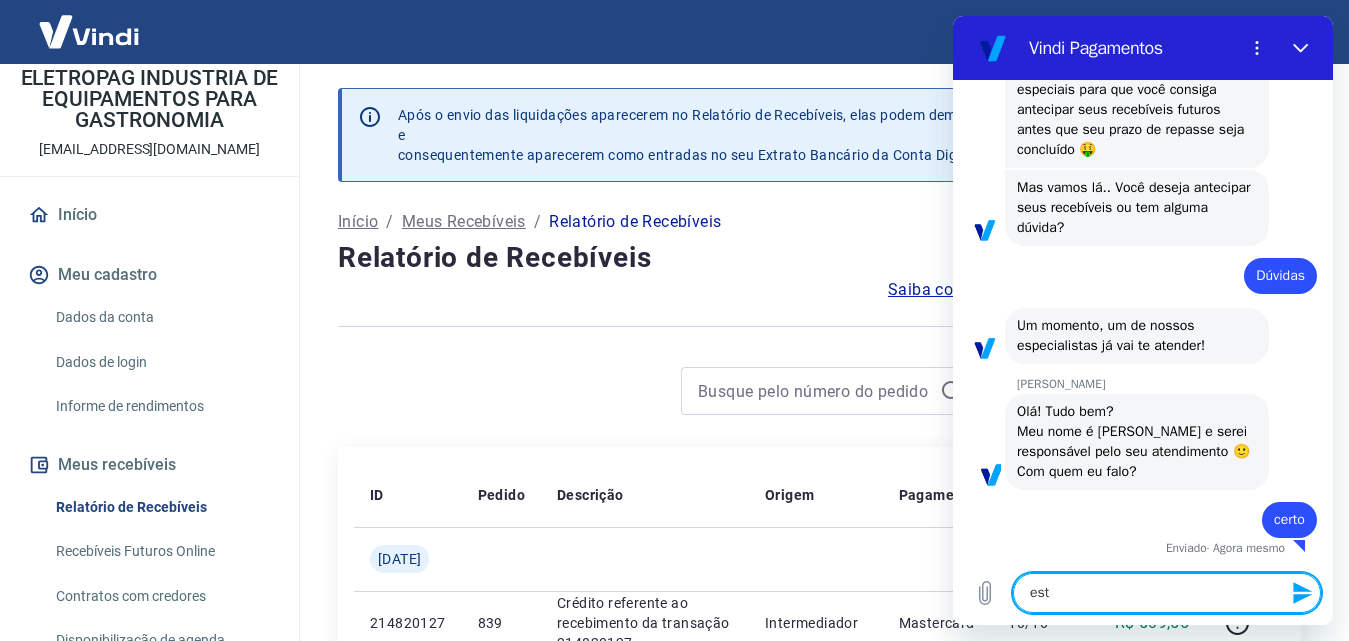 type on "esto" 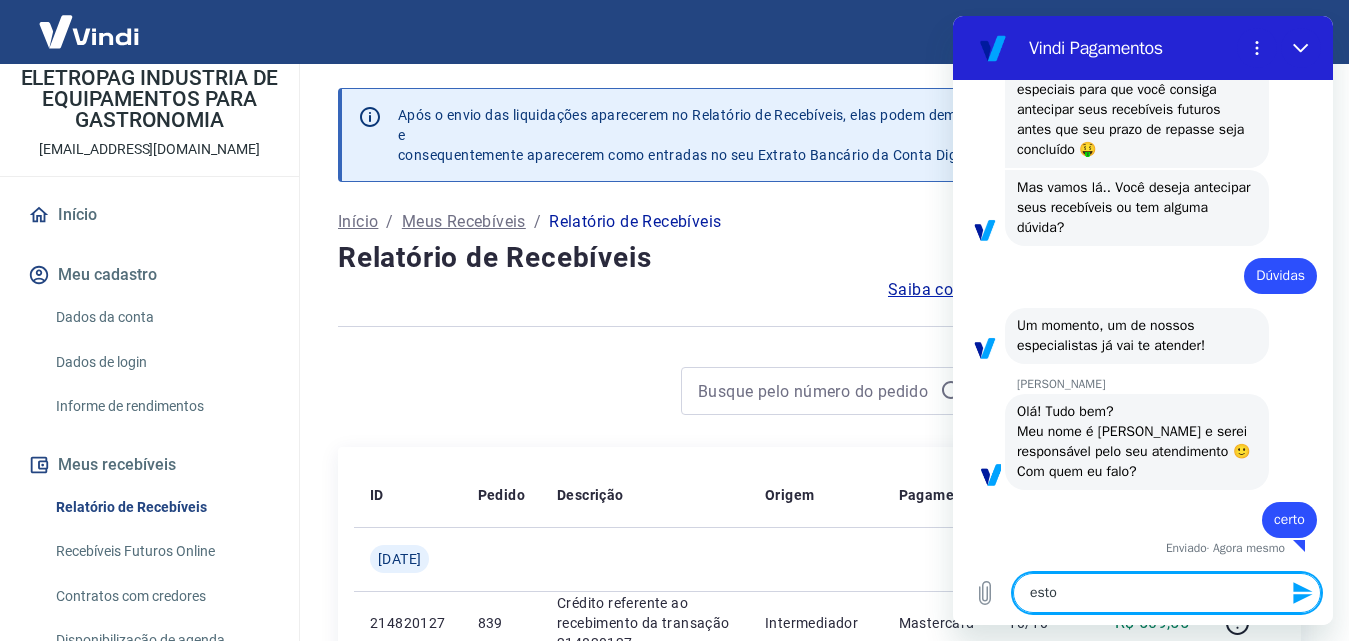 type on "estou" 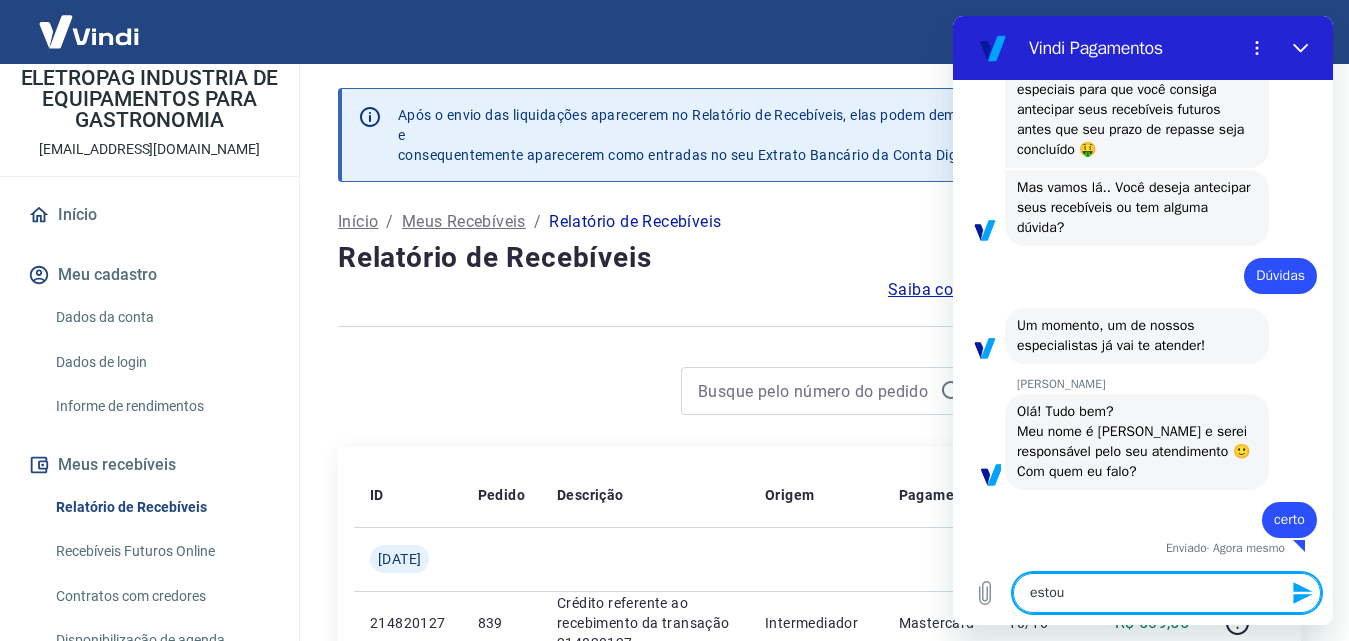 type on "estou" 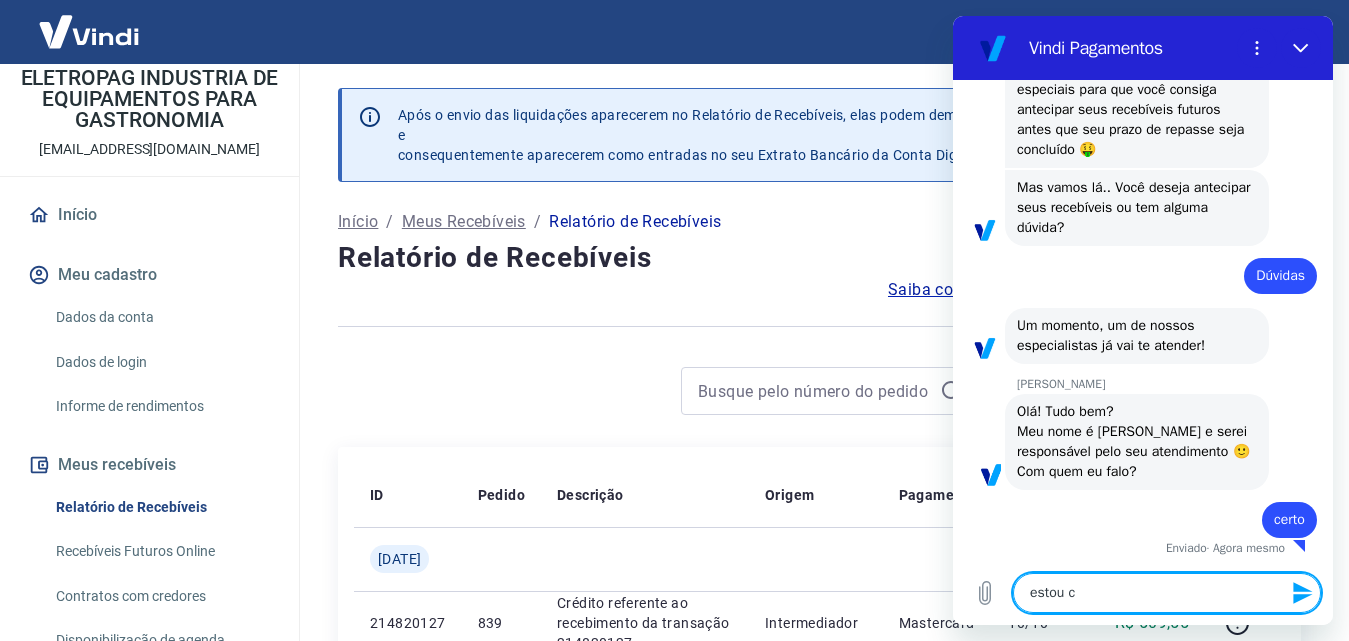 type on "estou co" 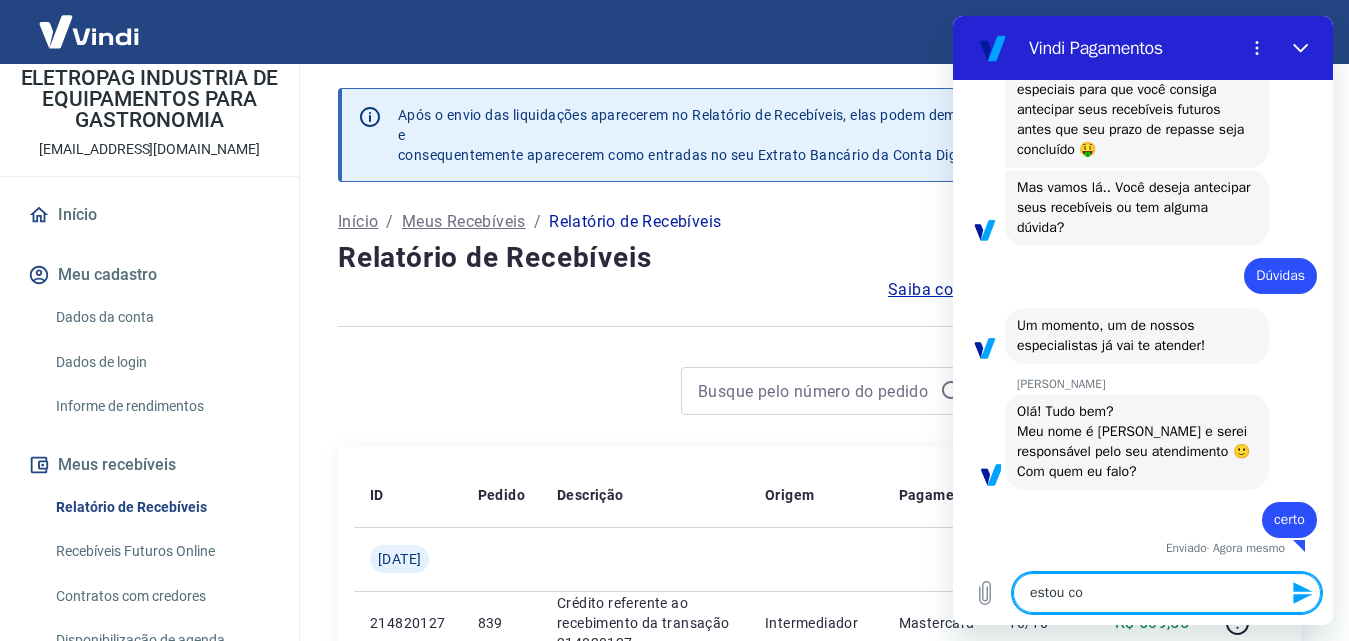 type on "estou com" 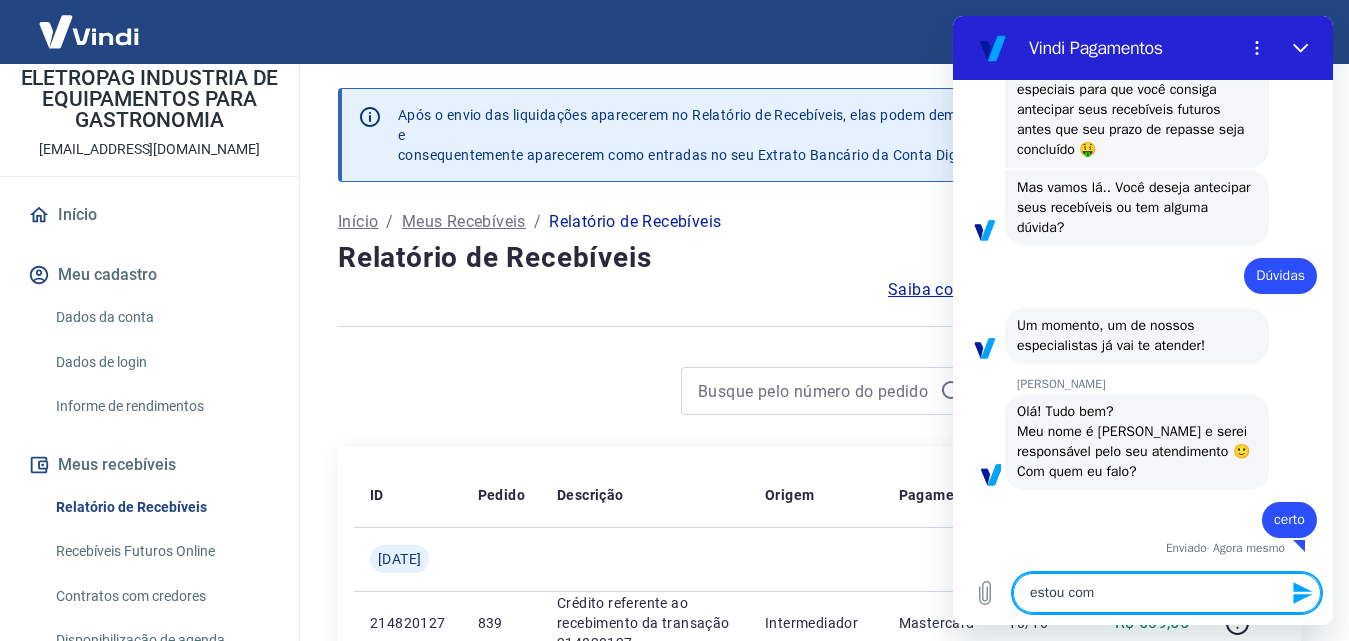 type on "estou com" 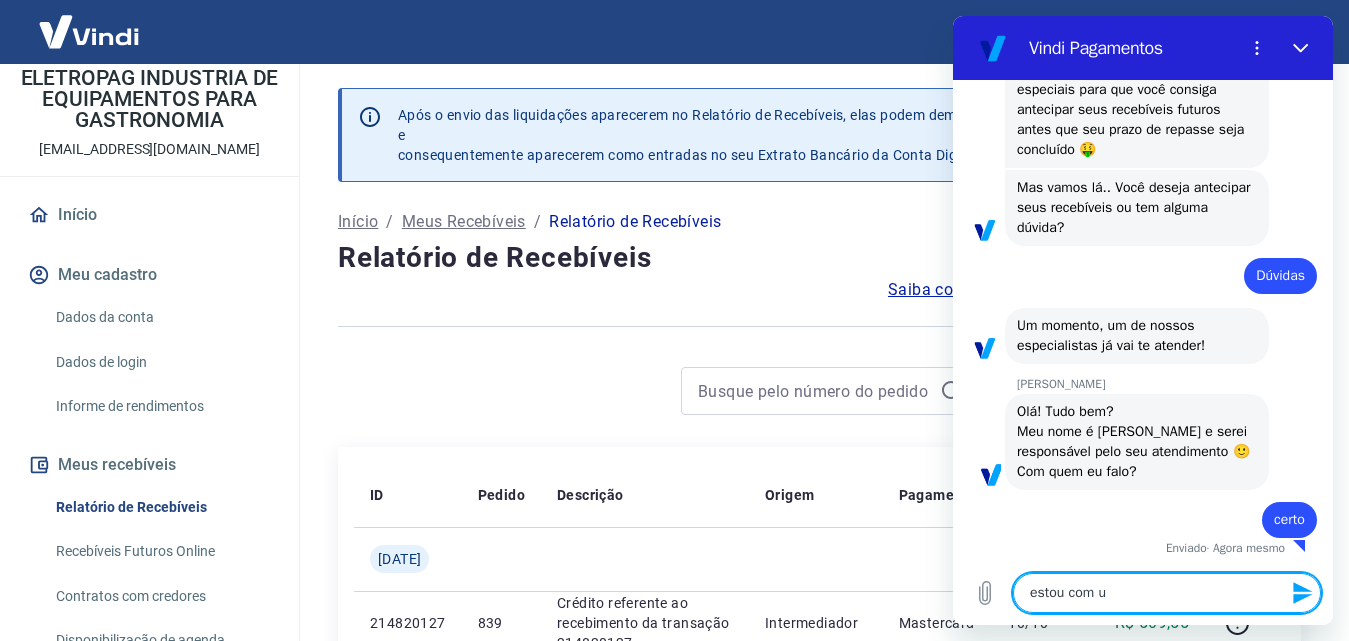 type on "estou com um" 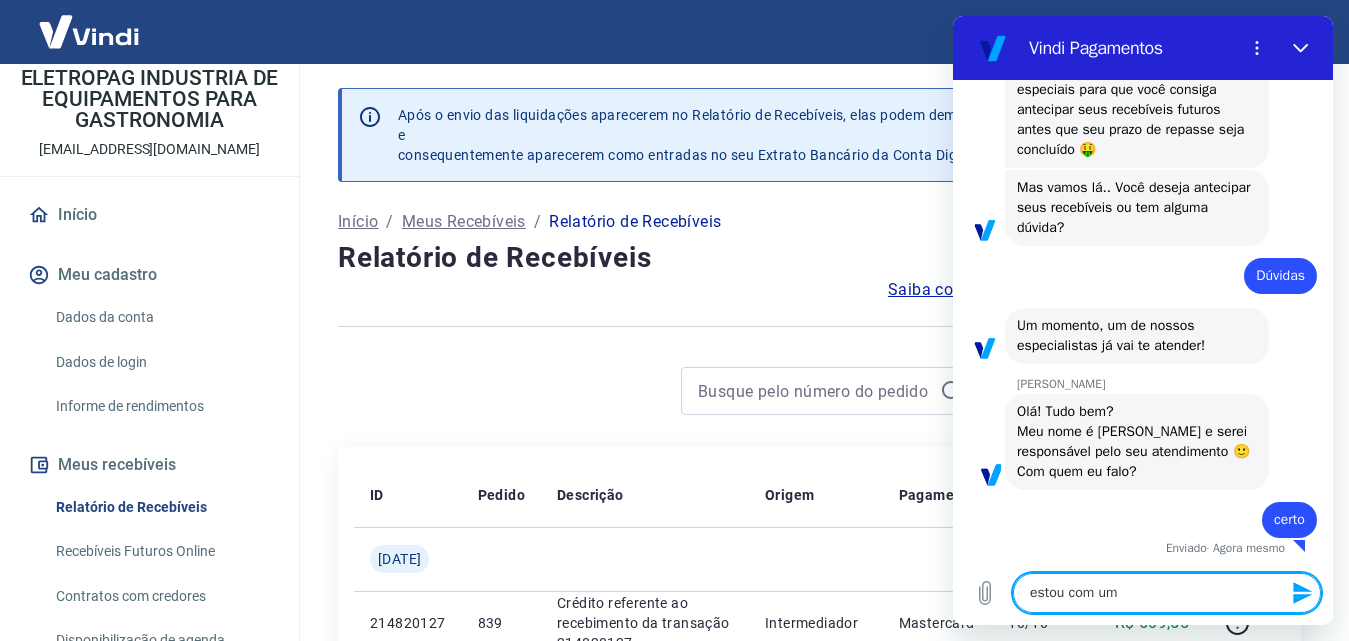 type on "estou com uma" 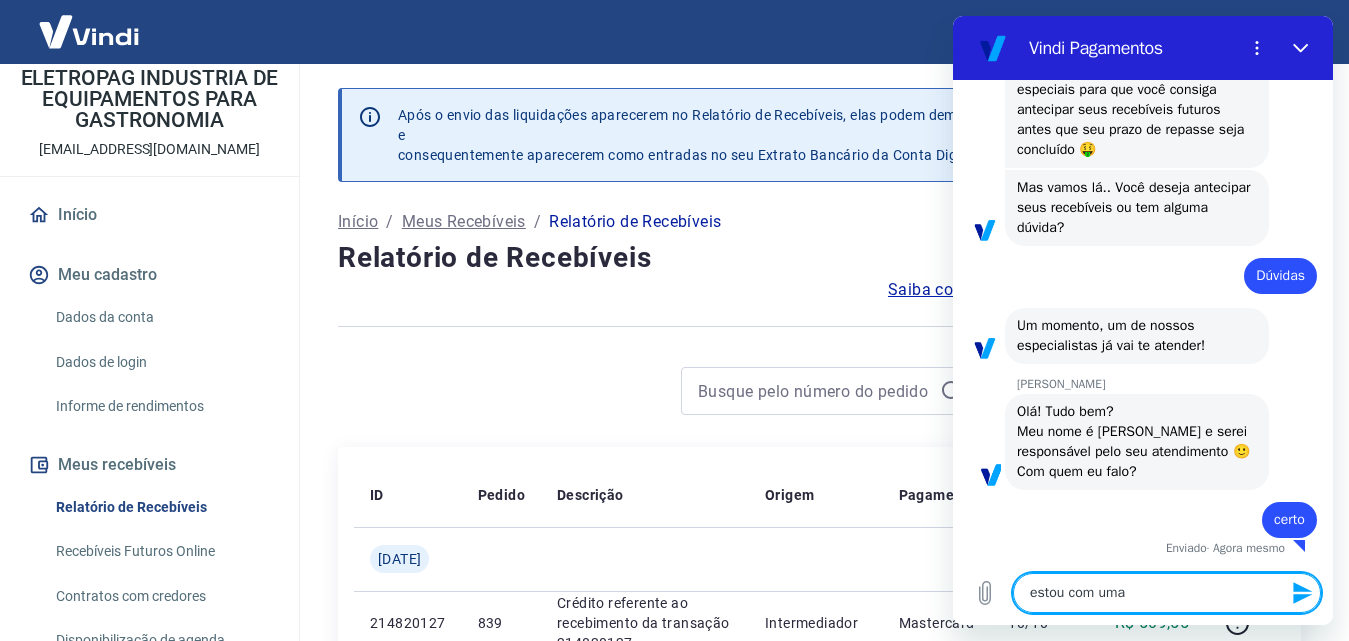 type on "estou com uma" 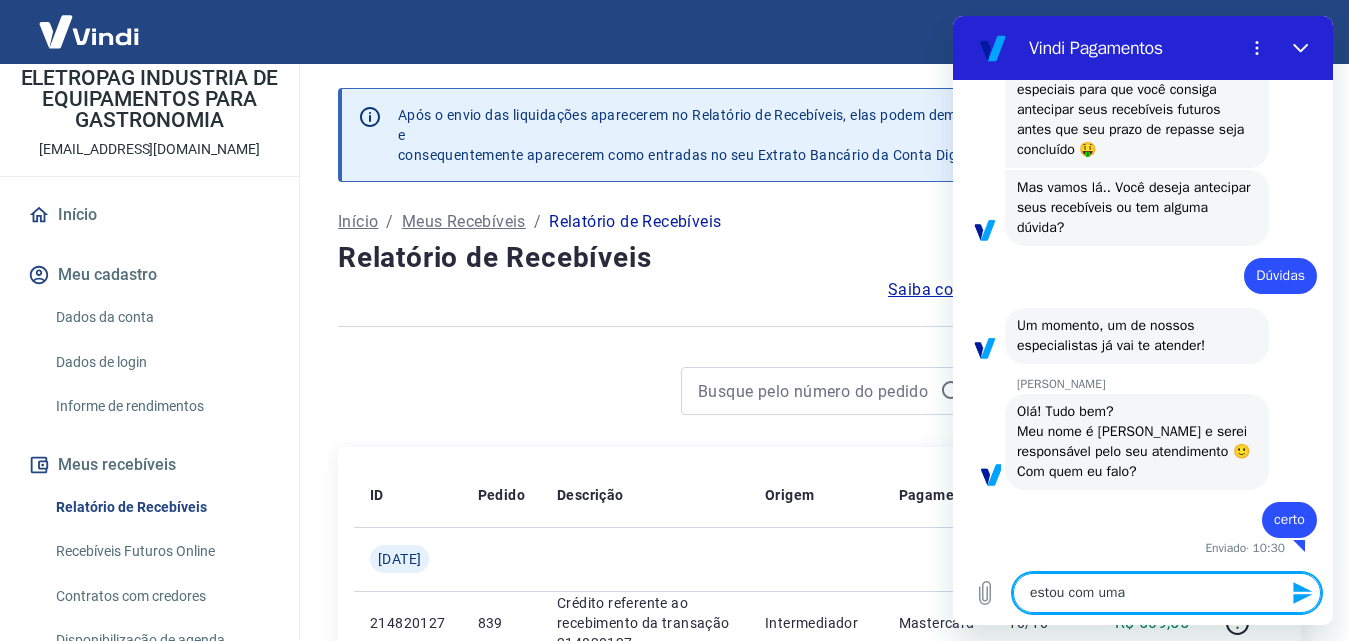 type on "estou com uma d" 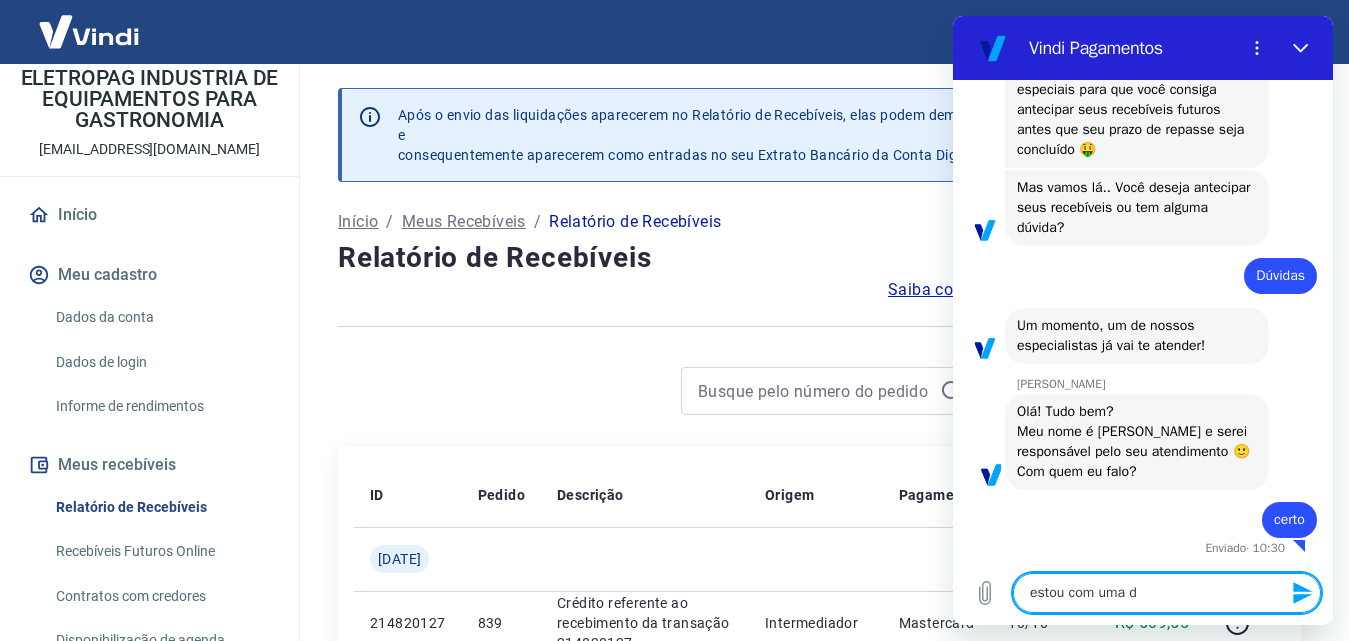 type on "estou com uma du" 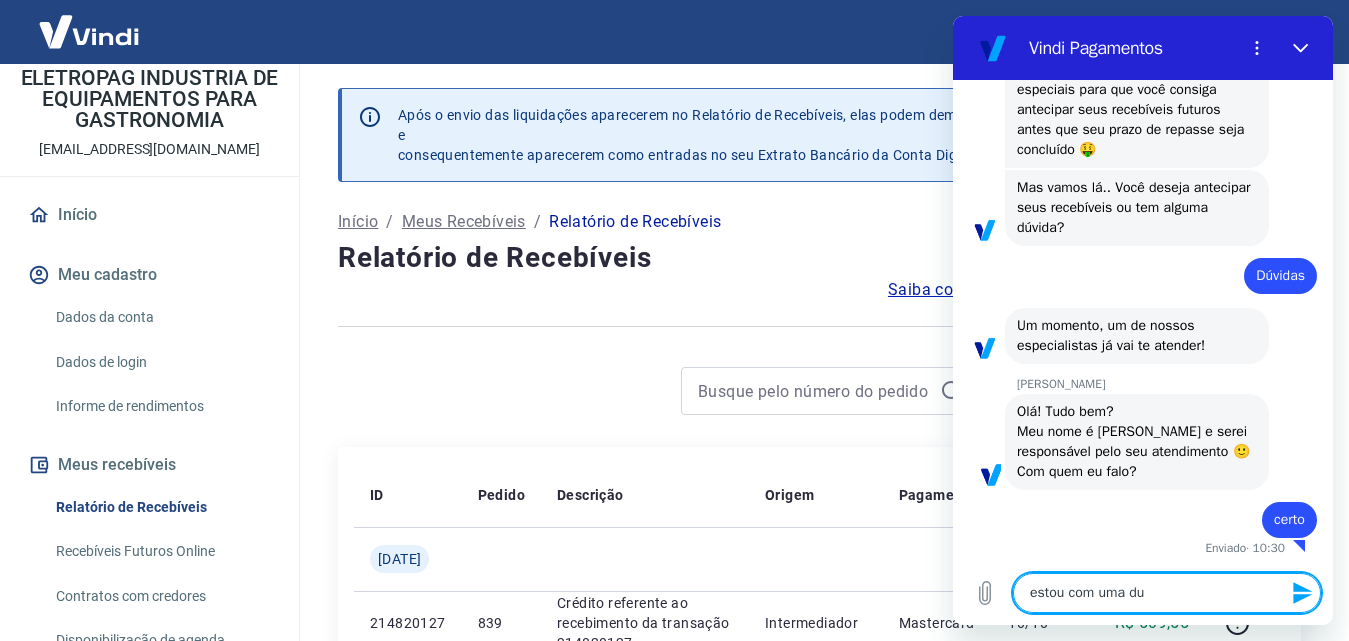 type on "estou com uma duv" 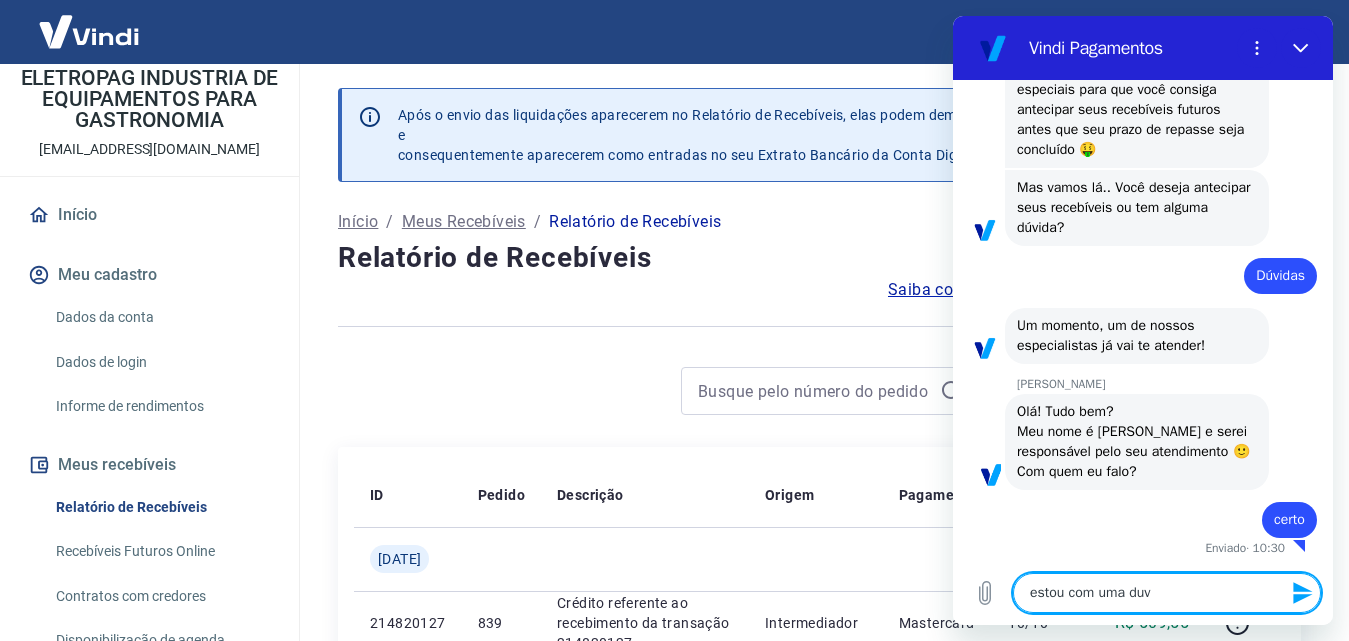 type on "estou com uma duvi" 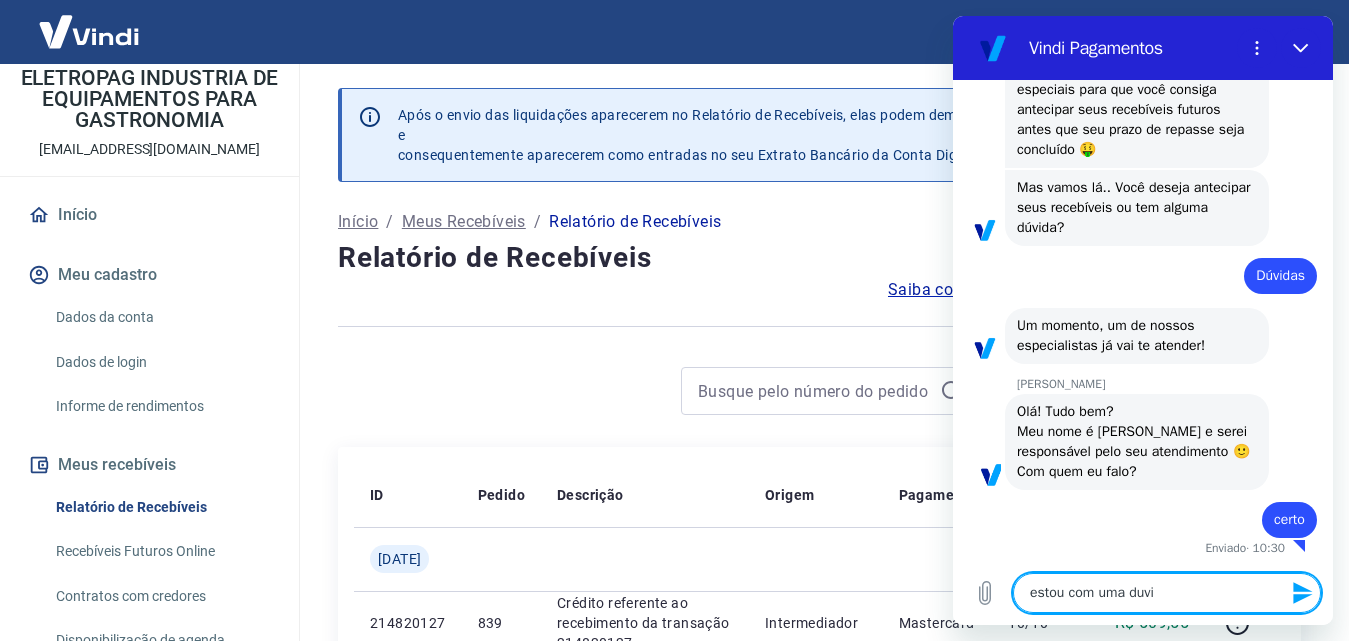 type on "estou com uma duvid" 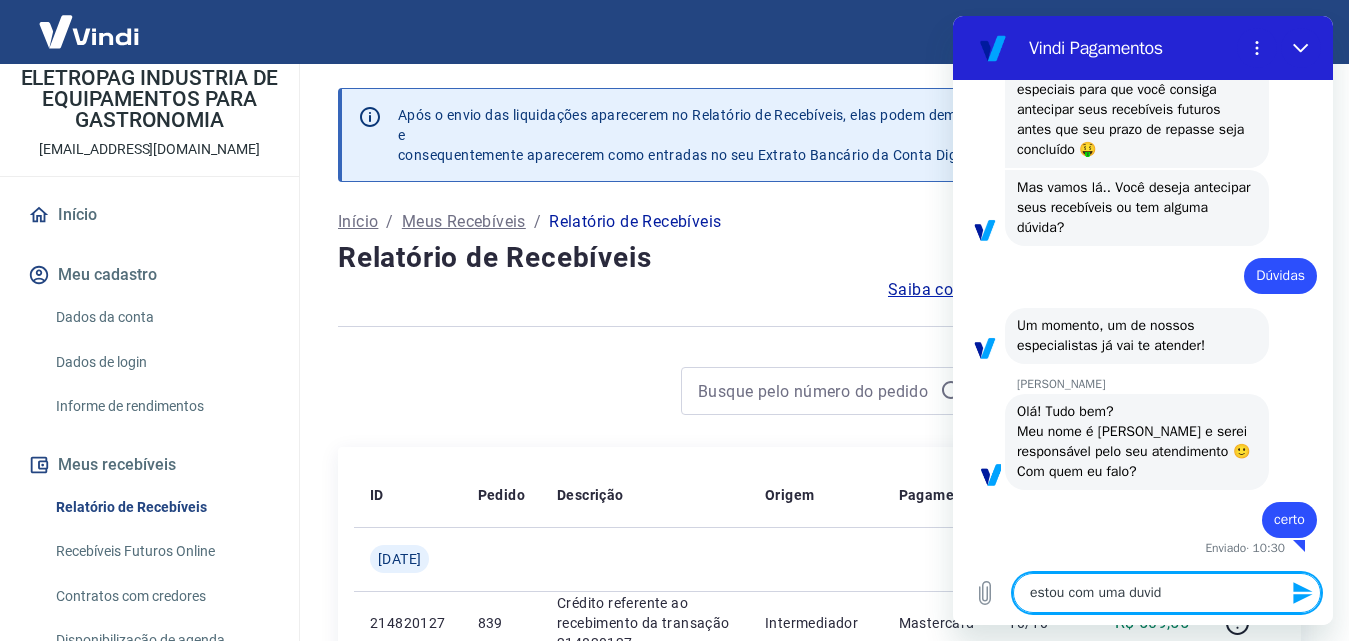 type on "estou com uma duvida" 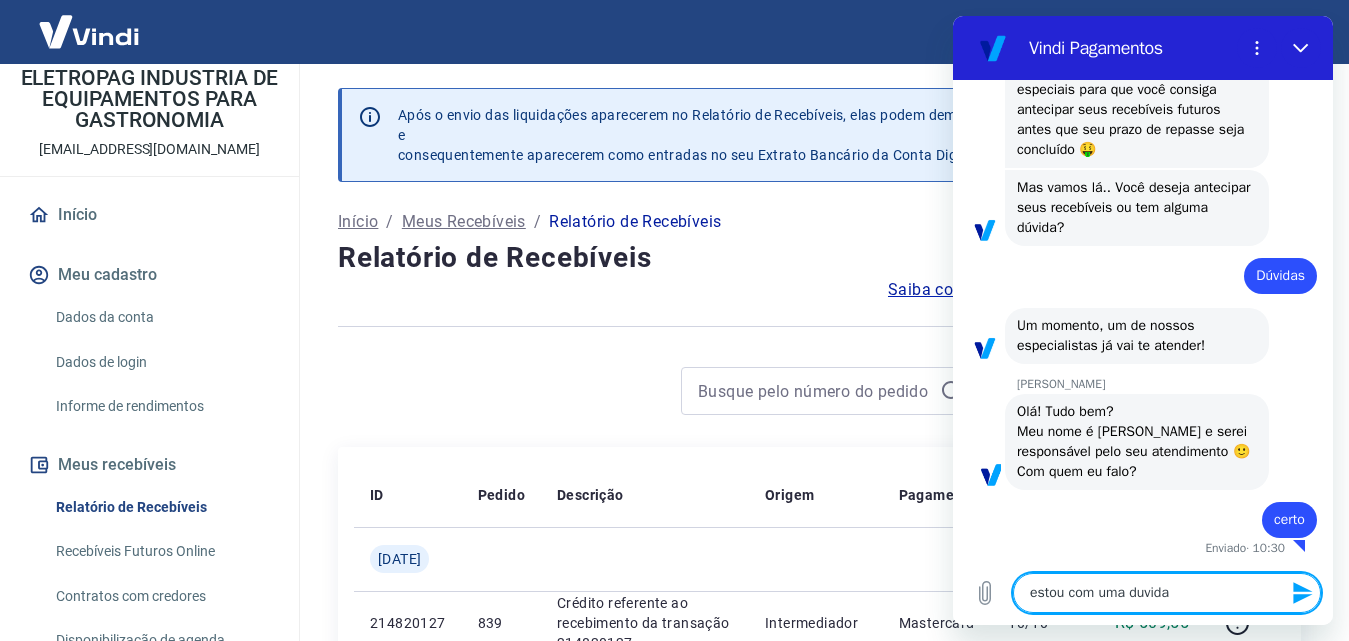 type on "estou com uma duvida" 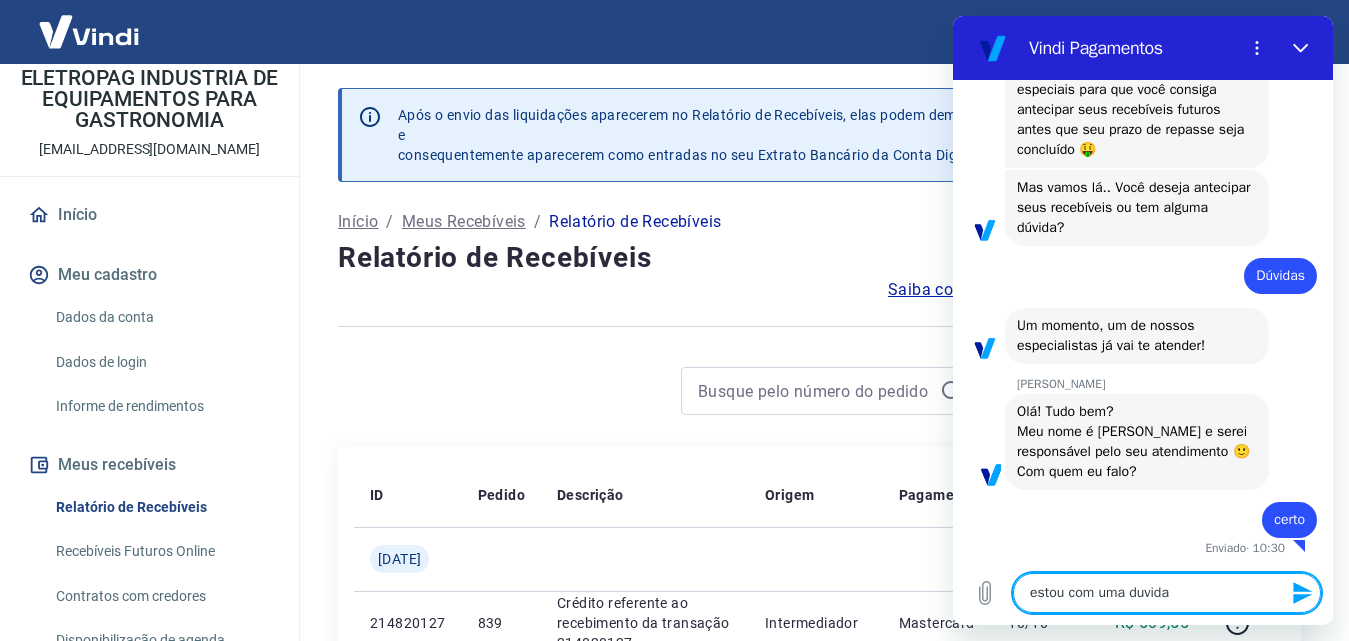 type 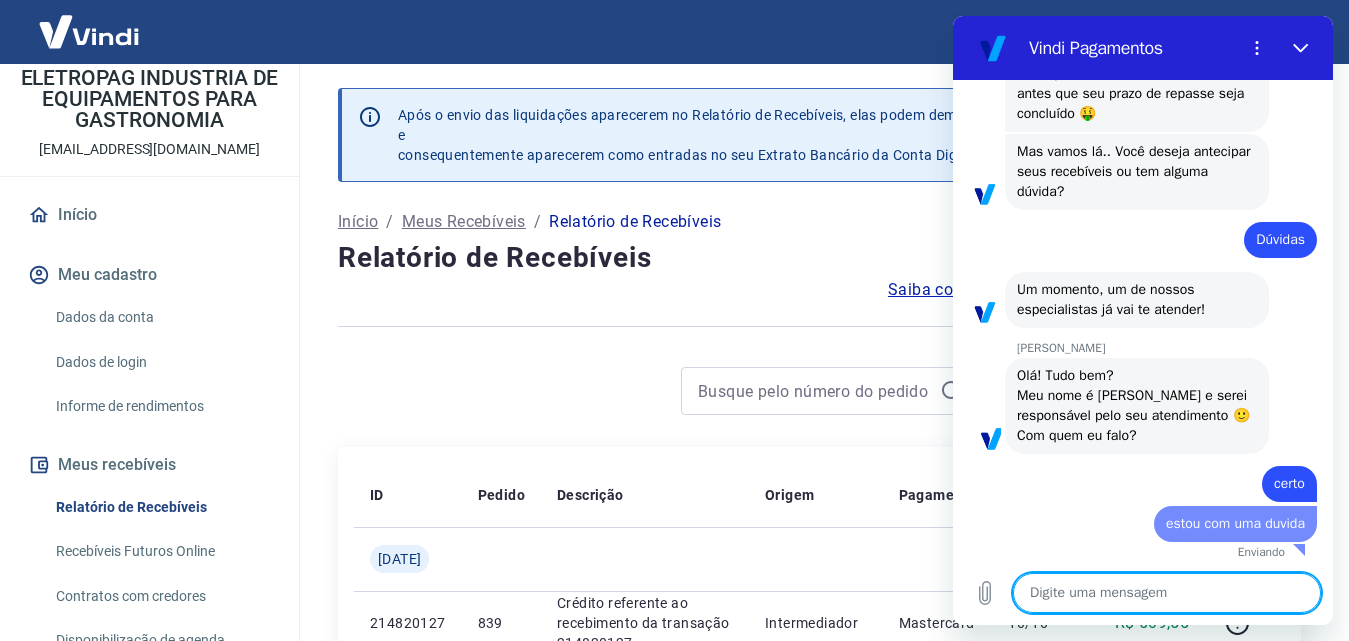 type on "x" 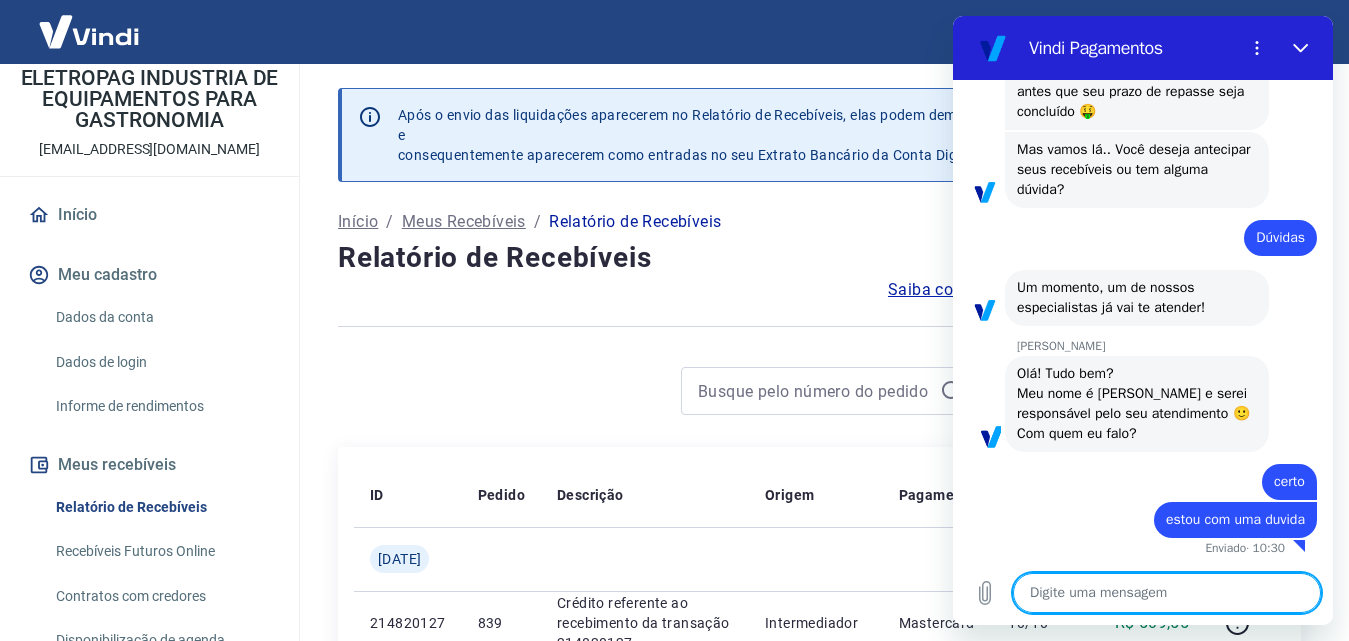 type on "j" 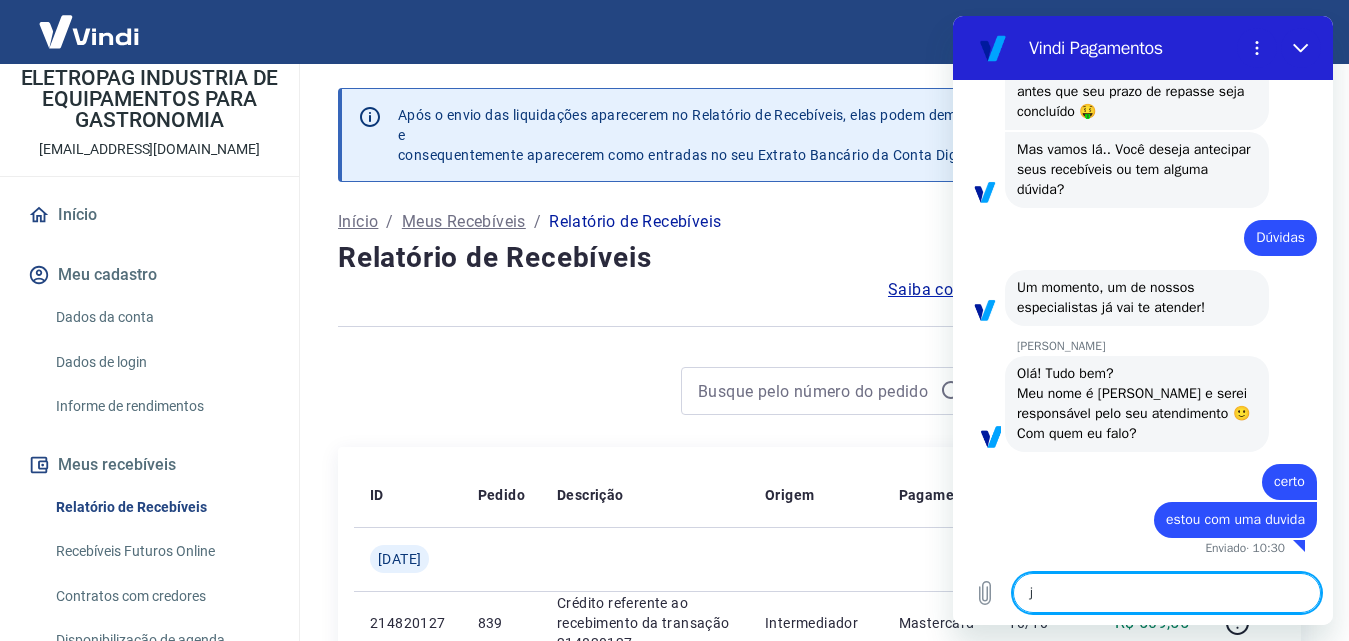 scroll, scrollTop: 346, scrollLeft: 0, axis: vertical 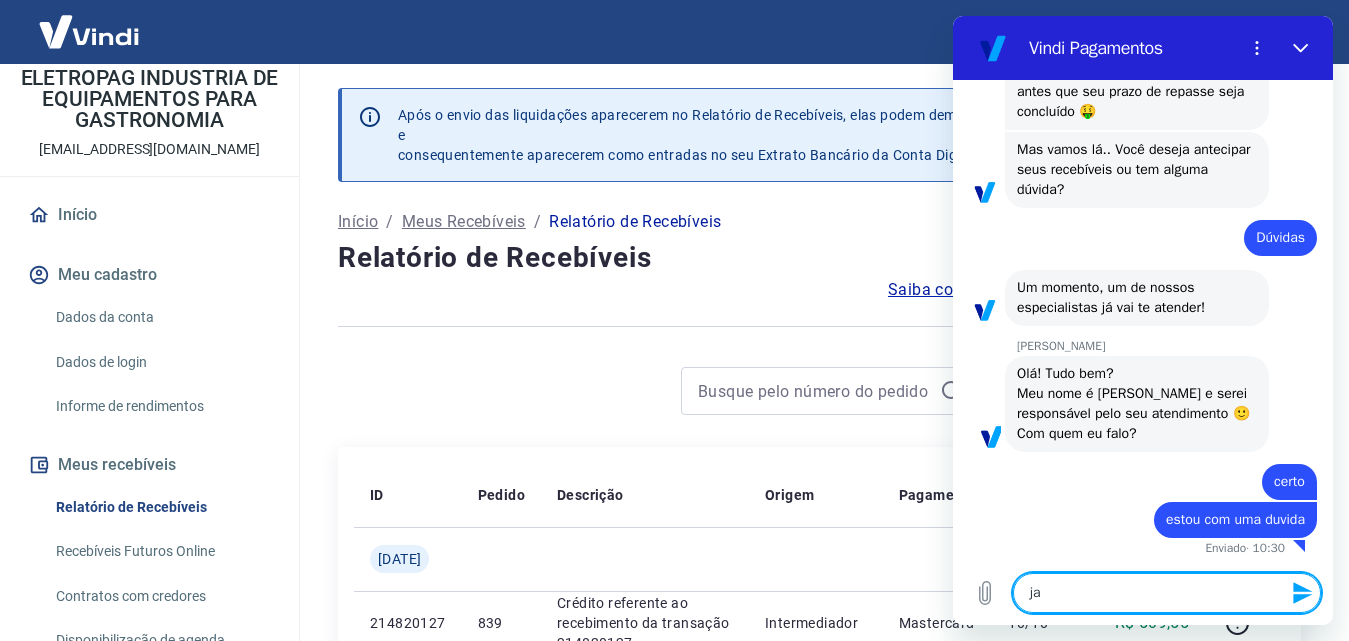 type on "ja" 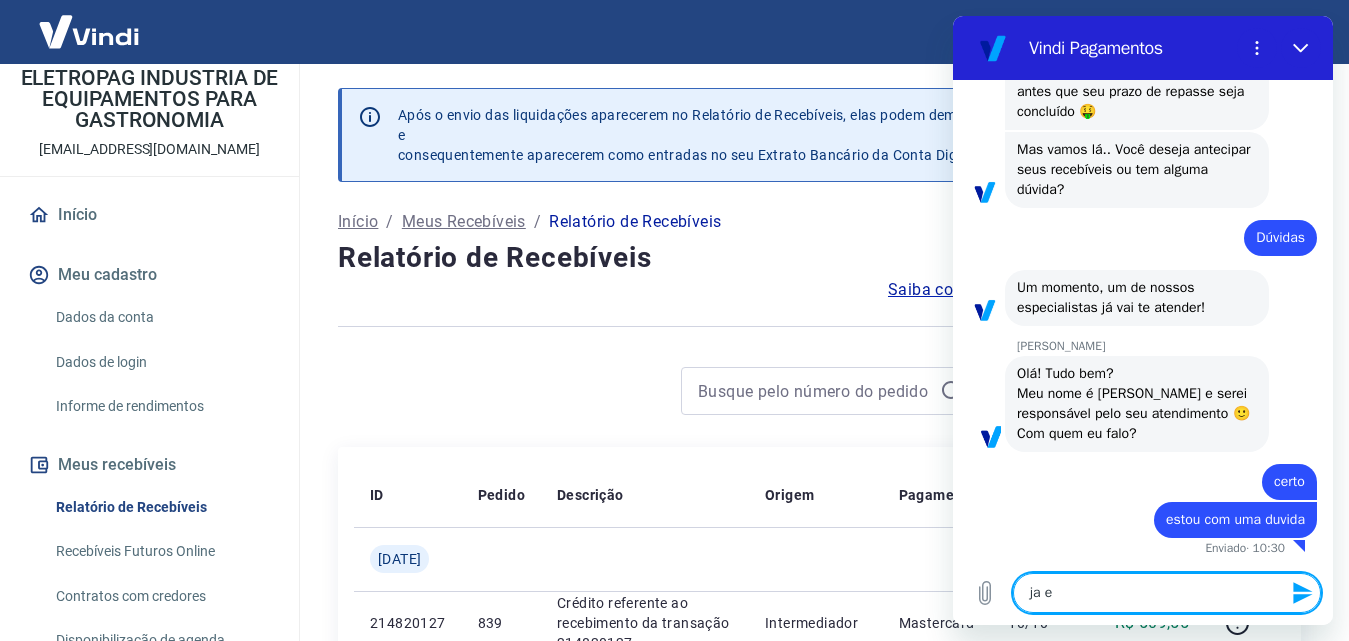 type on "x" 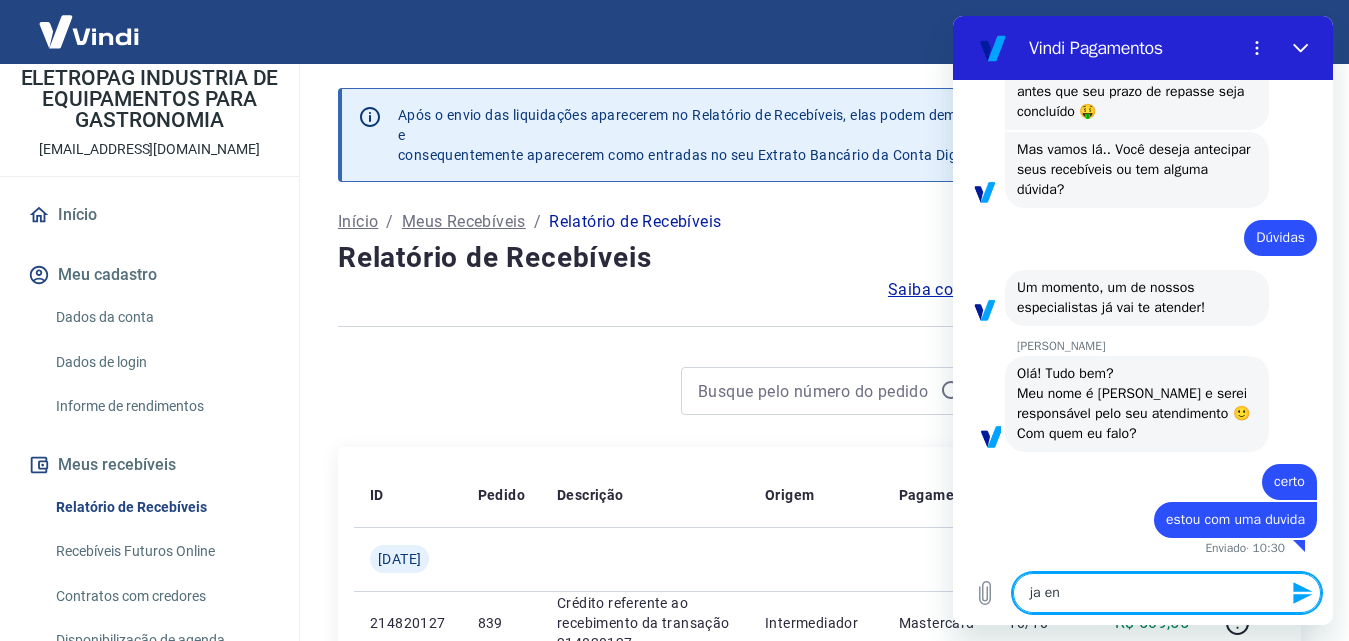 type on "ja ent" 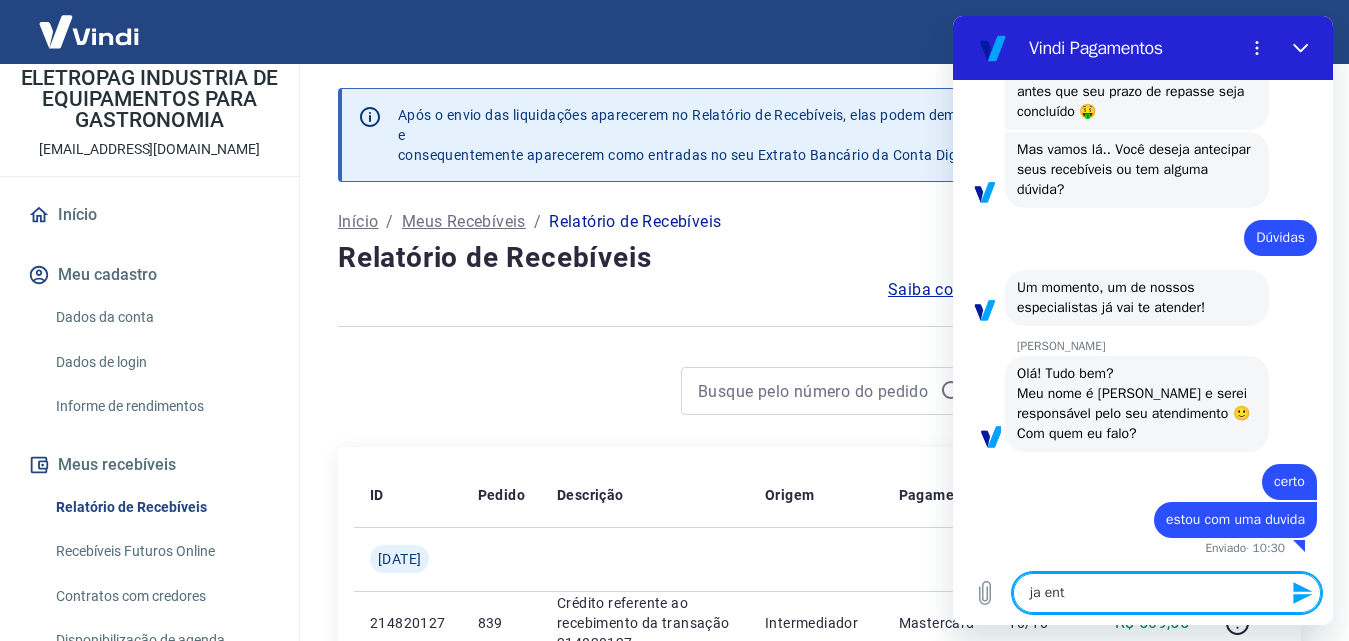type on "ja entt" 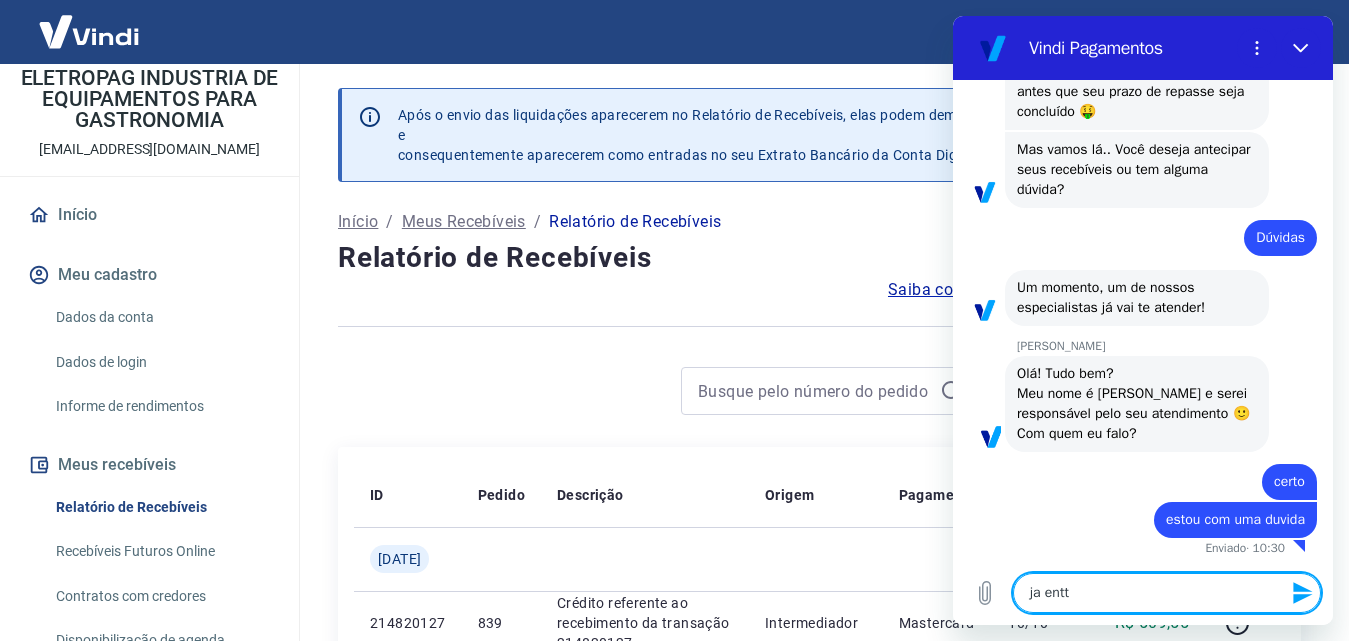 type on "ja entte" 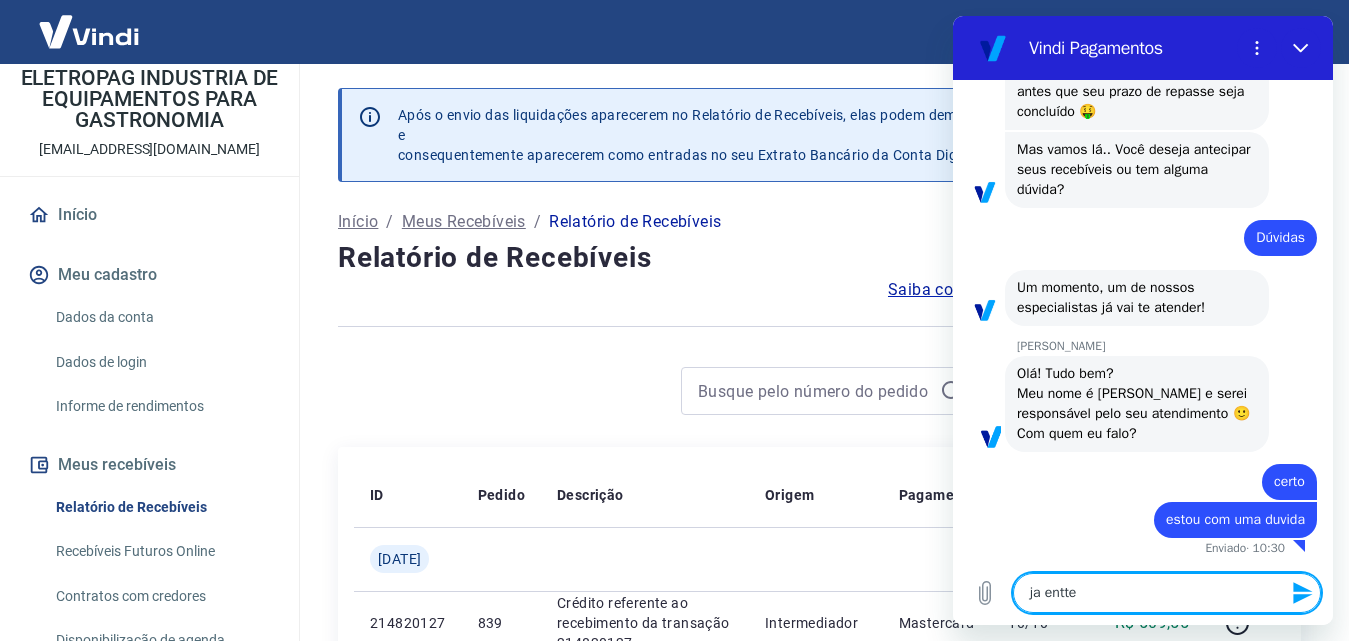 type on "ja enttei" 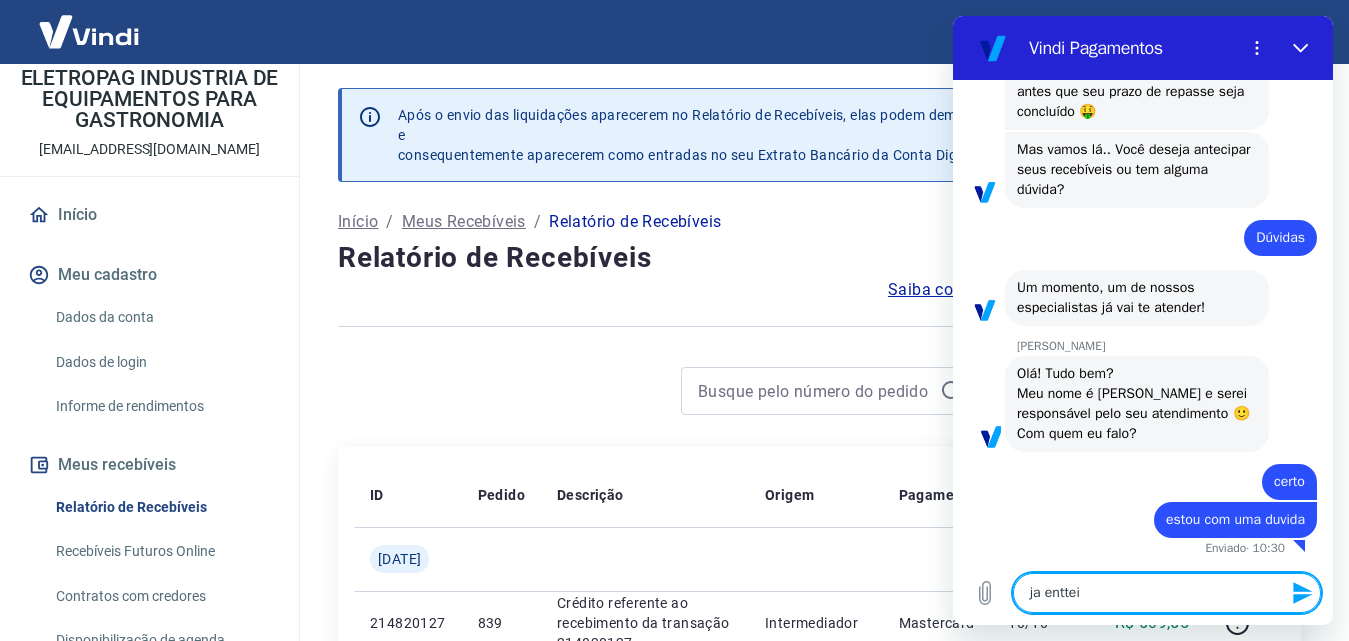 type on "ja enttei" 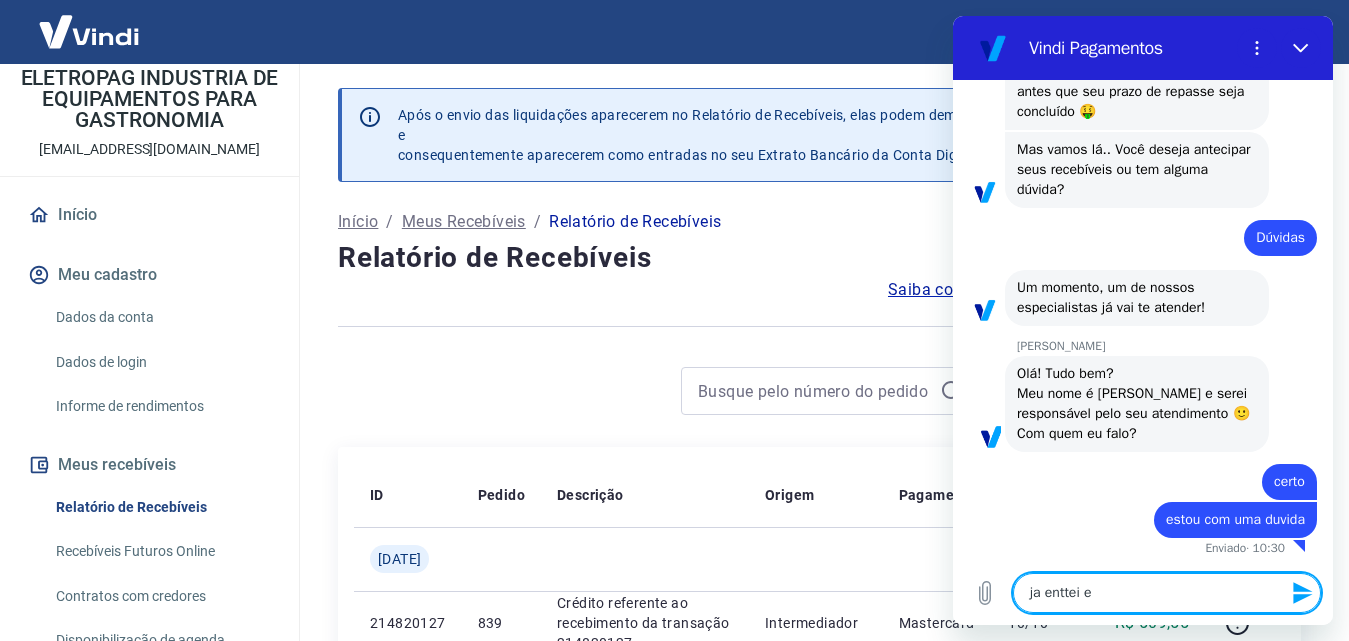 type on "x" 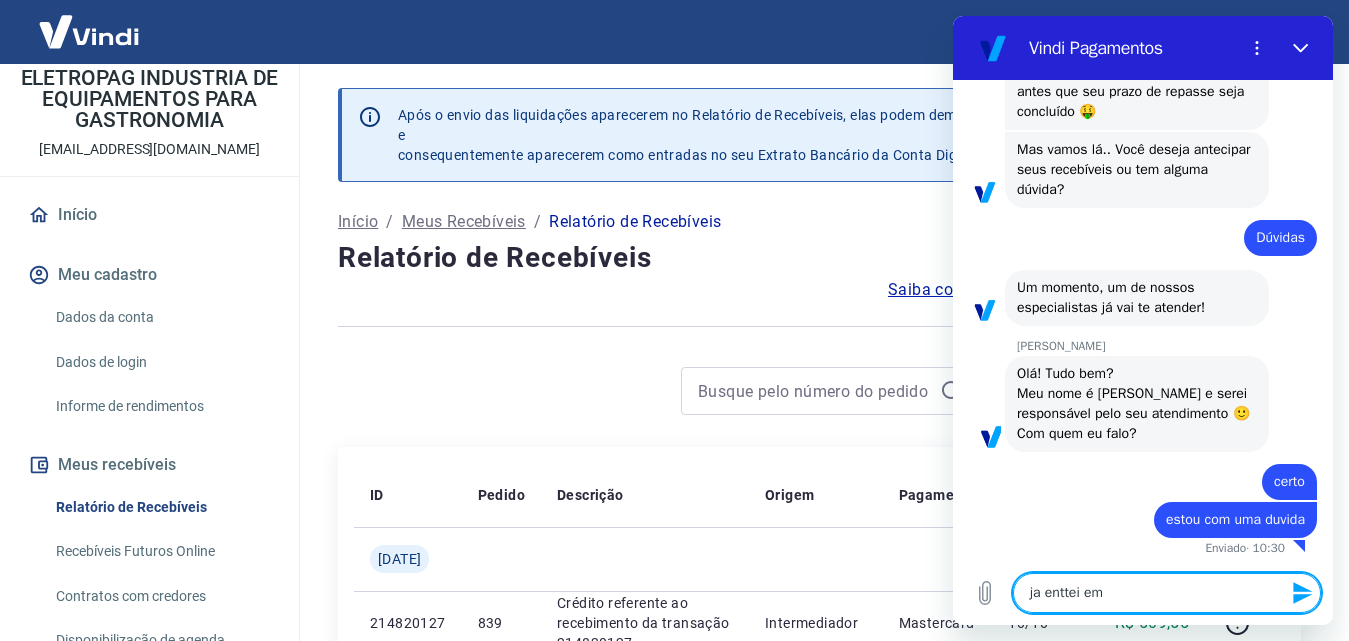 type on "ja enttei em" 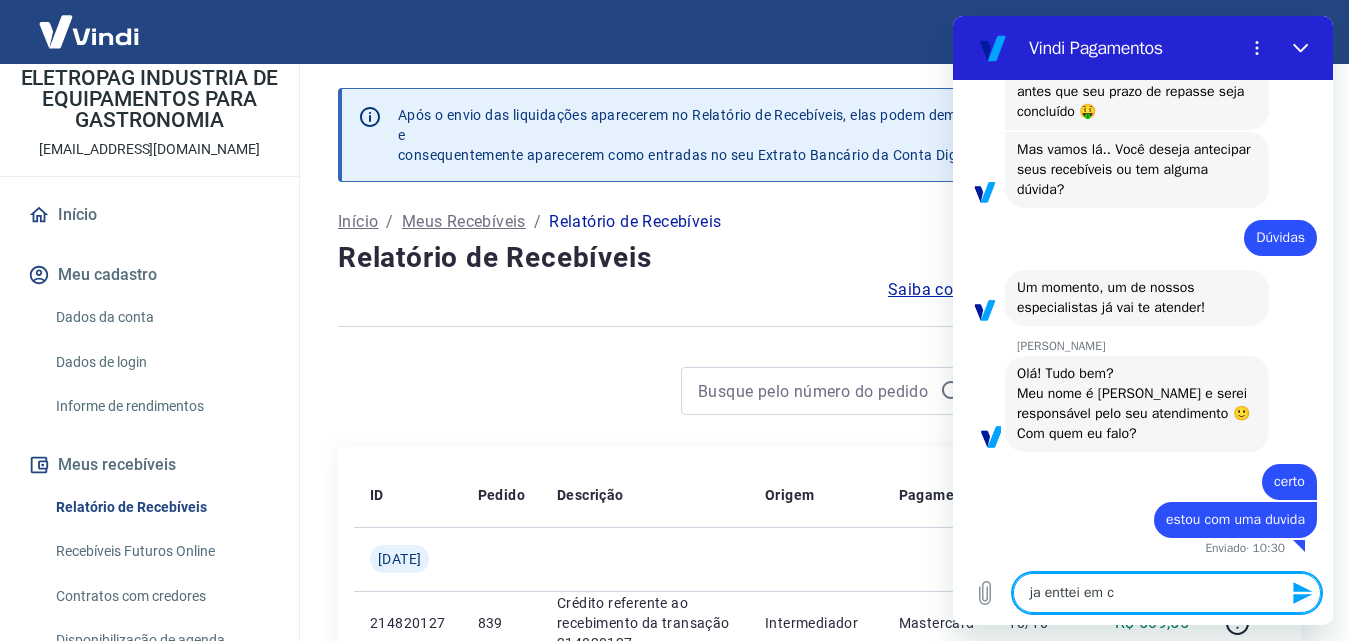 type on "ja enttei em co" 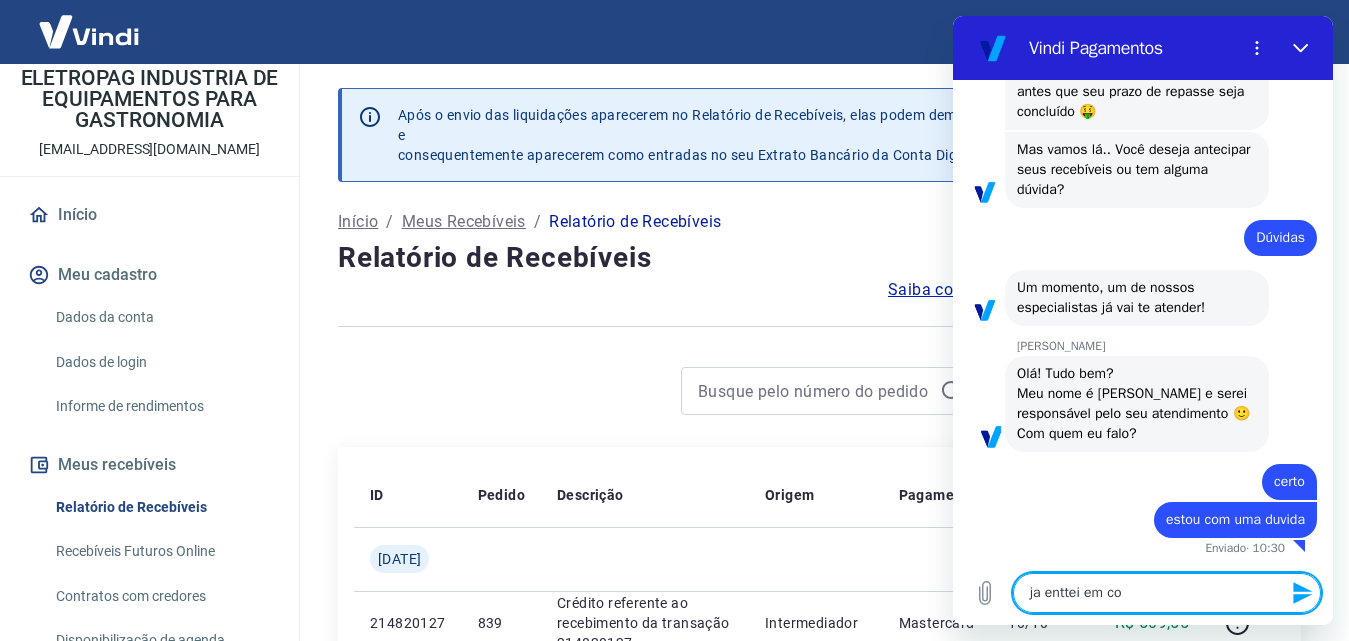 type on "ja enttei em con" 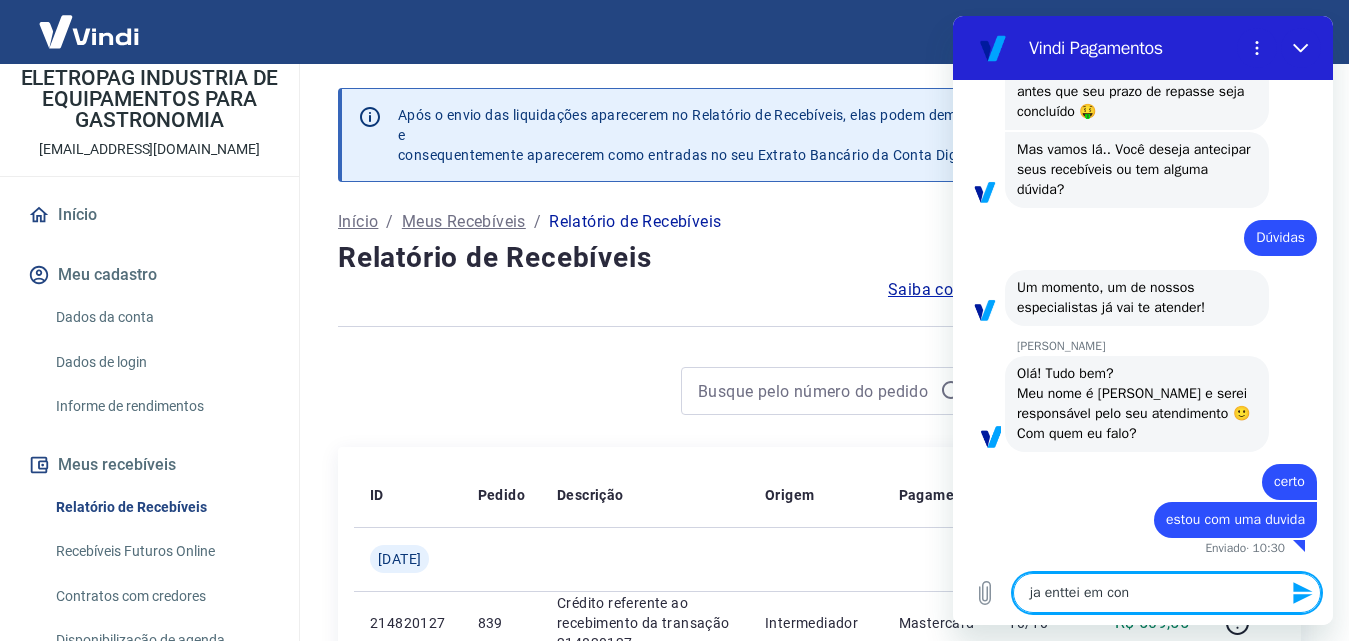 type on "ja enttei em cona" 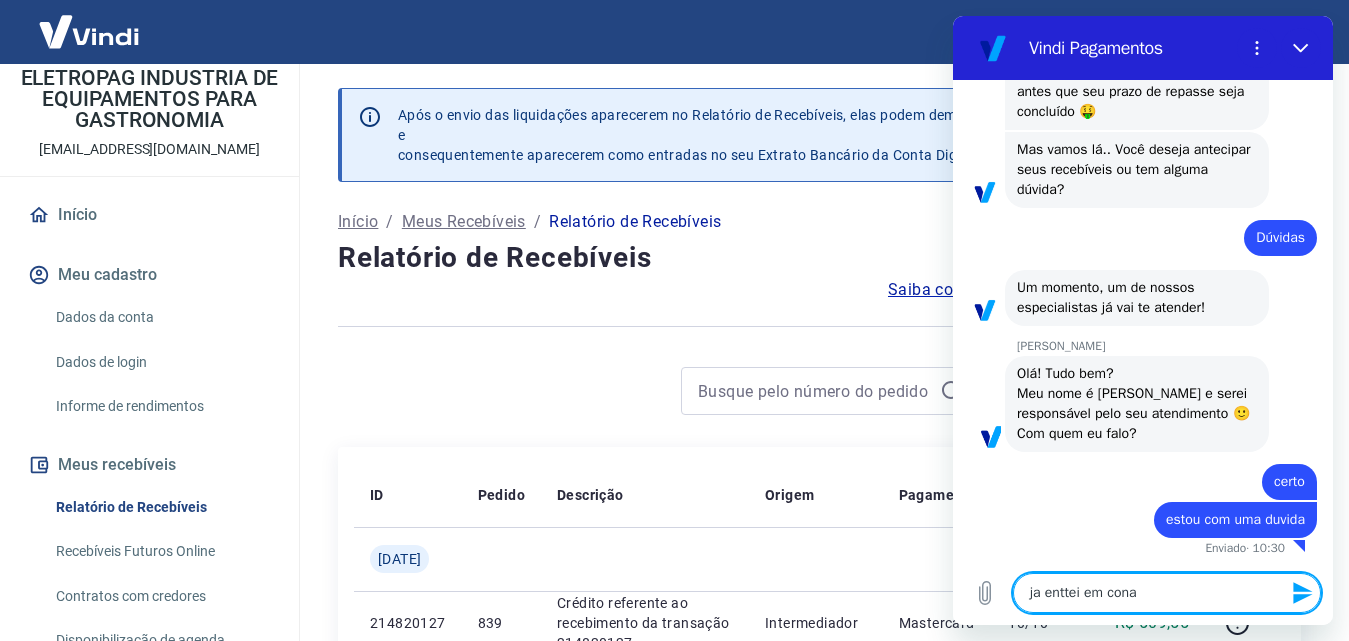 type on "ja enttei em conat" 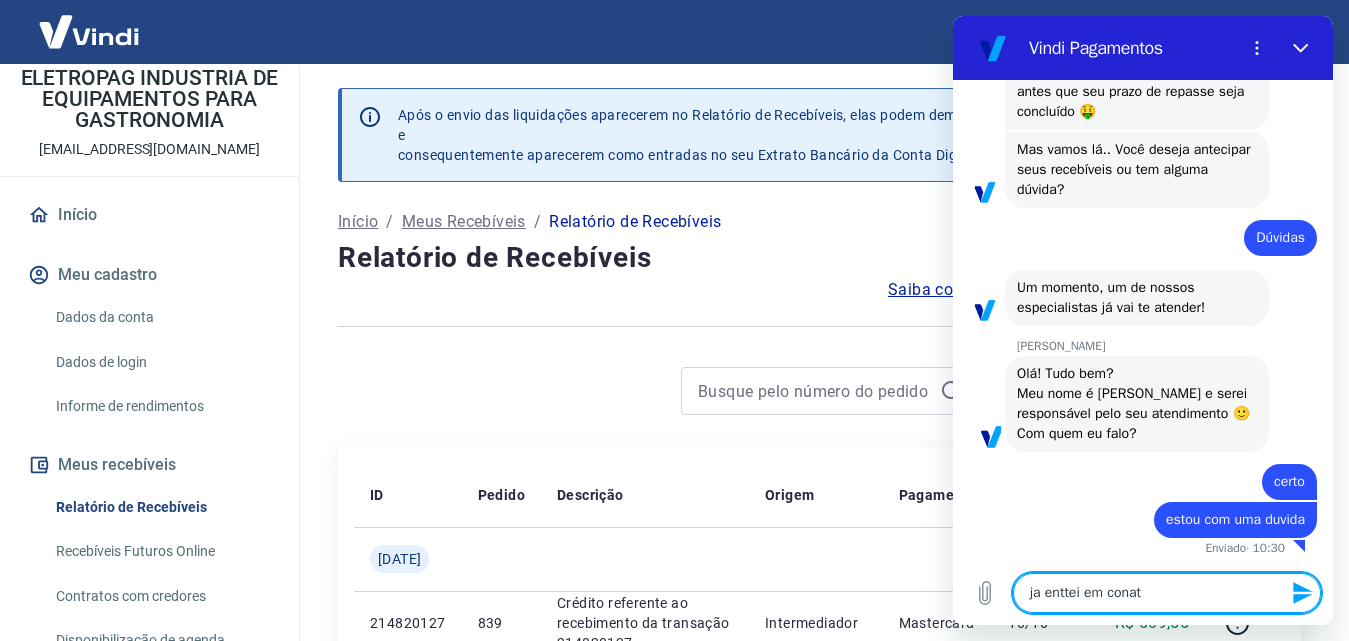 type on "ja enttei em conato" 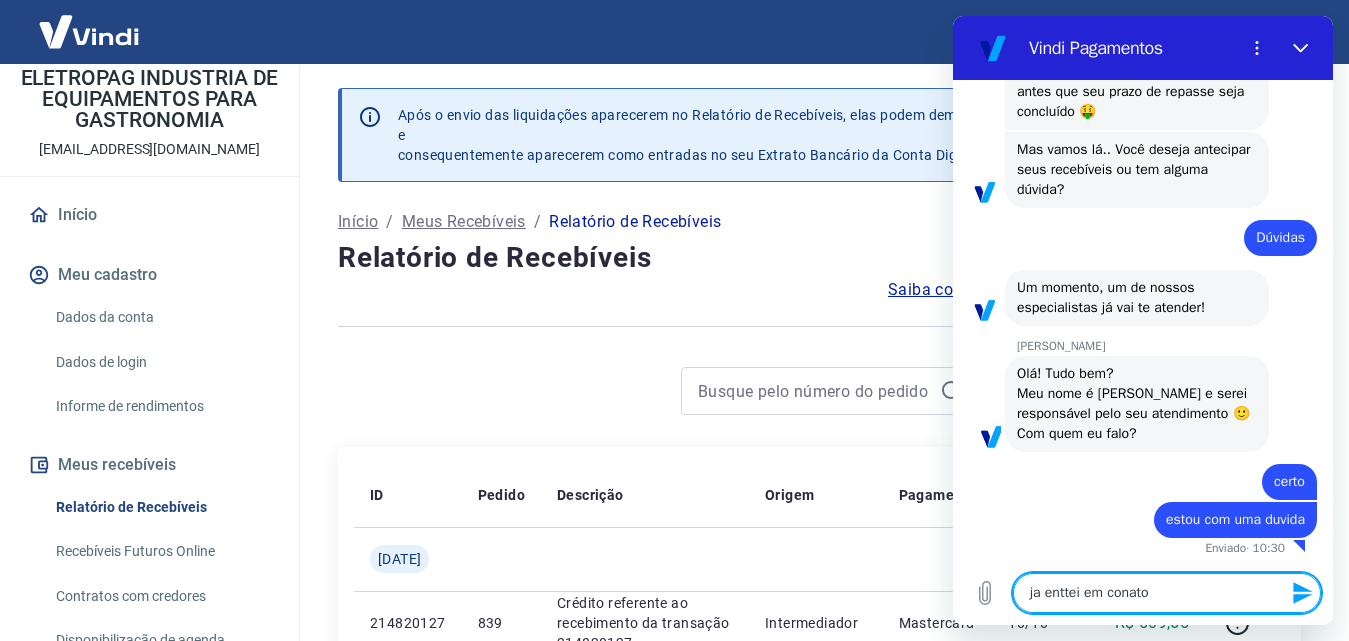 type on "ja enttei em conat" 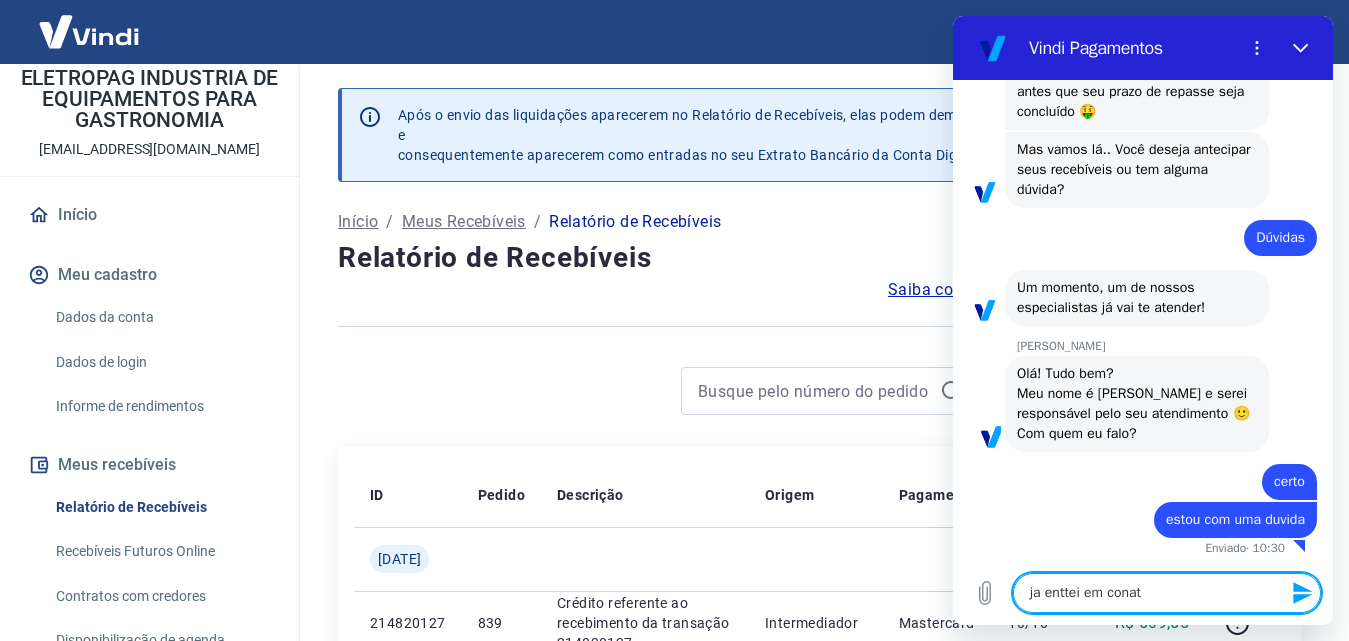 type on "ja enttei em cona" 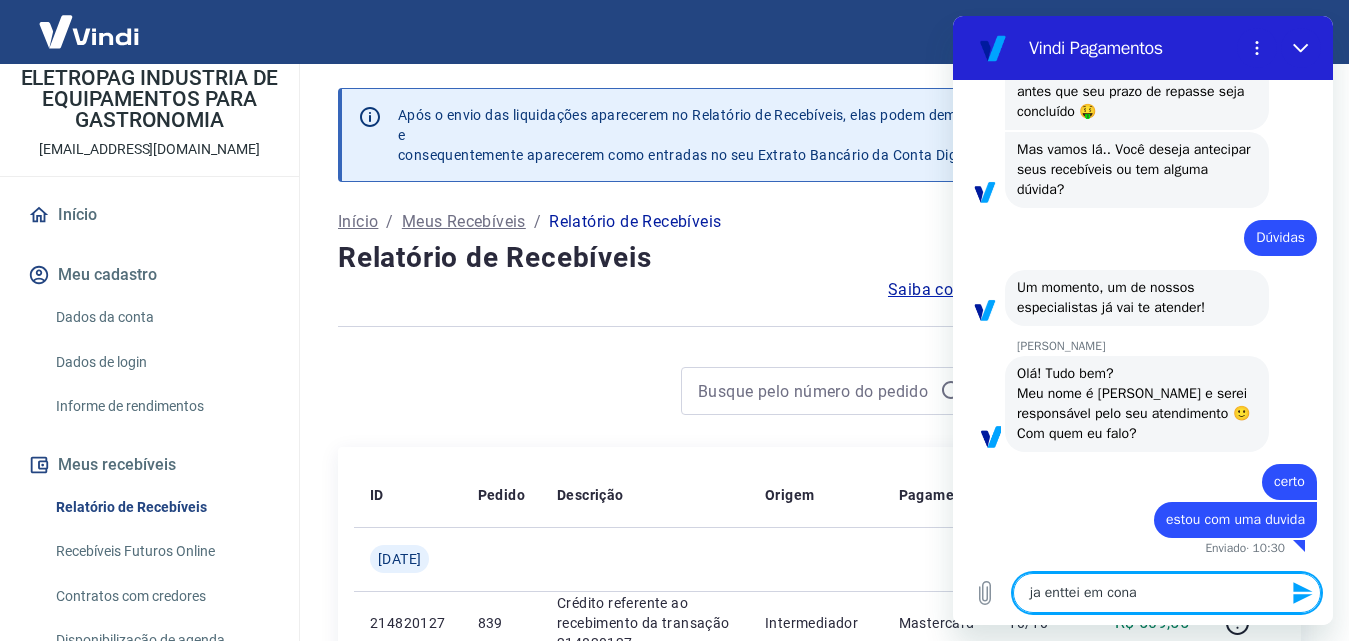 type on "ja enttei em con" 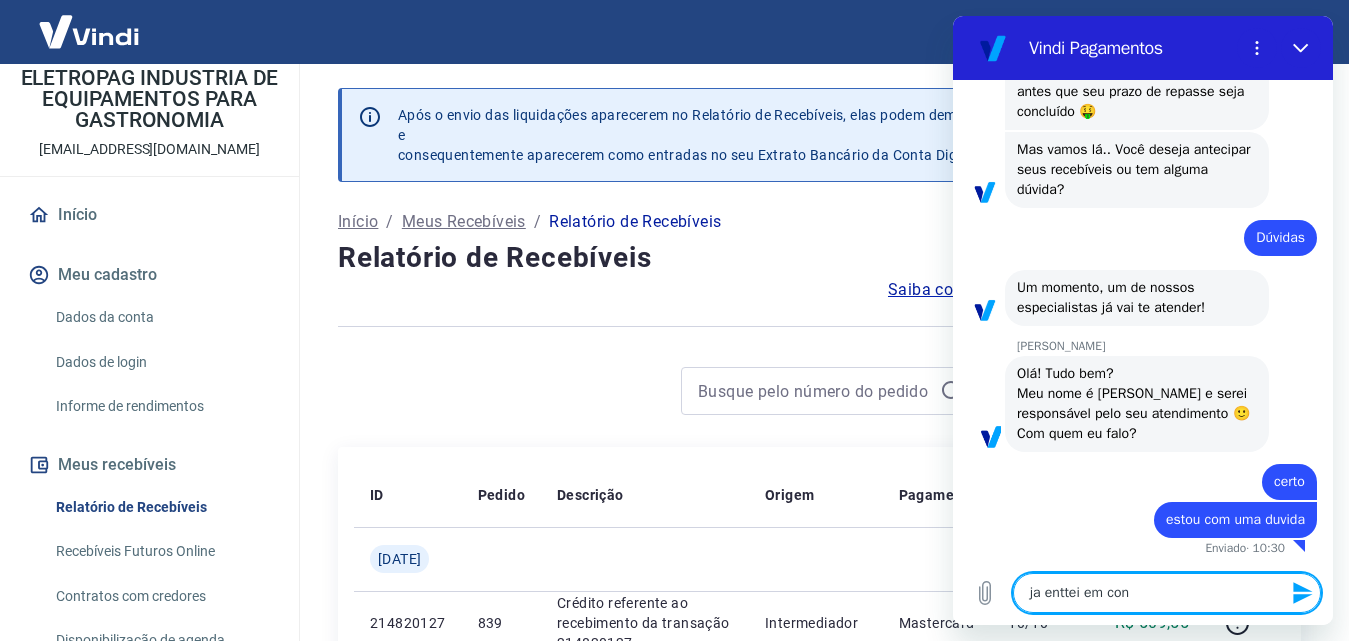 type on "ja enttei em cont" 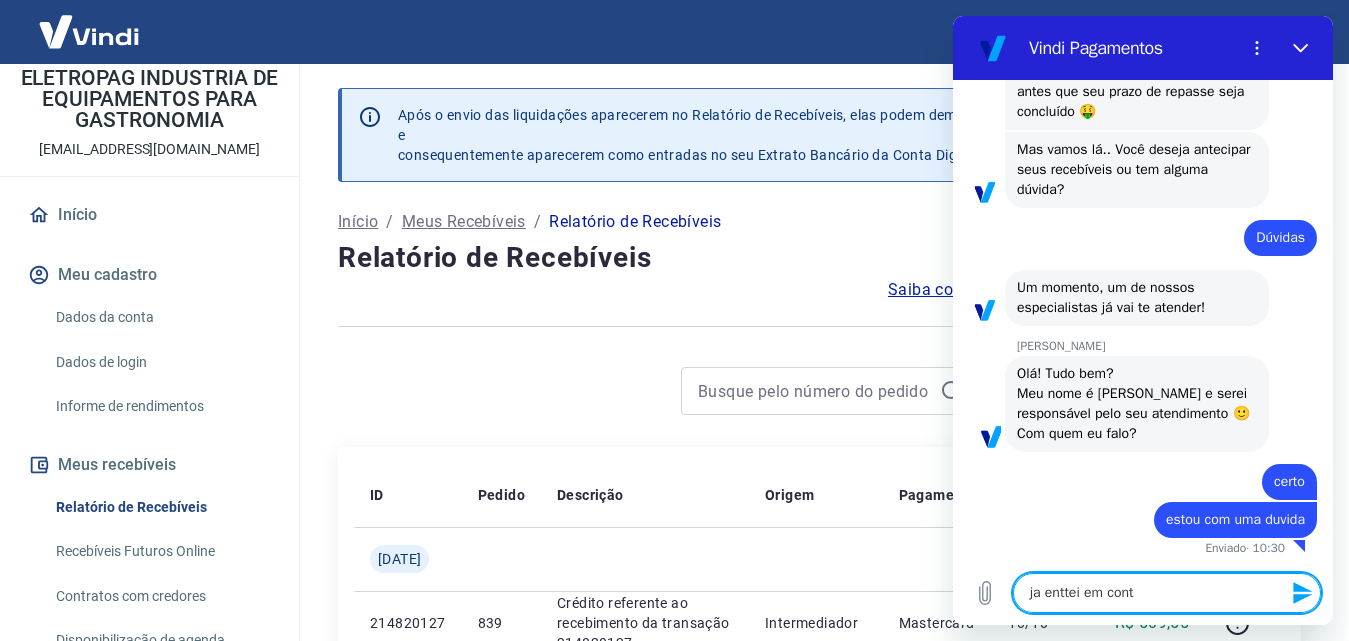 type on "ja enttei em conta" 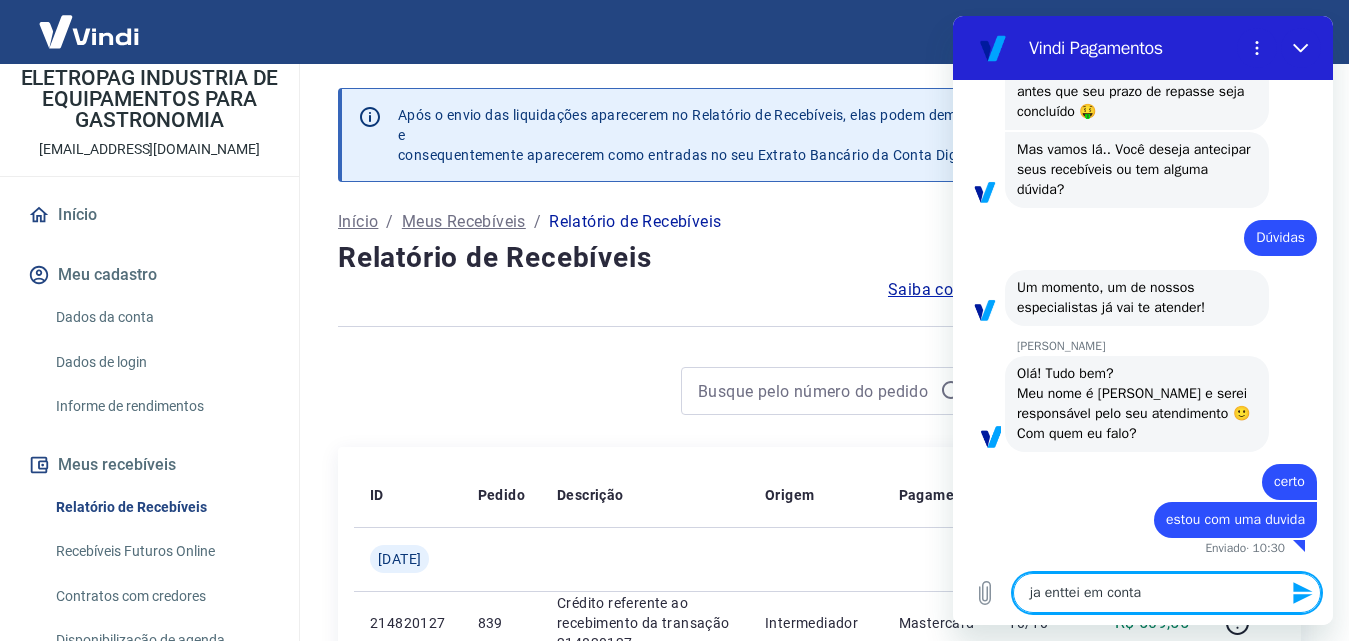 type on "ja enttei em contat" 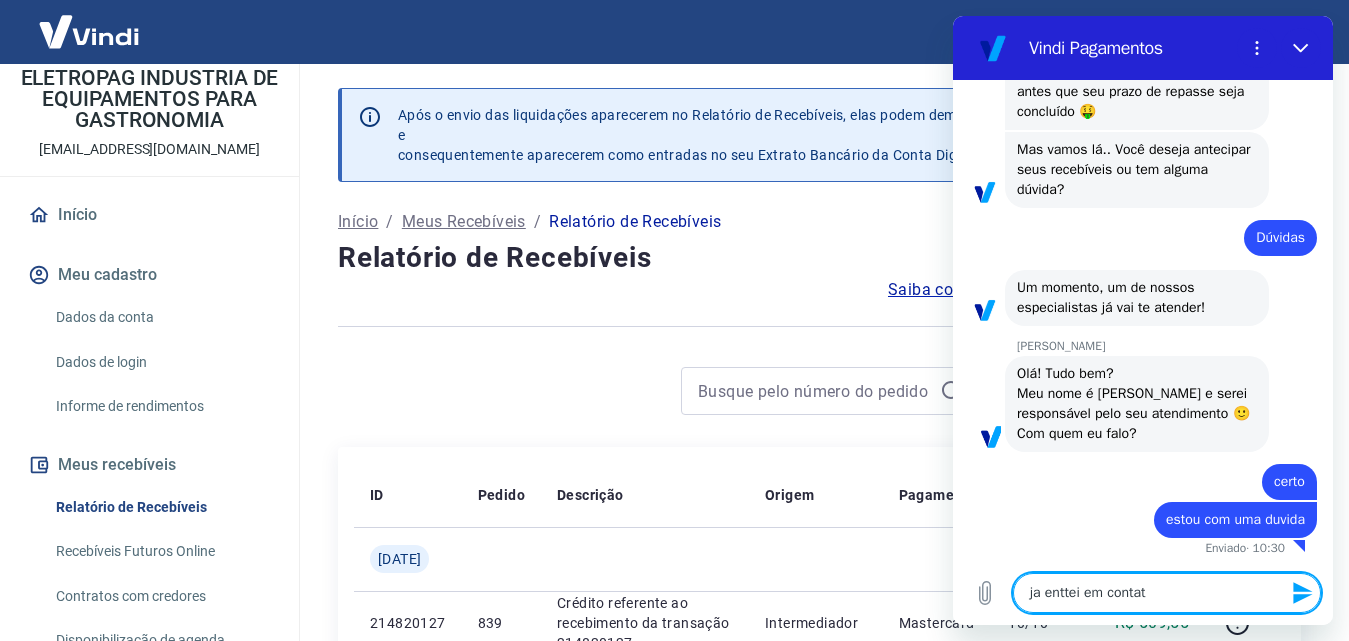 type on "ja enttei em contato" 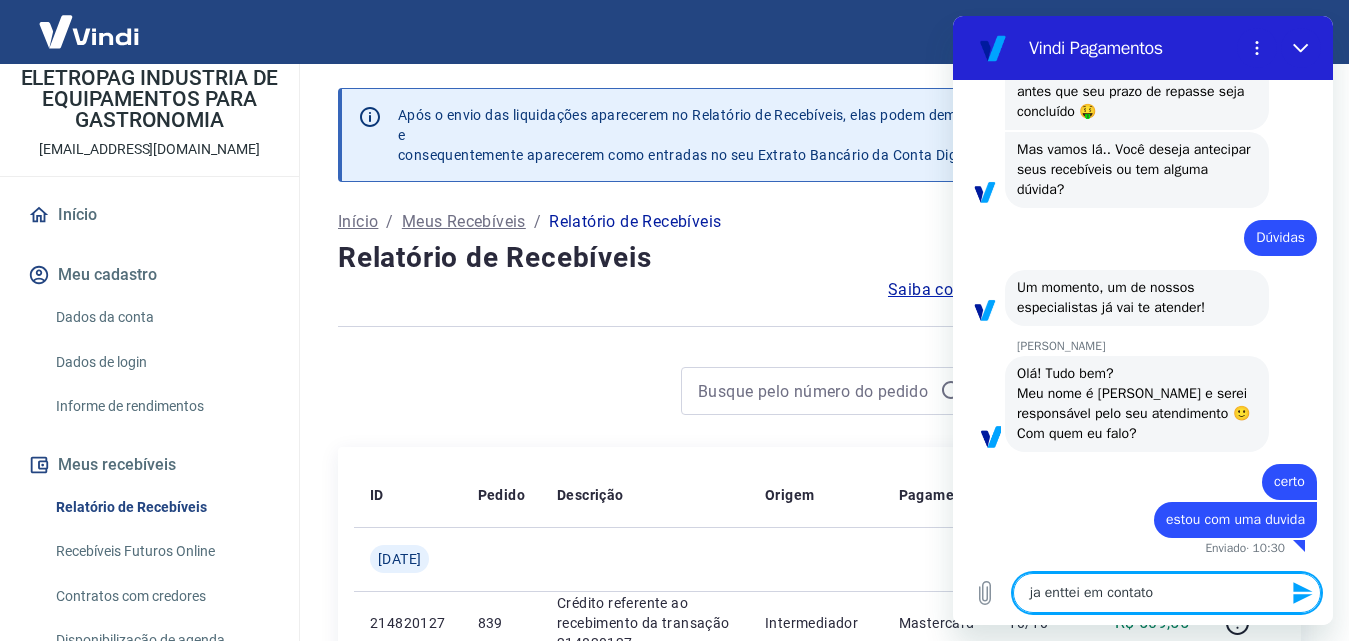 type on "ja enttei em contato" 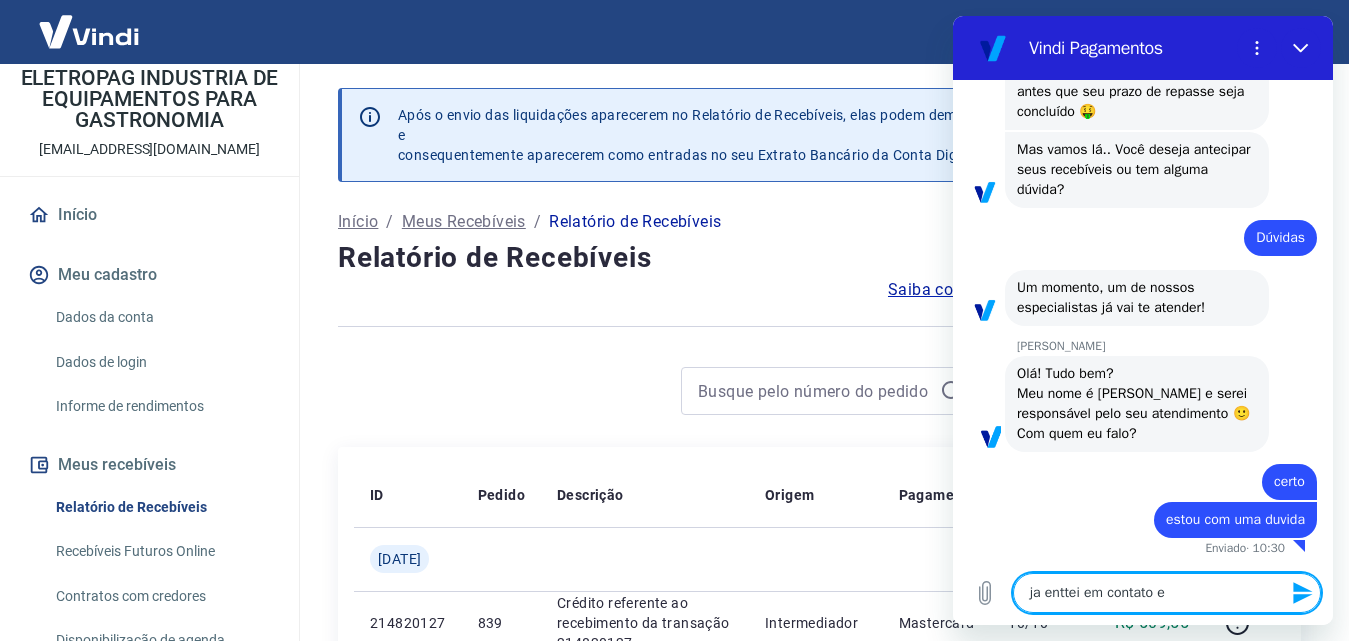 type on "ja enttei em contato es" 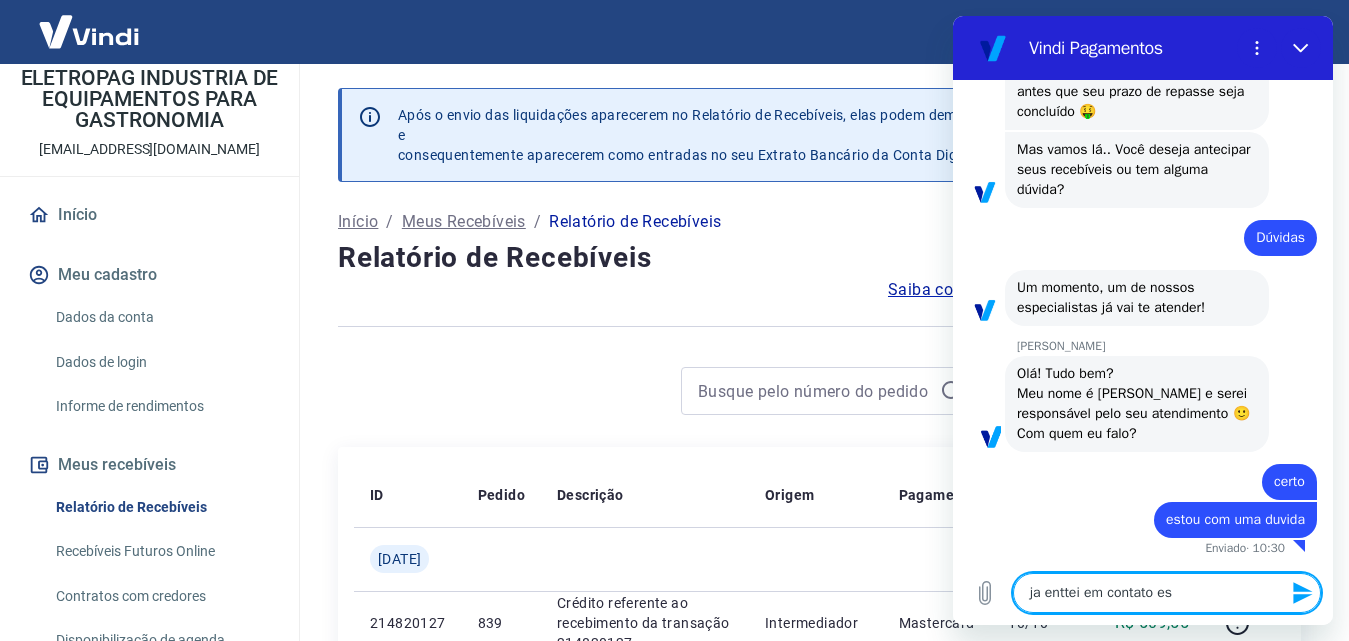type on "ja enttei em contato ess" 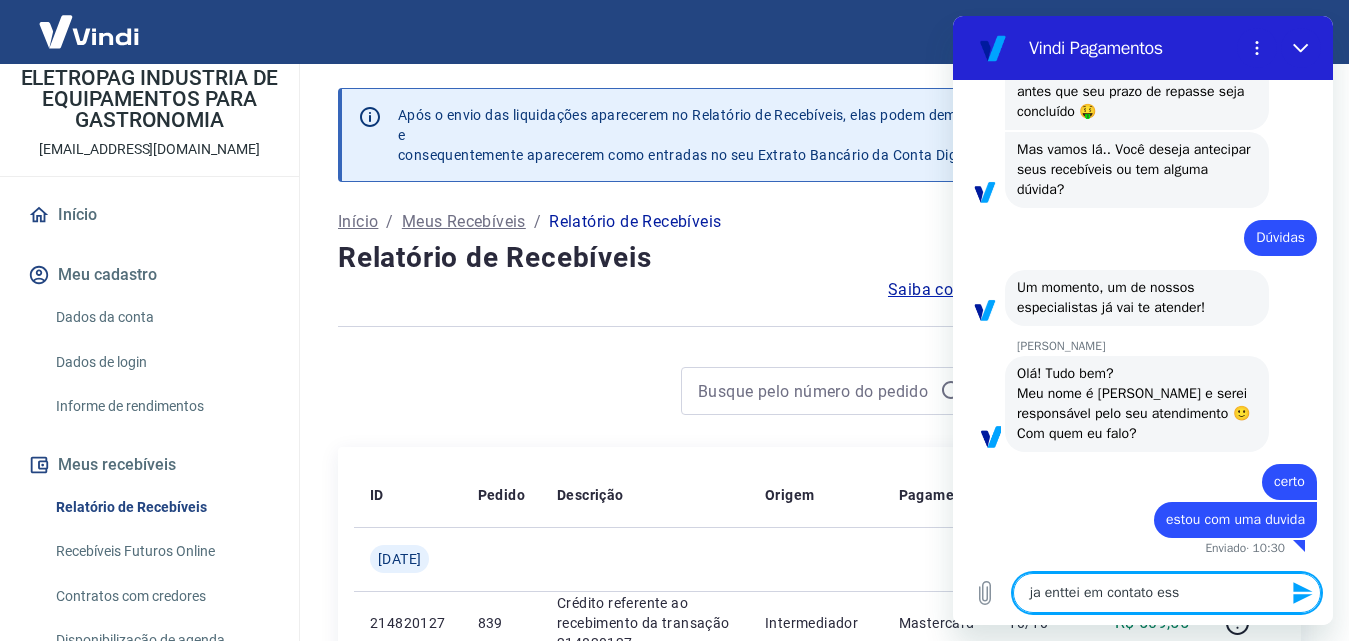 type on "ja enttei em contato essa" 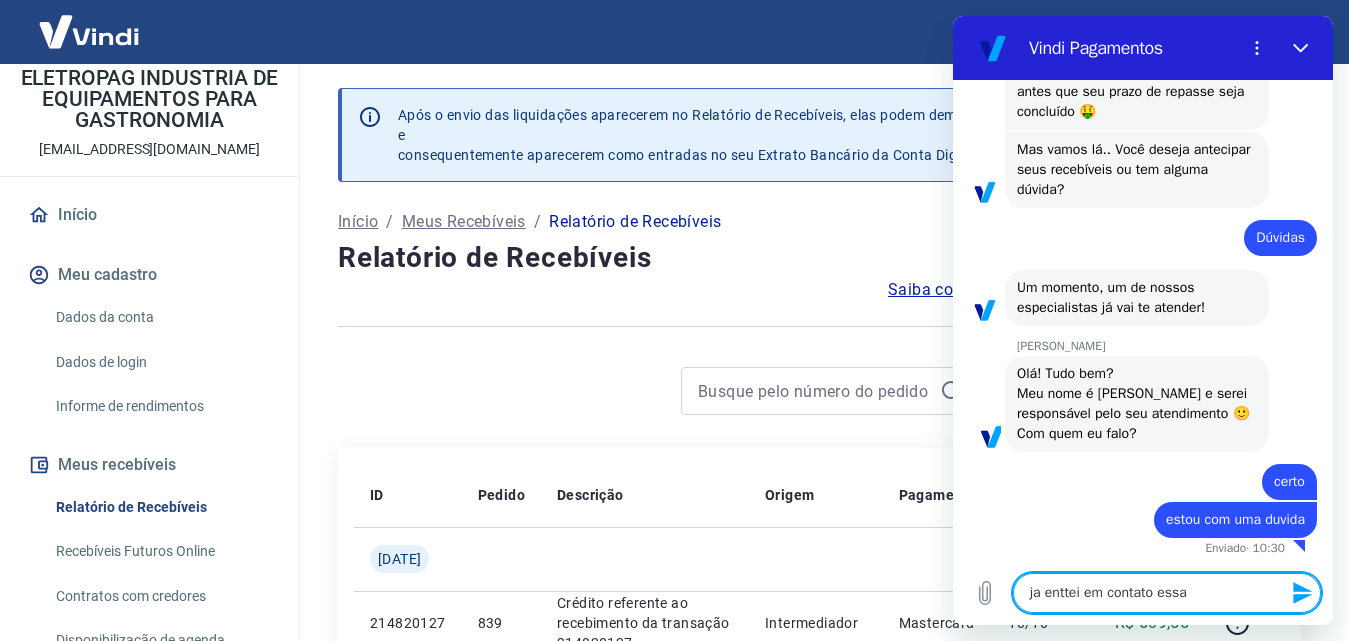 type on "ja enttei em contato essa" 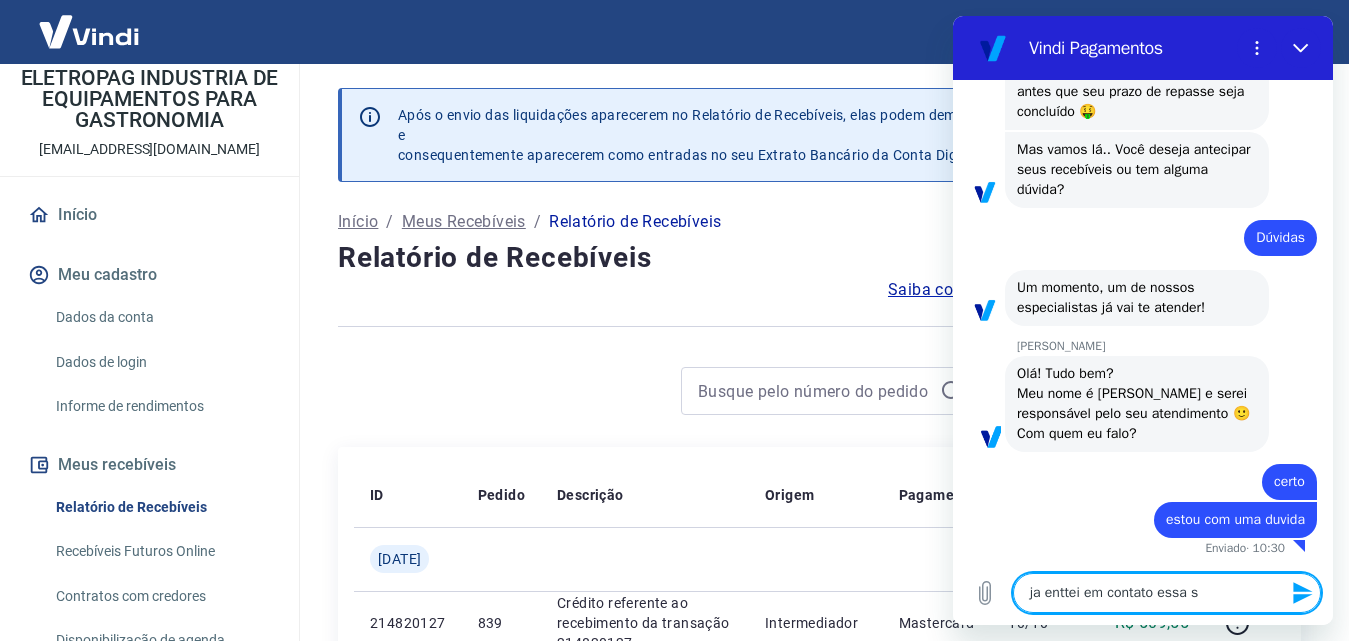 type on "ja enttei em contato essa se" 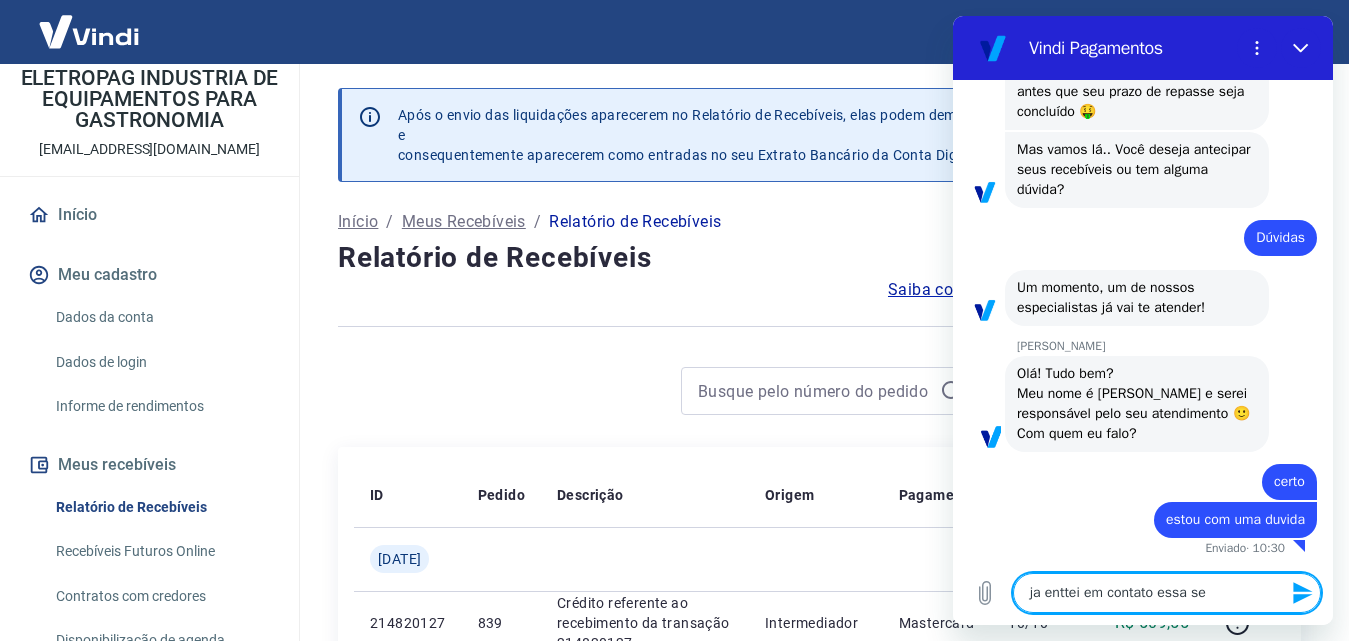type on "ja enttei em contato essa sem" 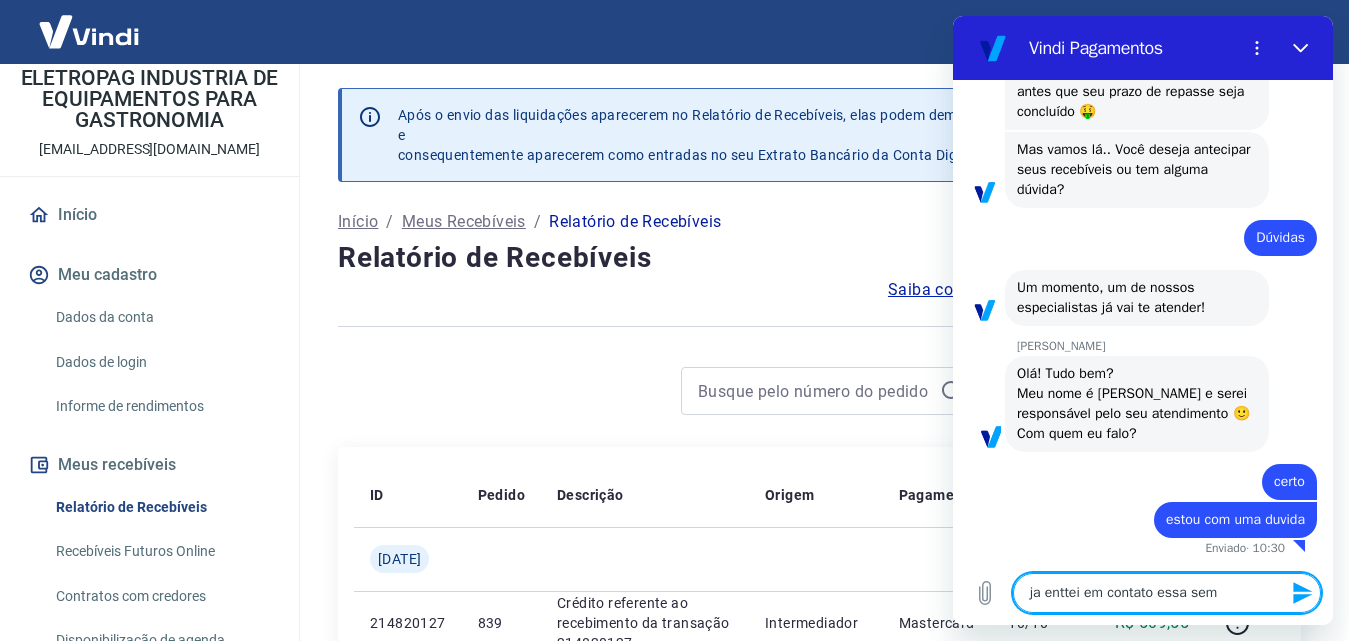 type on "ja enttei em contato essa sema" 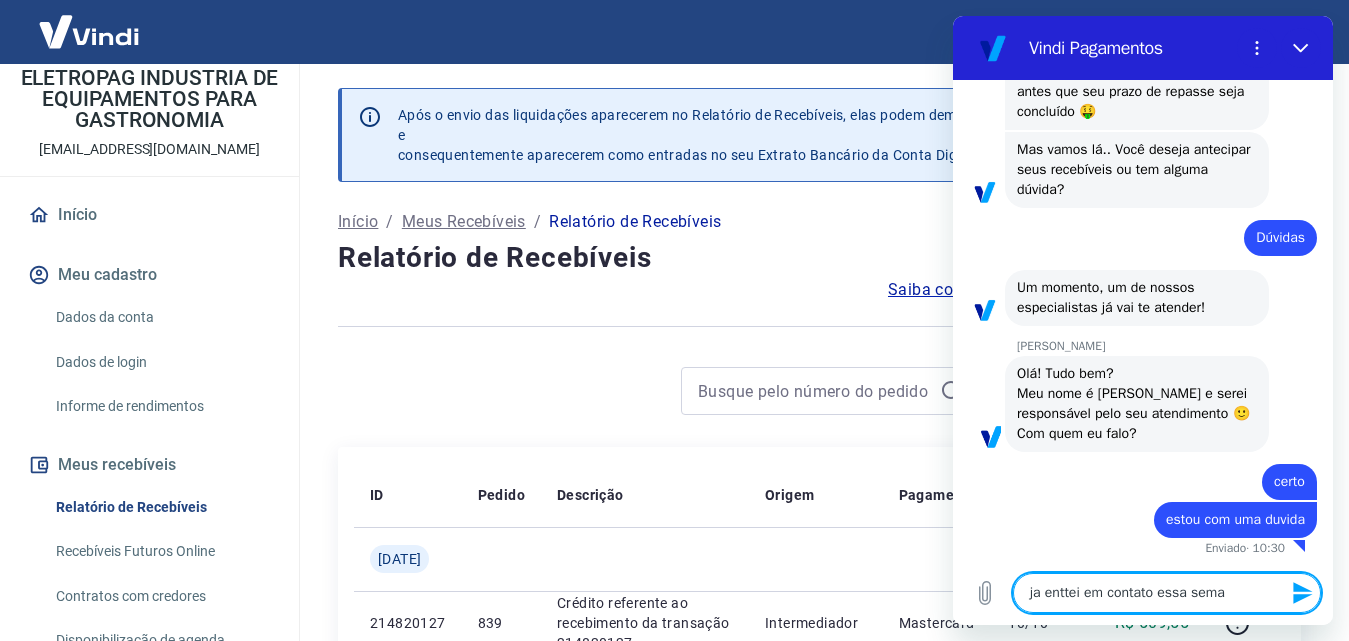 type on "ja enttei em contato essa seman" 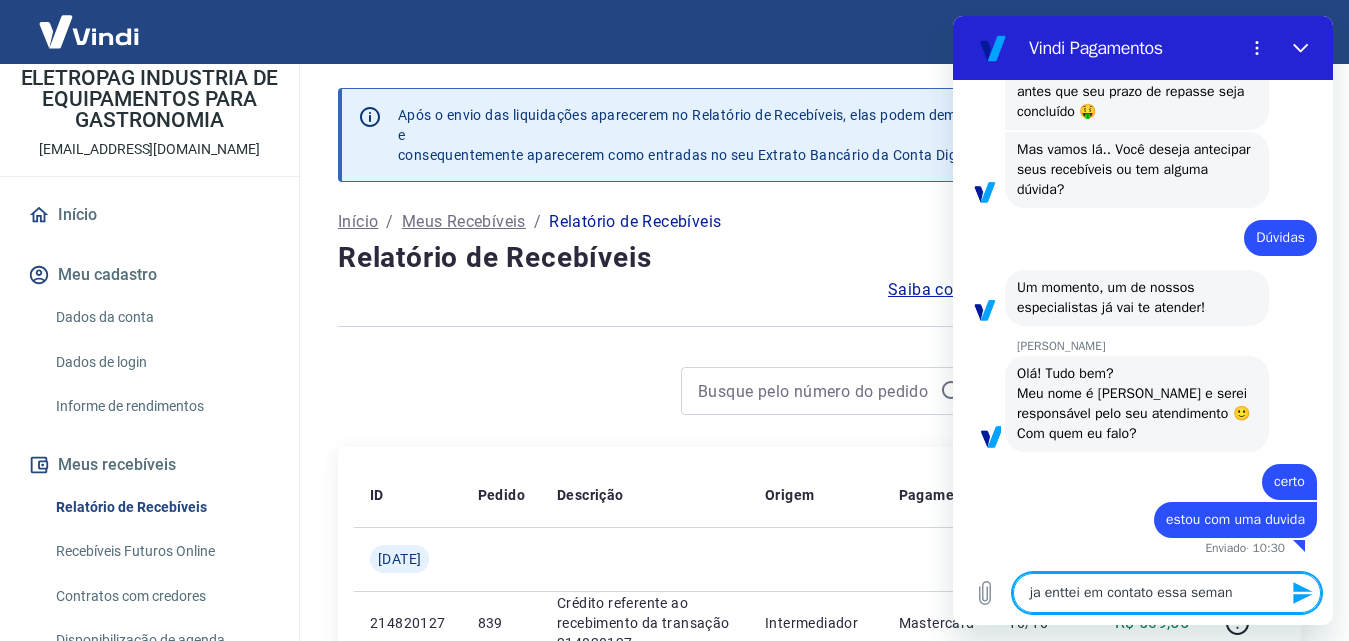 type on "ja enttei em contato essa semana" 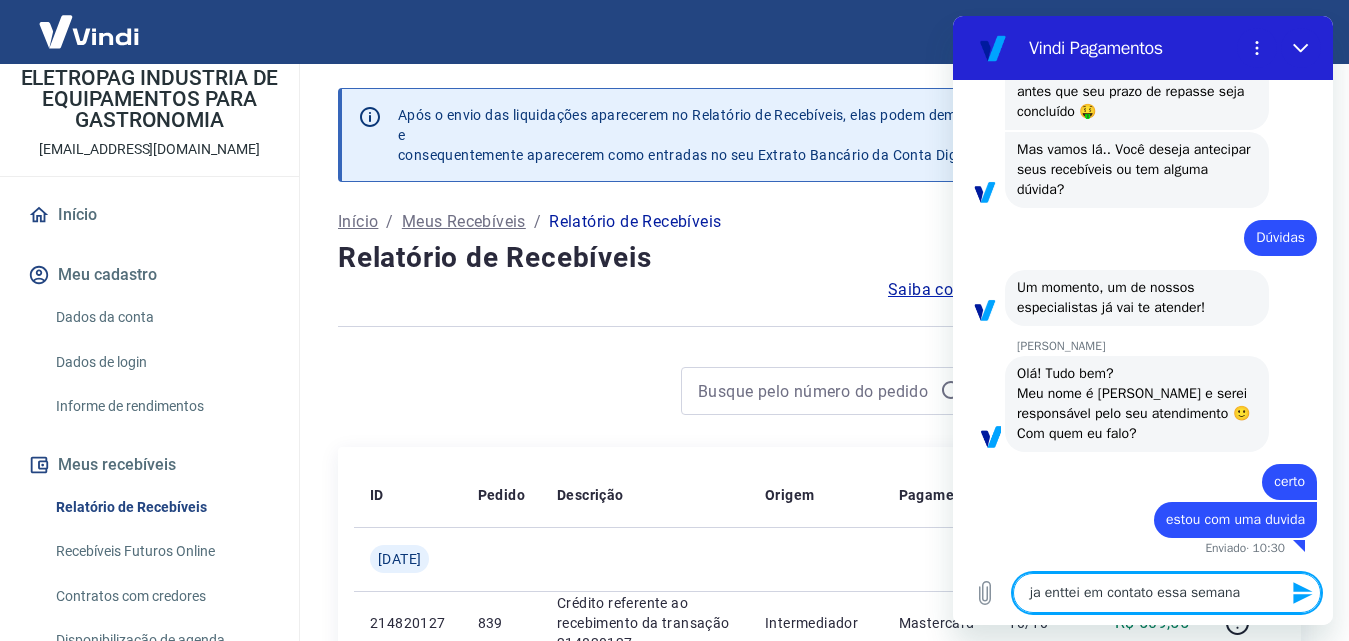 type 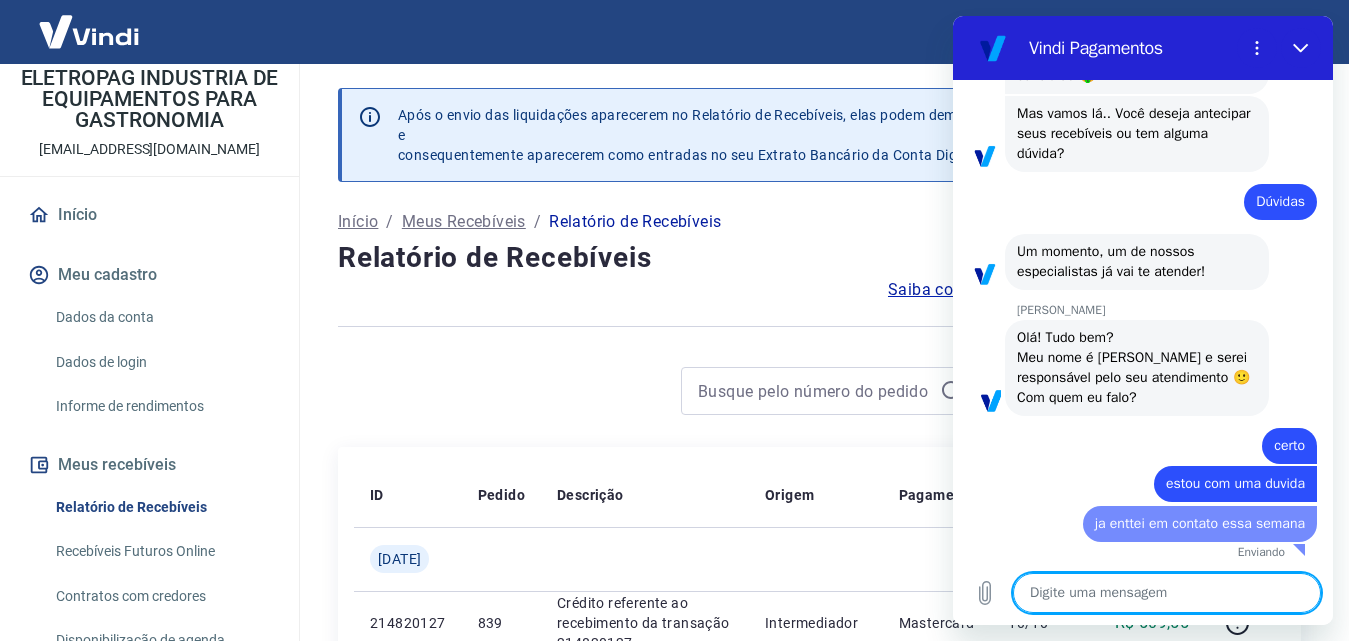 type on "x" 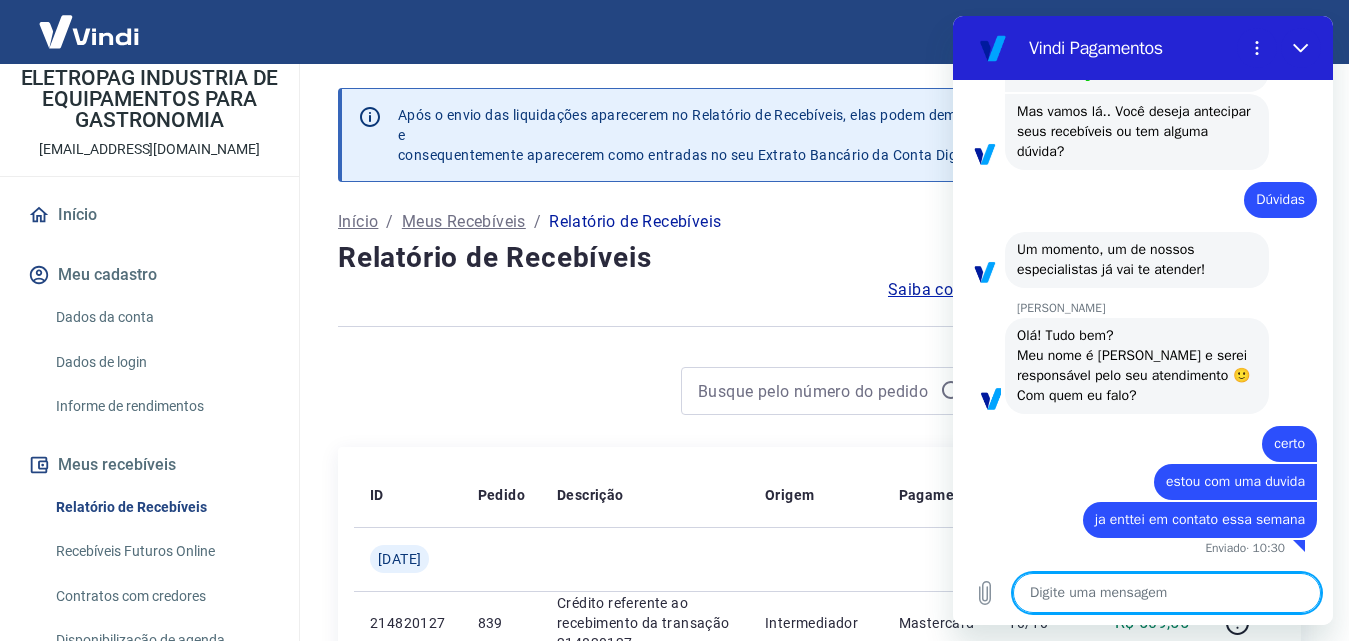 scroll, scrollTop: 384, scrollLeft: 0, axis: vertical 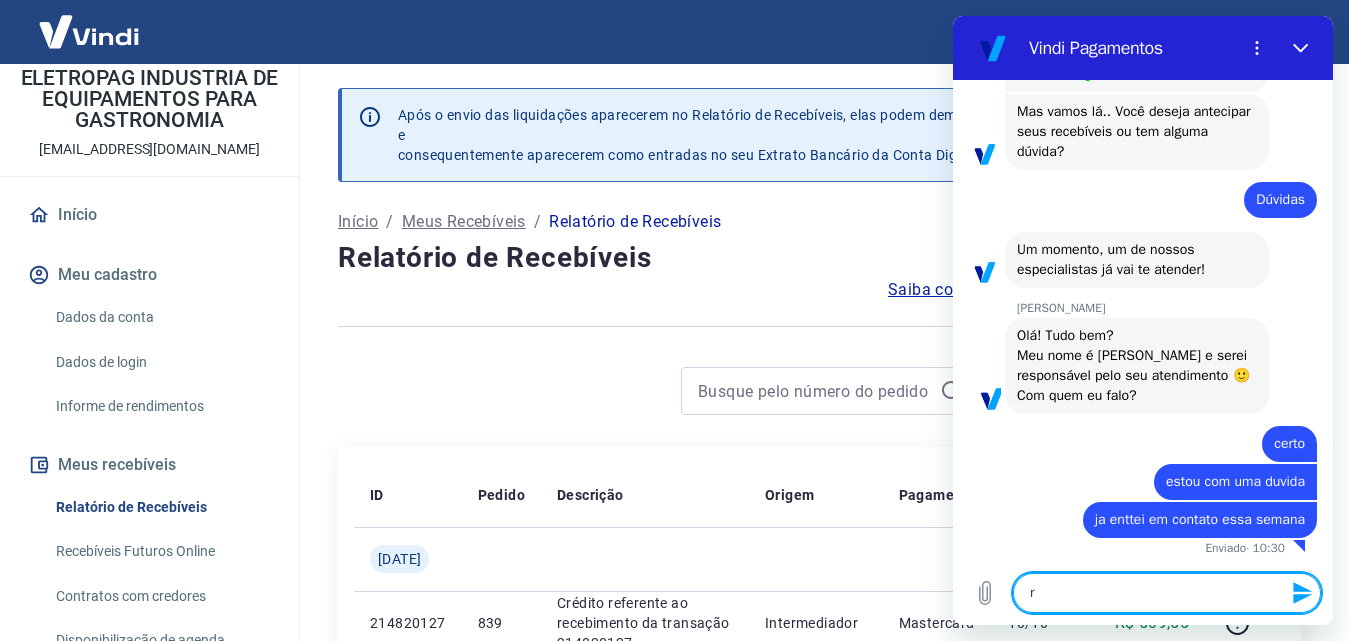 type on "re" 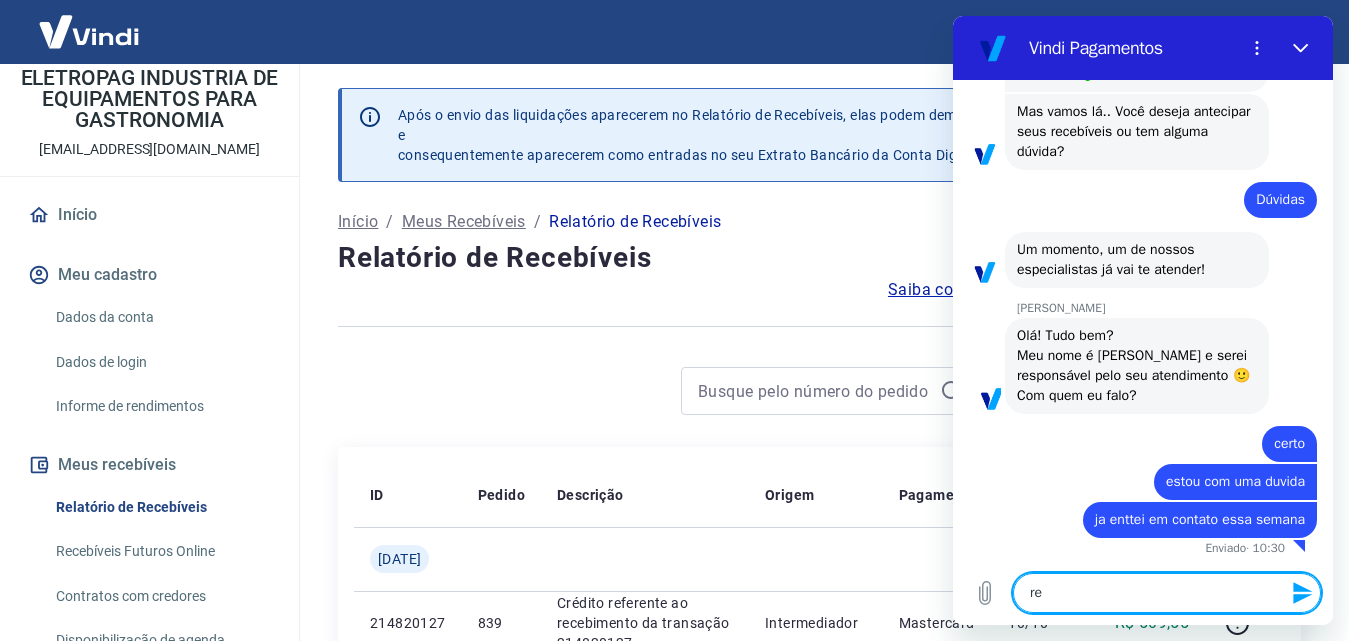 type on "ref" 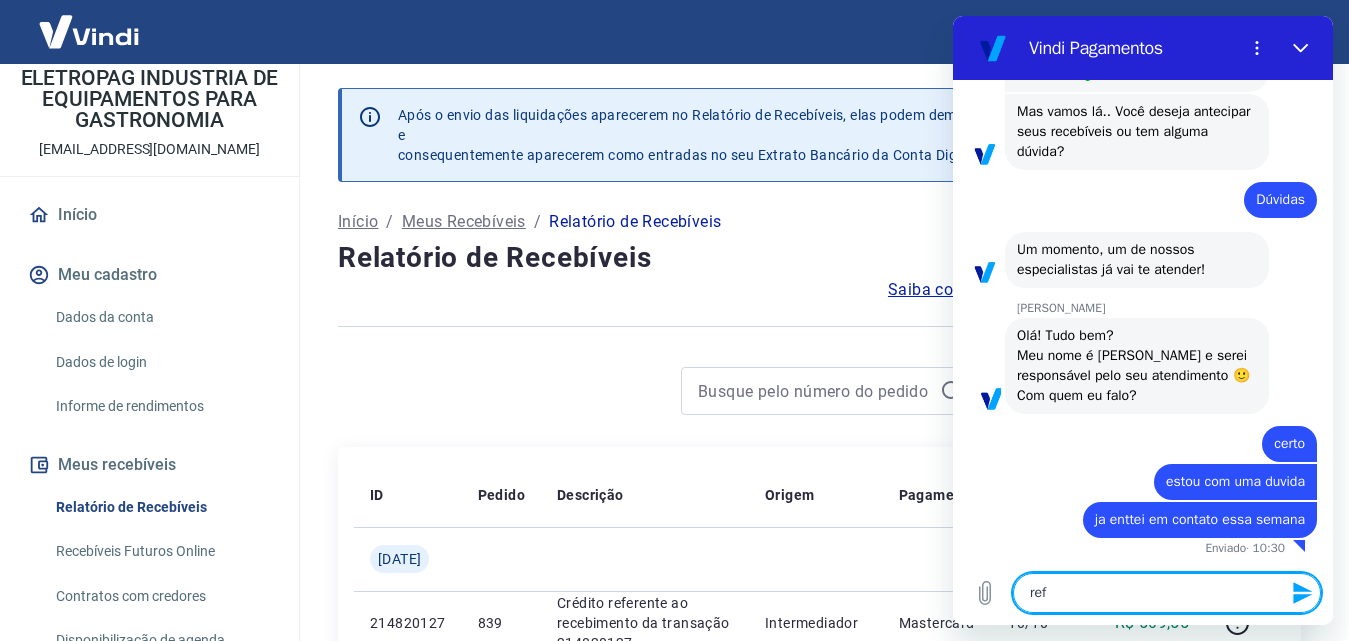 type on "refe" 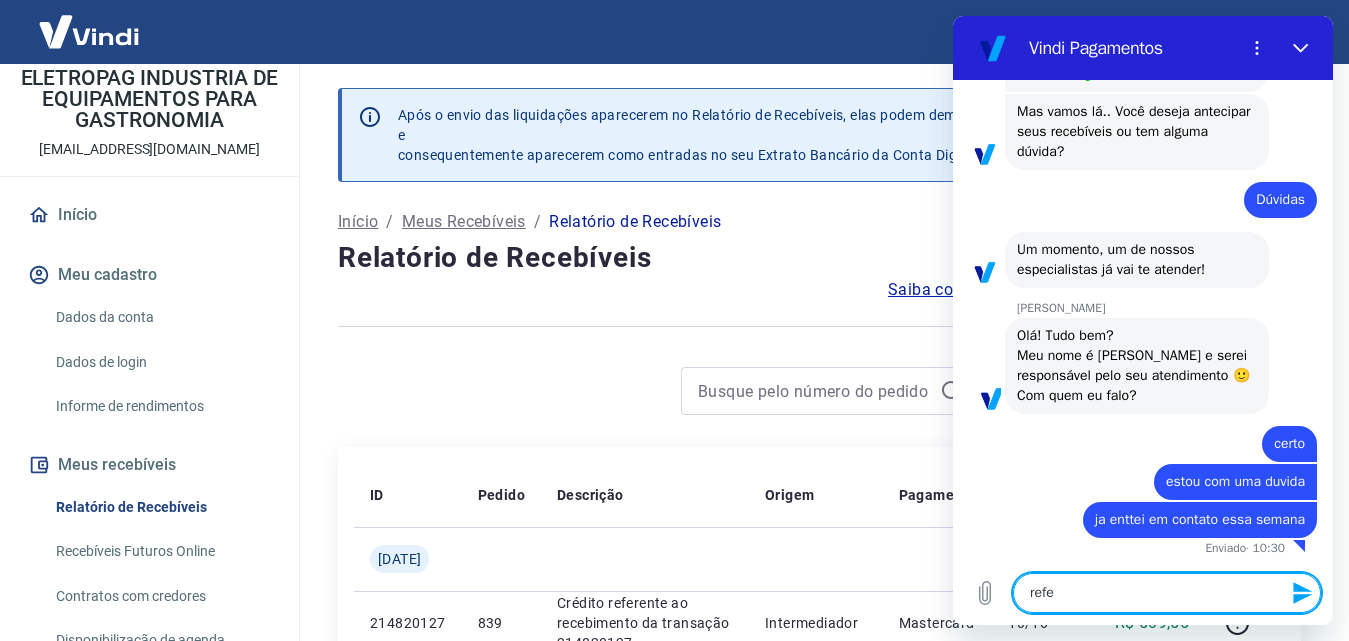 type on "x" 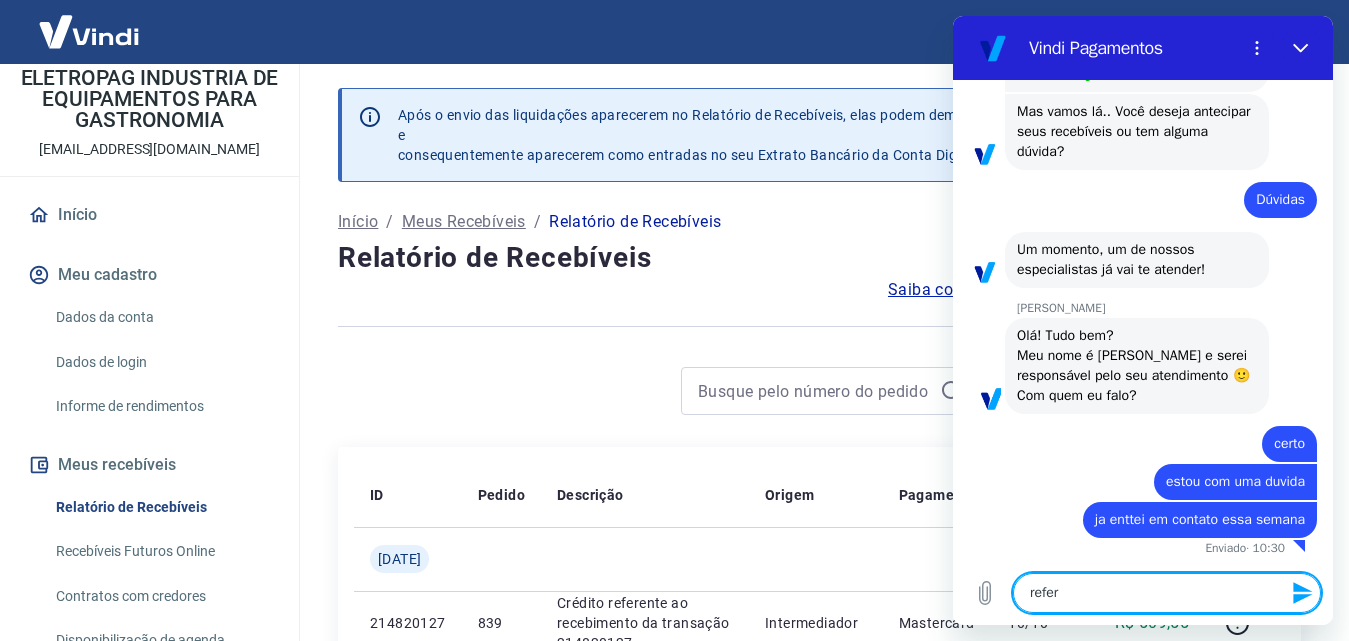 type on "refere" 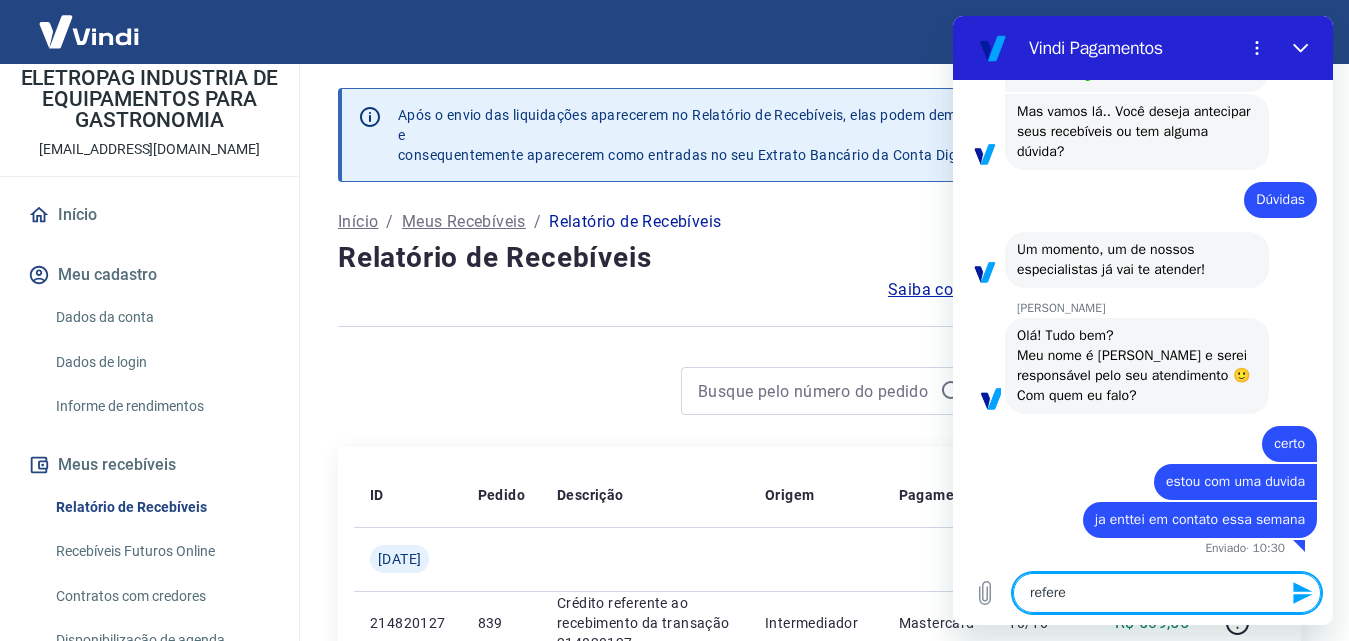 type on "referen" 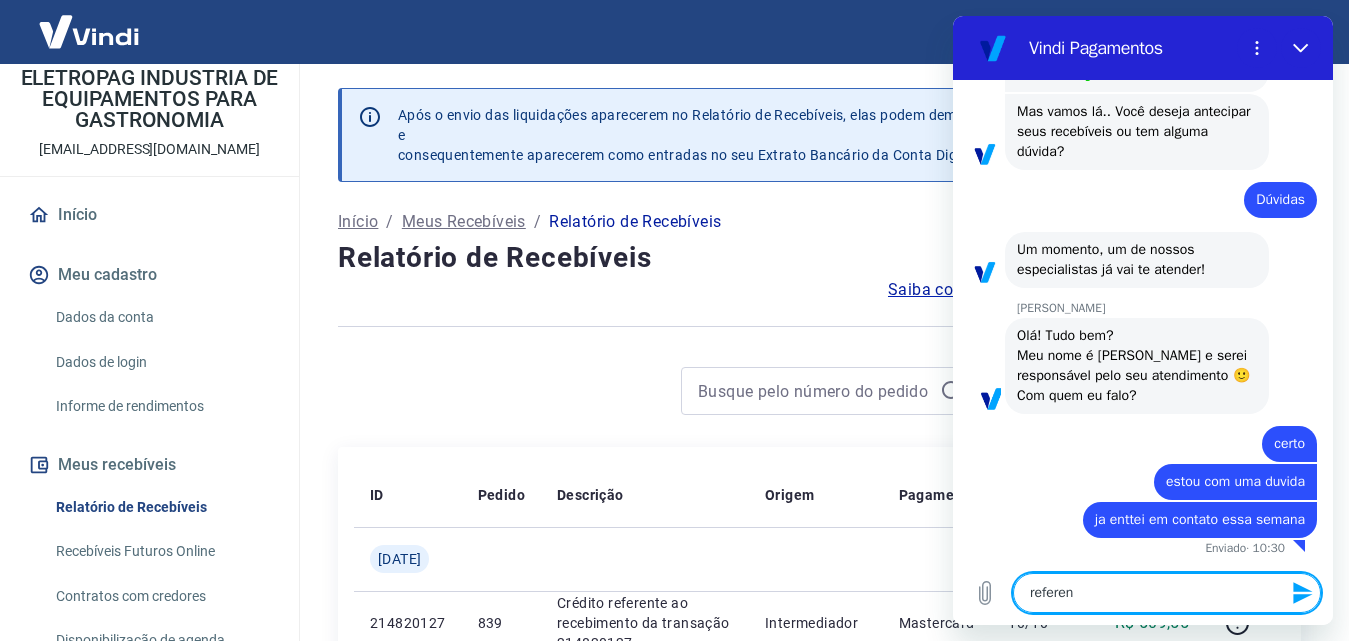 type on "referent" 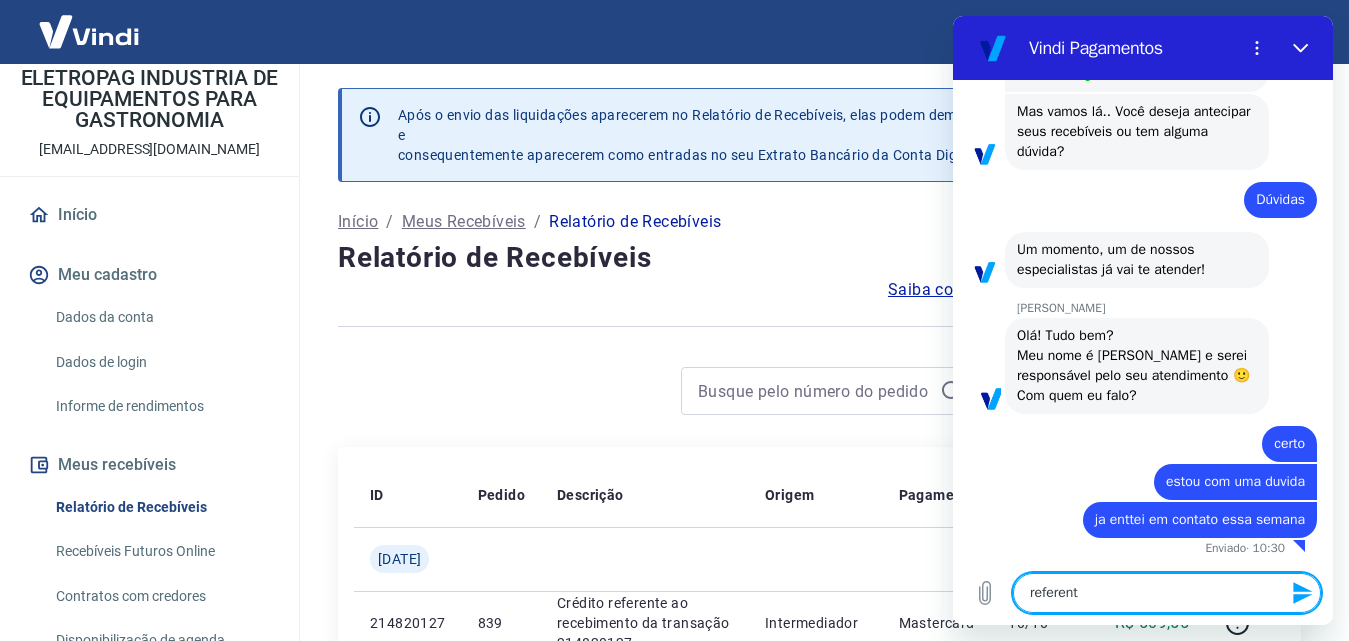 type on "referente" 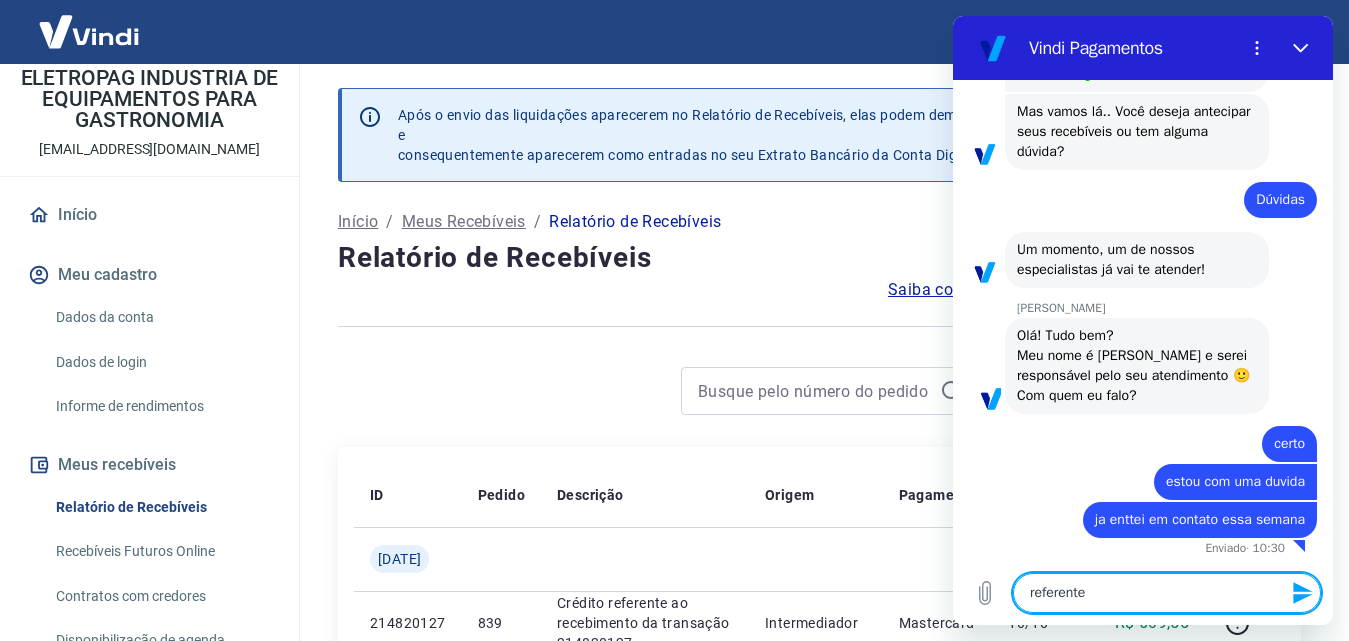 type on "referente" 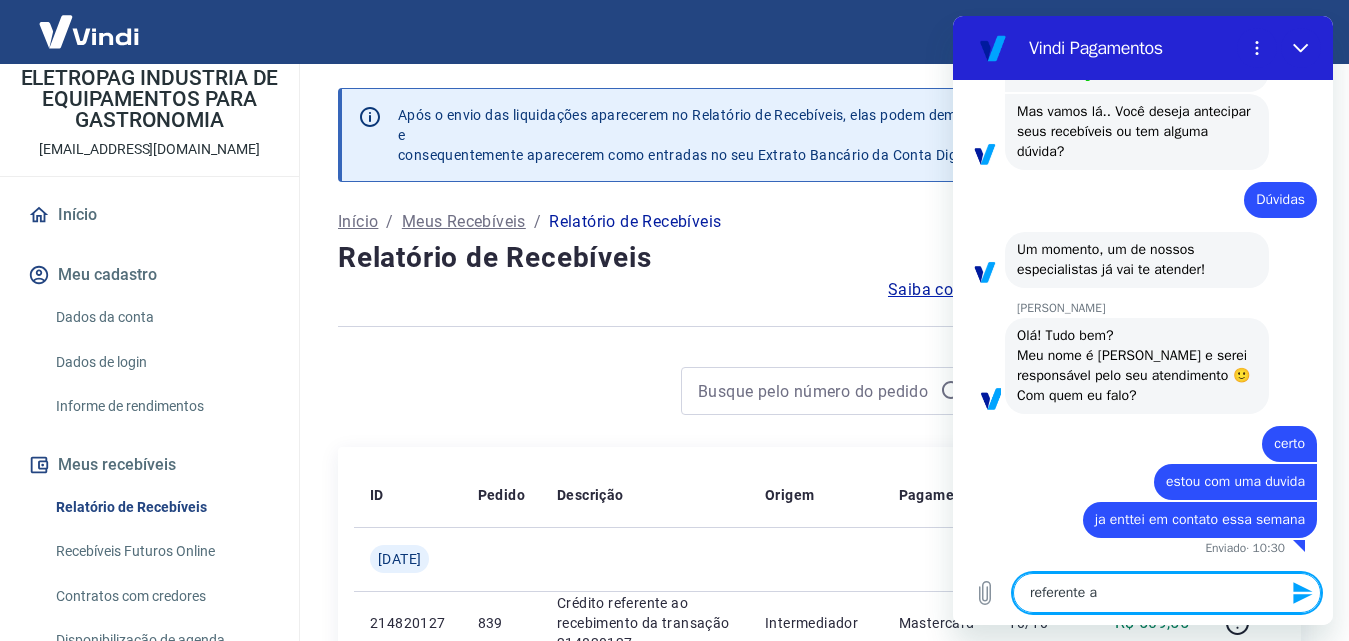 type on "referente a" 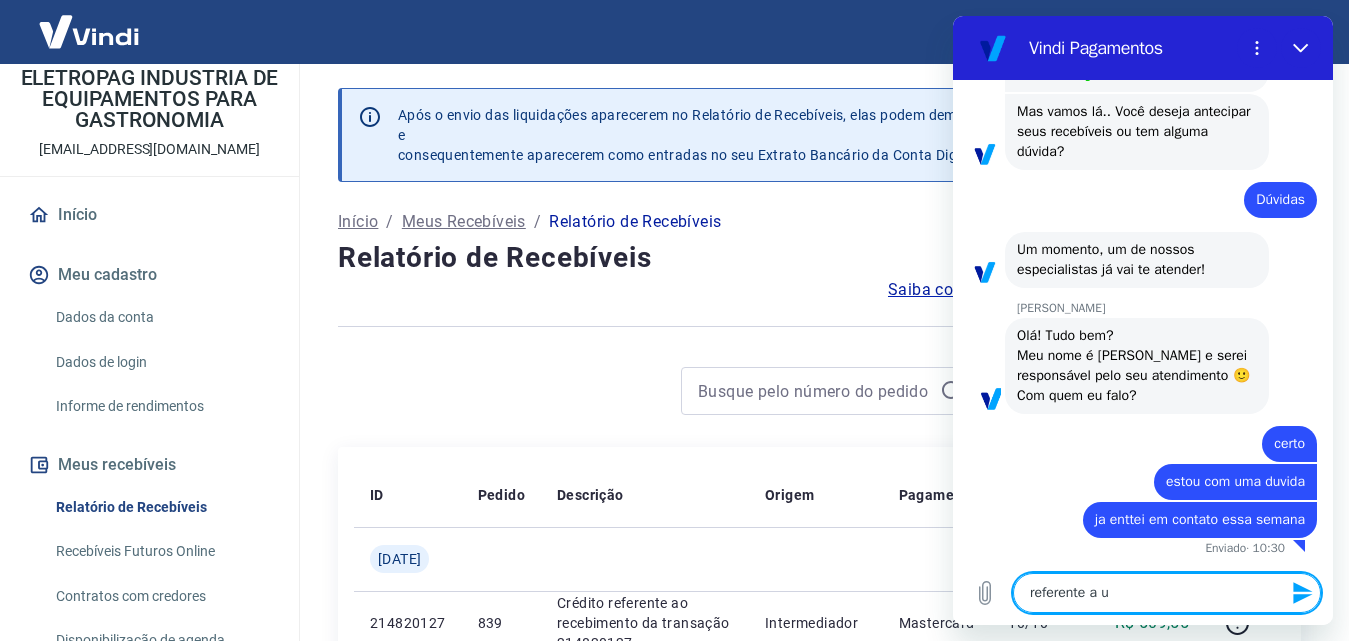 type on "referente a um" 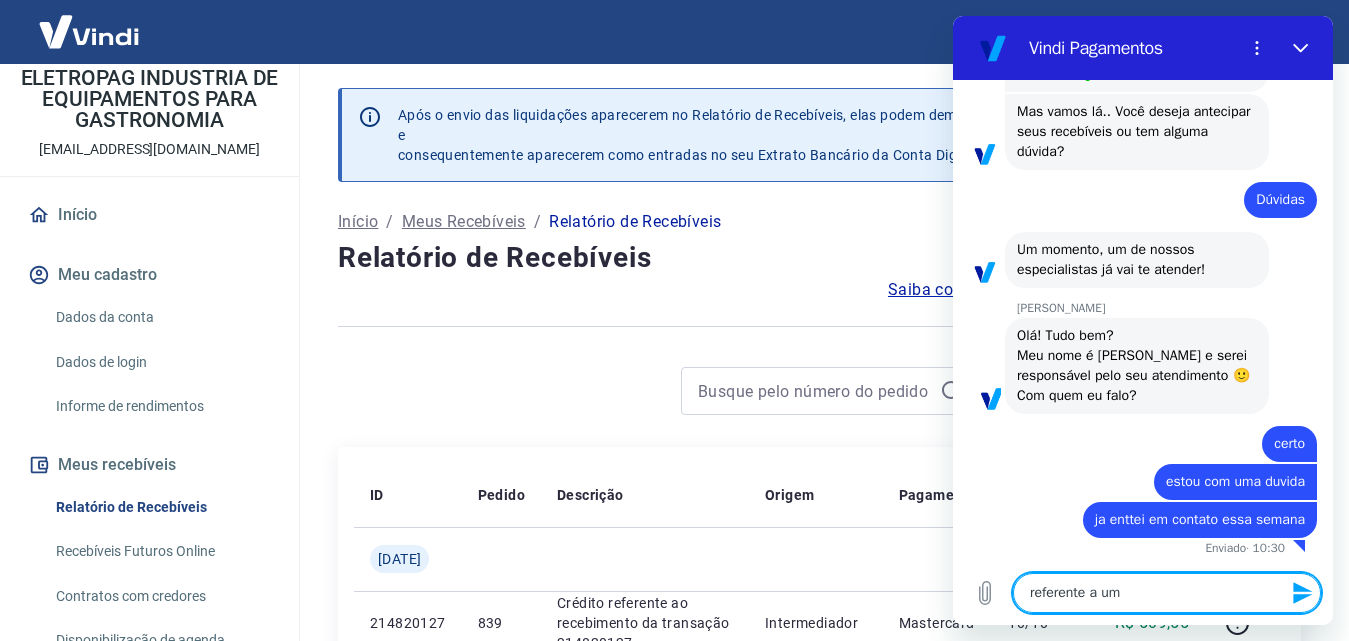 type on "referente a um" 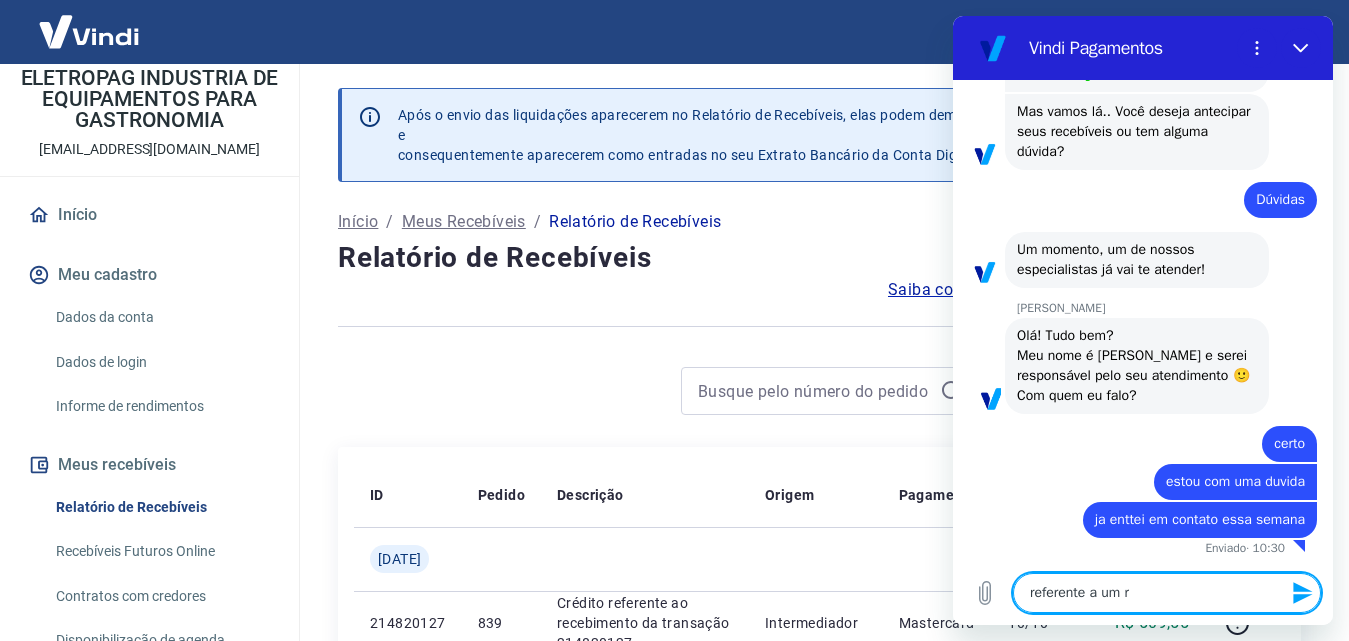 type on "referente a um re" 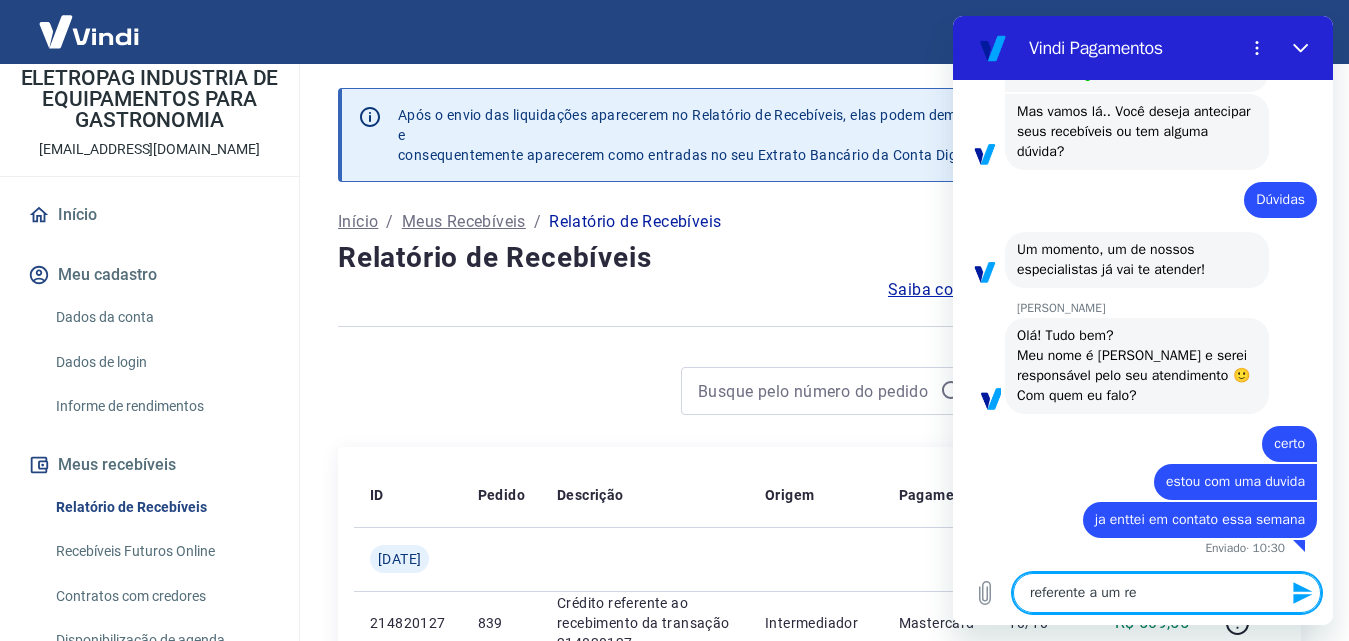 type on "referente a um rep" 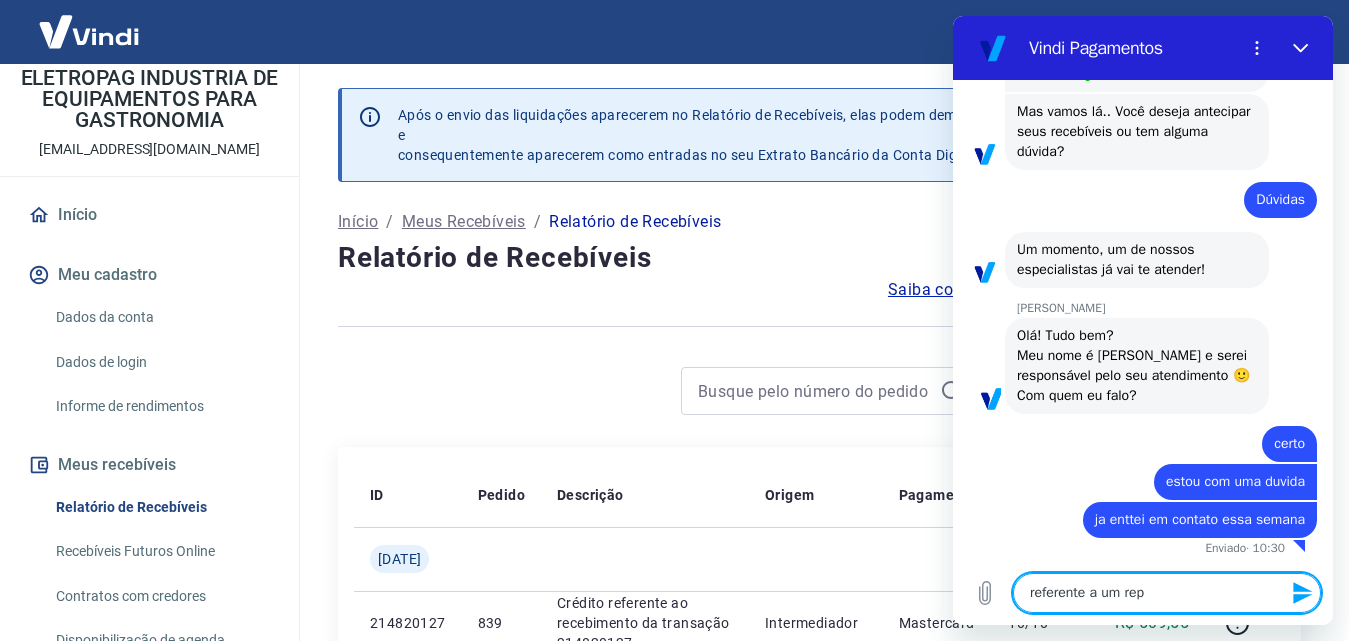 type on "referente a um repa" 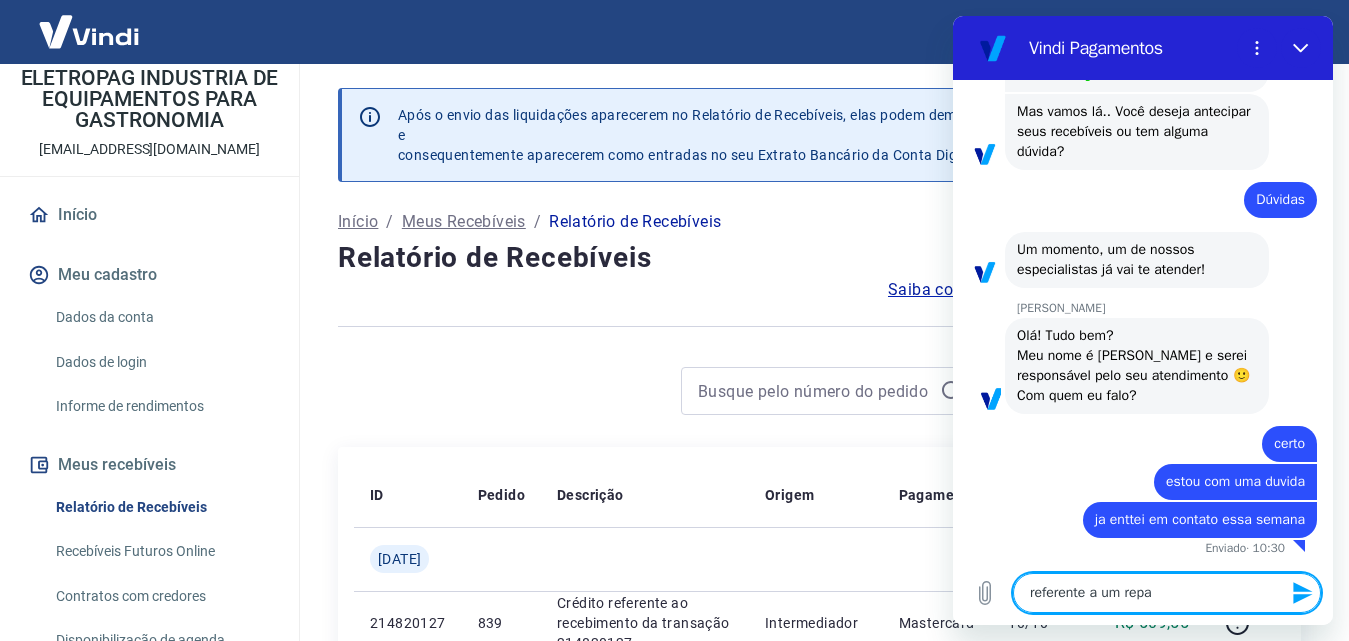 type on "referente a um repas" 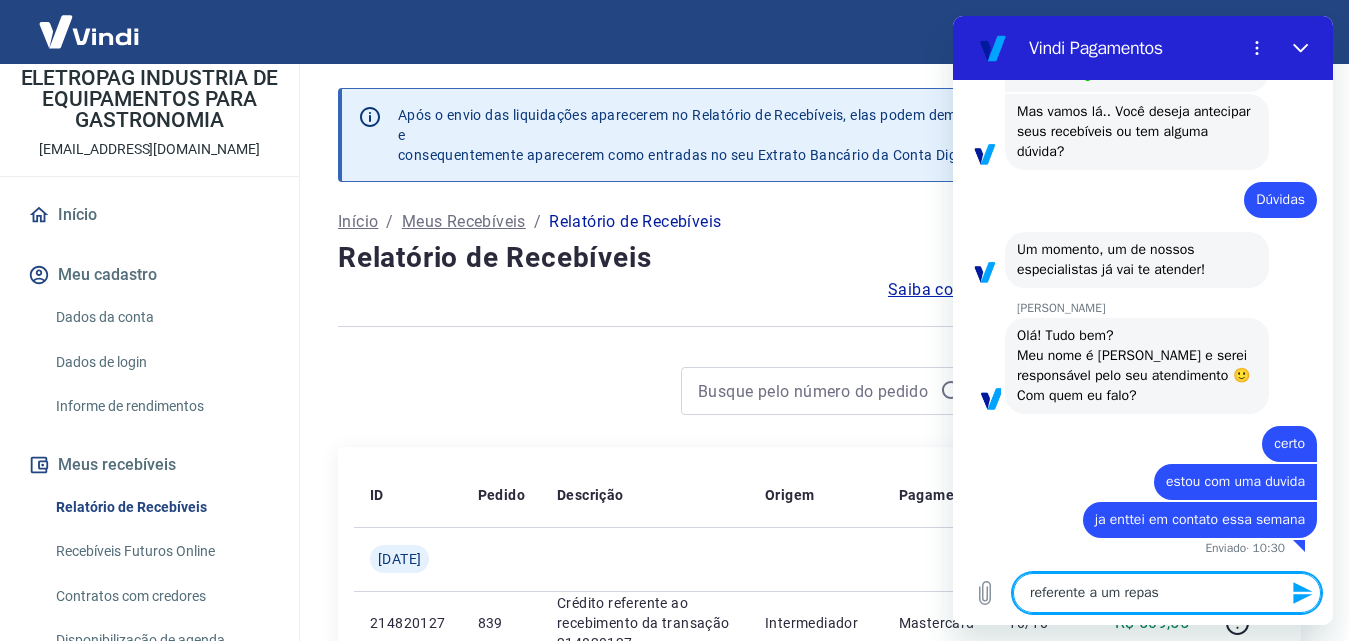 type on "referente a um repass" 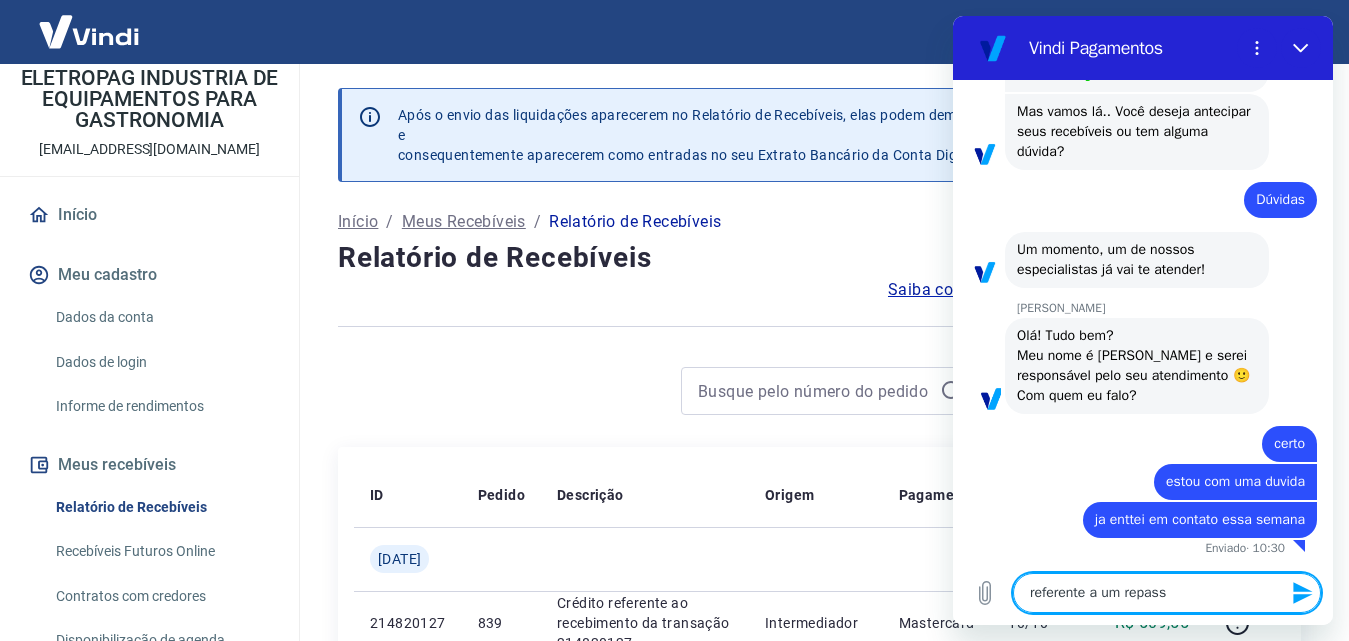 type on "referente a um repasse" 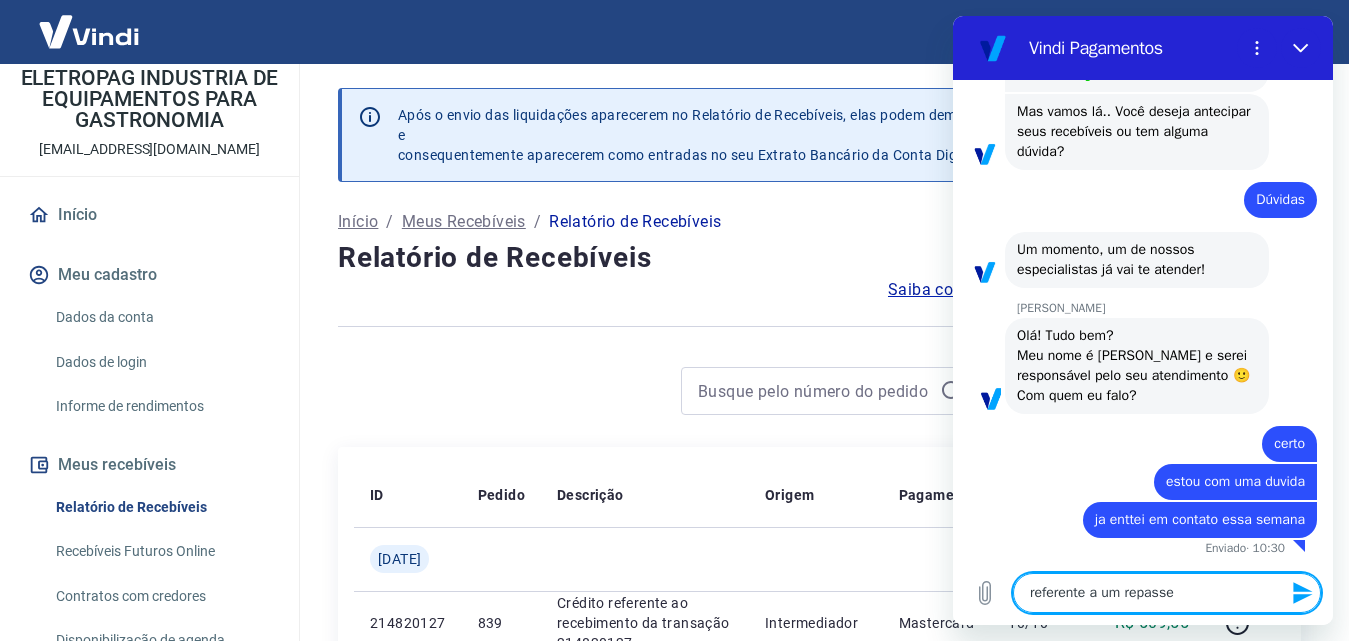 type on "referente a um repasse" 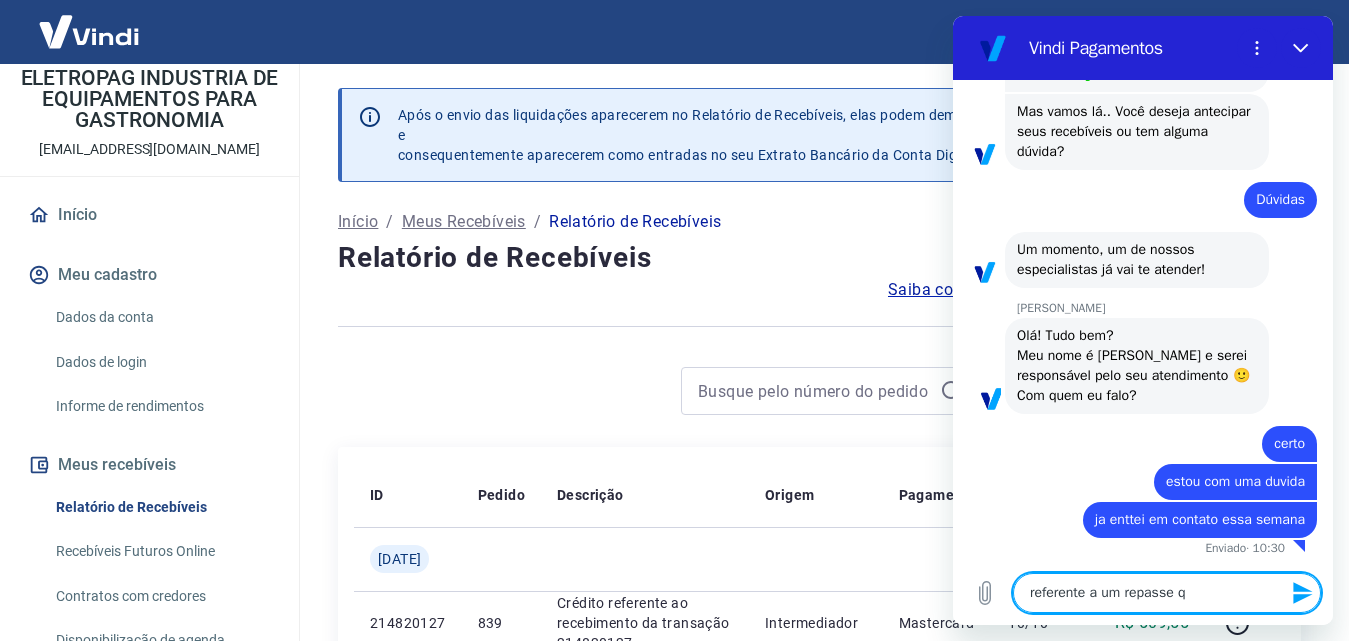 type on "referente a um repasse qu" 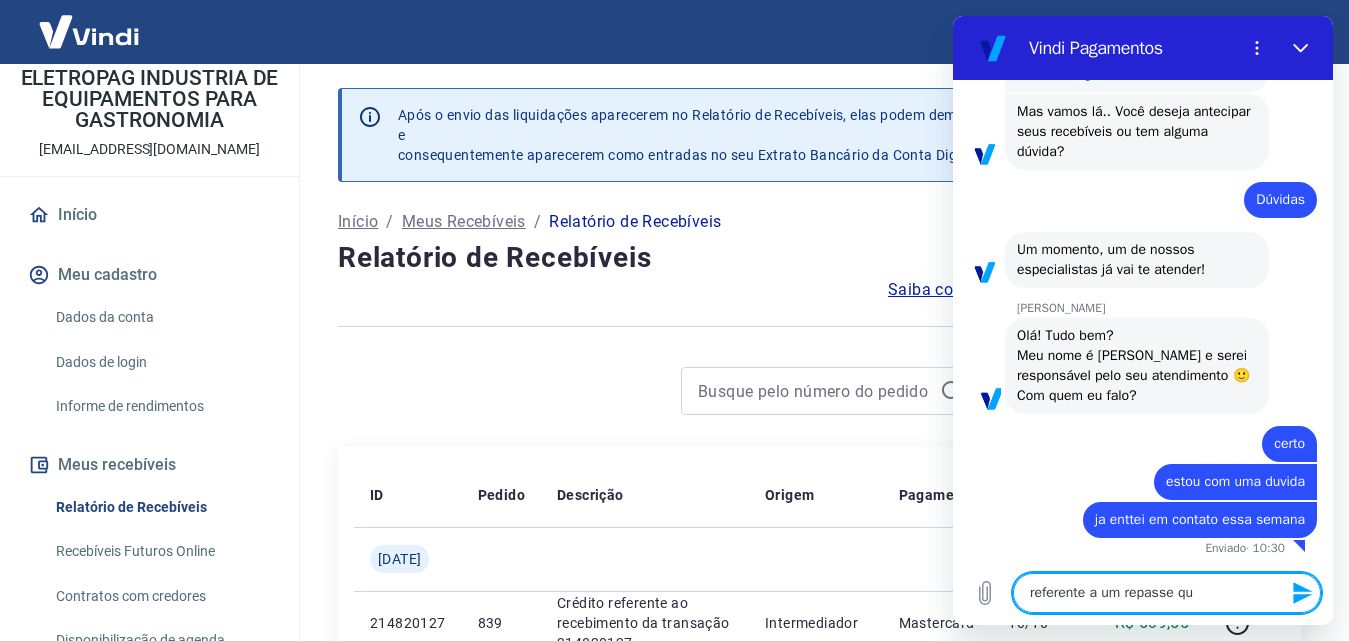 type on "referente a um repasse que" 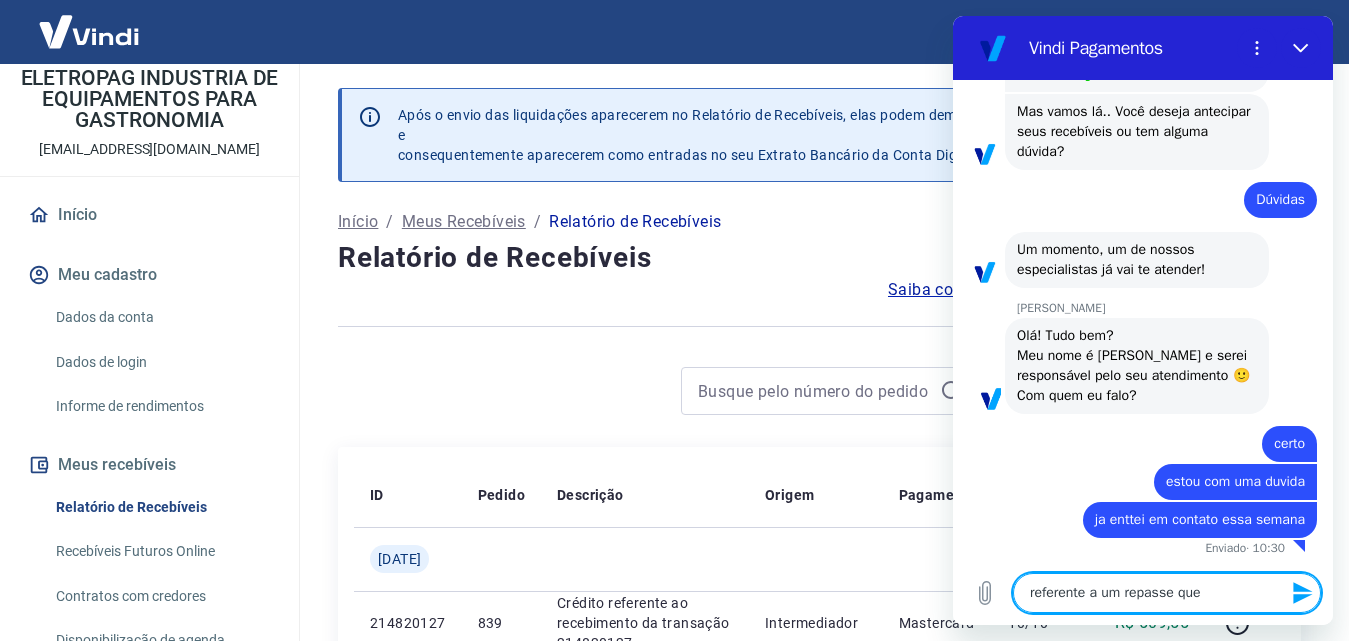 type on "referente a um repasse que" 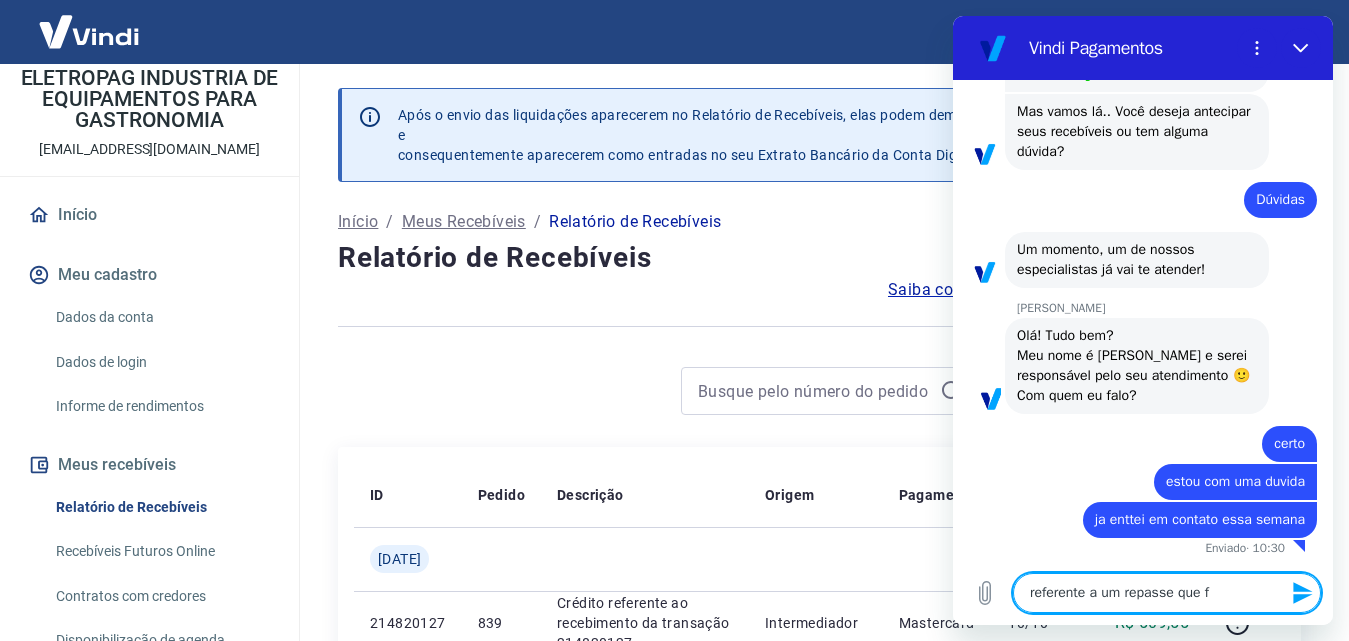 type on "referente a um repasse que fo" 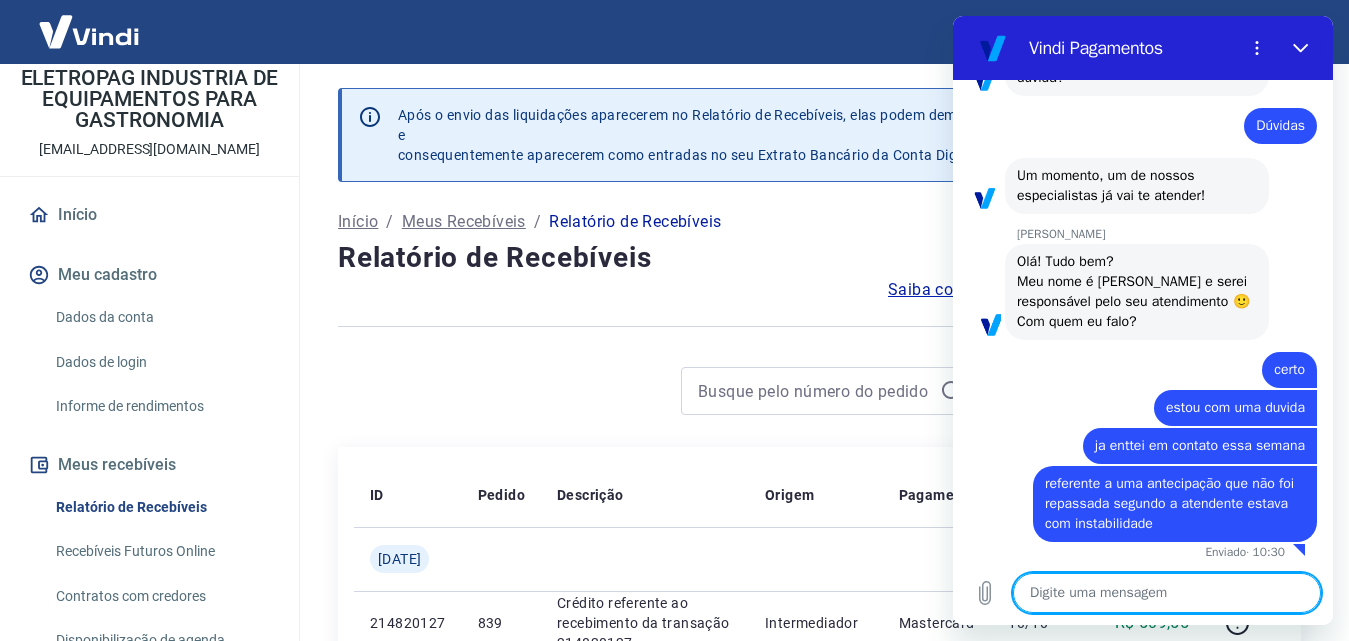 scroll, scrollTop: 462, scrollLeft: 0, axis: vertical 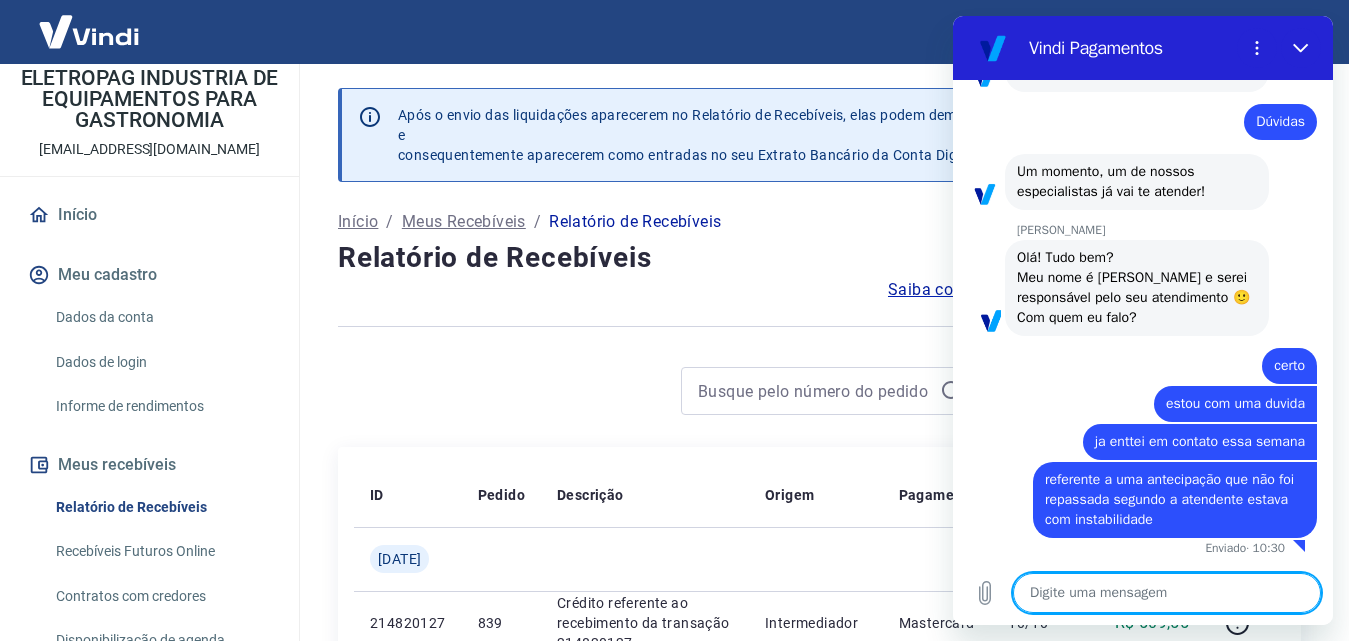 click at bounding box center (1167, 593) 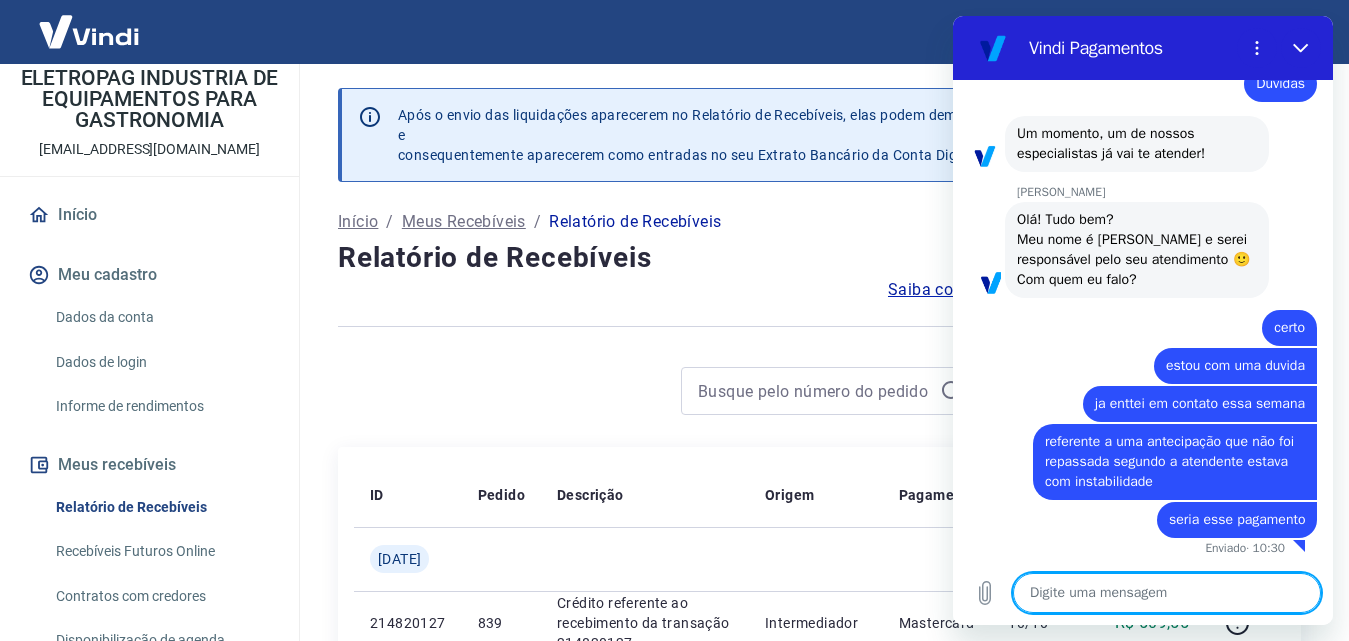 scroll, scrollTop: 500, scrollLeft: 0, axis: vertical 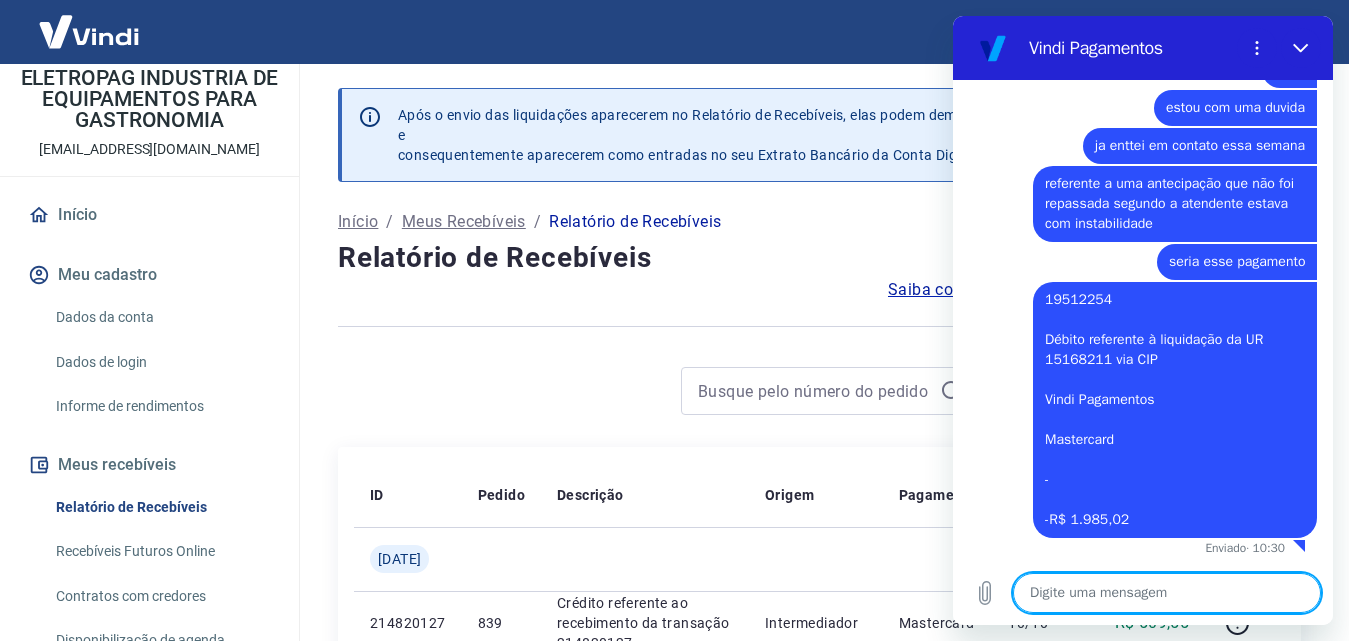 click at bounding box center (1167, 593) 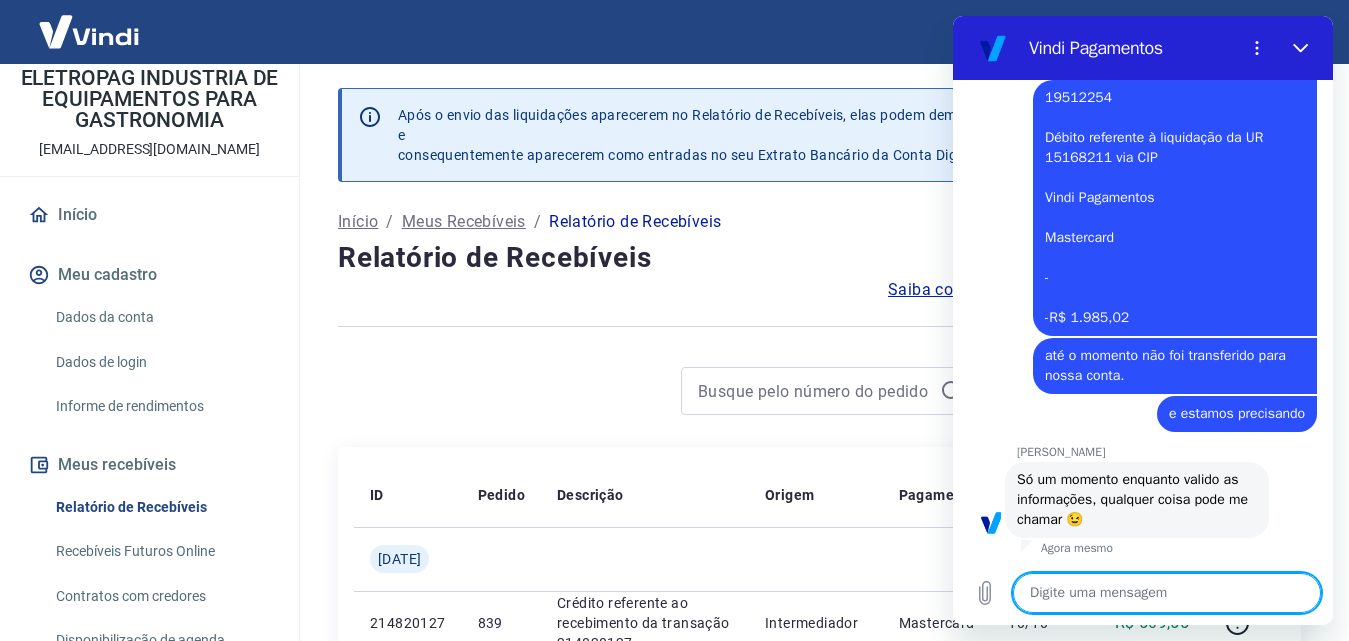 scroll, scrollTop: 960, scrollLeft: 0, axis: vertical 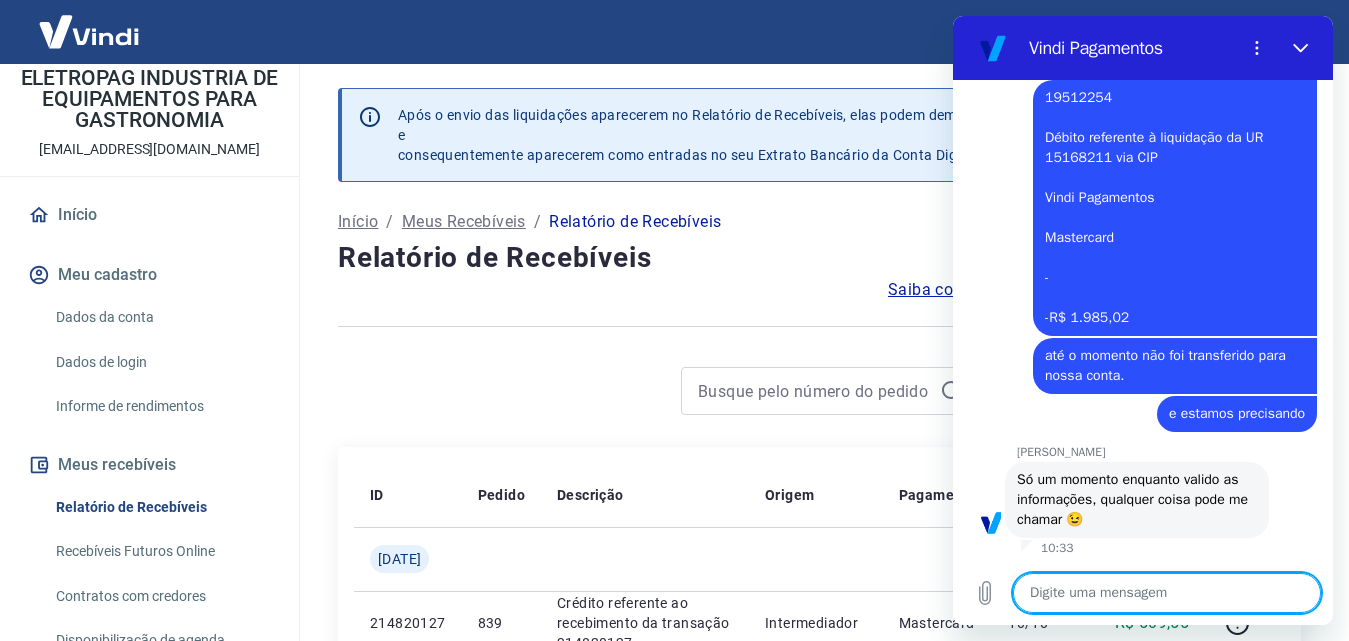 click at bounding box center [1167, 593] 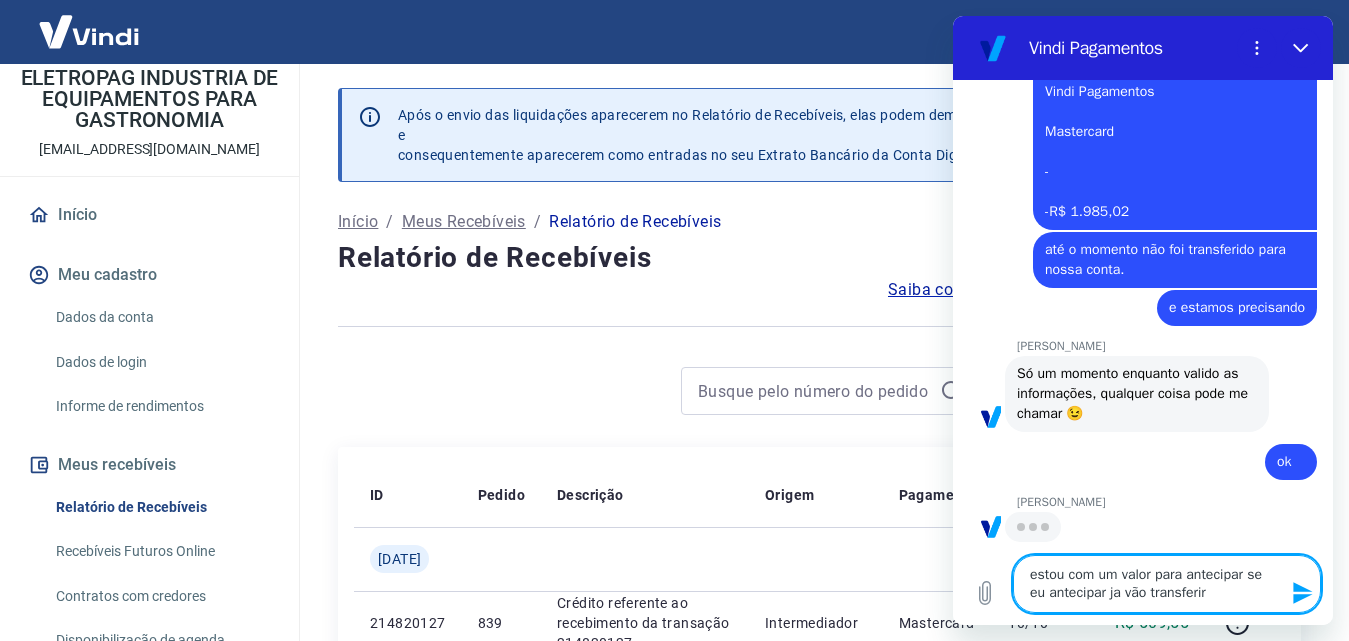 scroll, scrollTop: 1064, scrollLeft: 0, axis: vertical 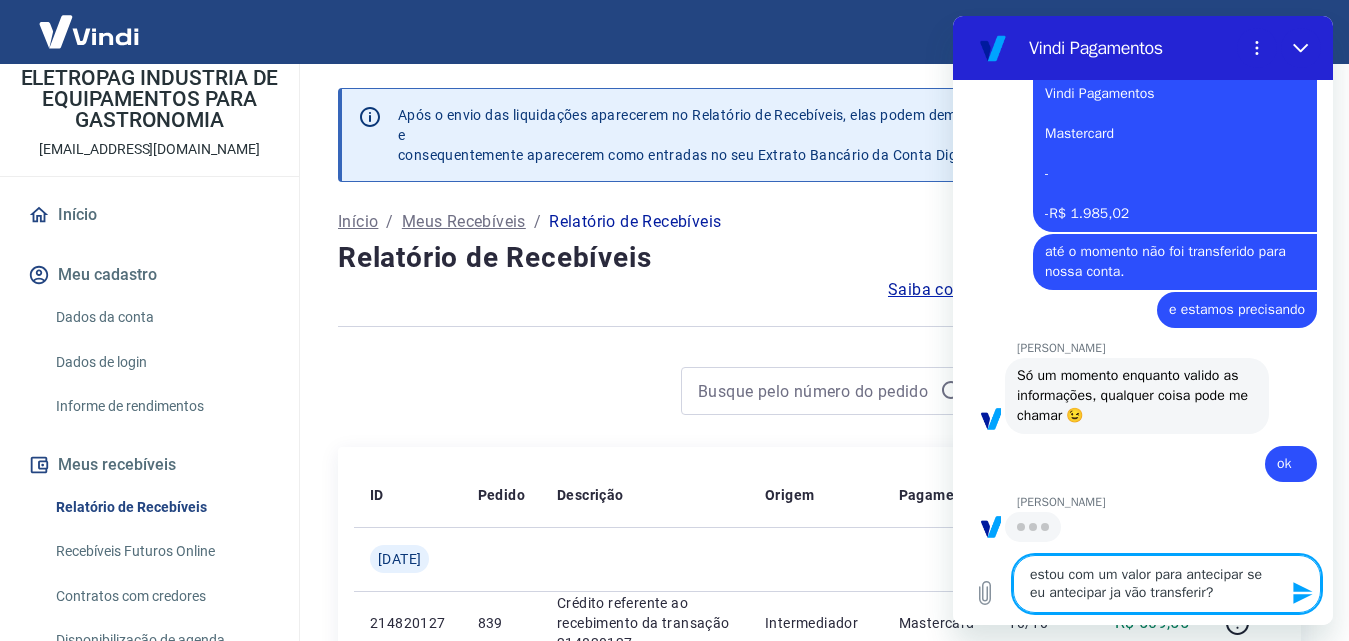 drag, startPoint x: 1222, startPoint y: 598, endPoint x: 1027, endPoint y: 568, distance: 197.29419 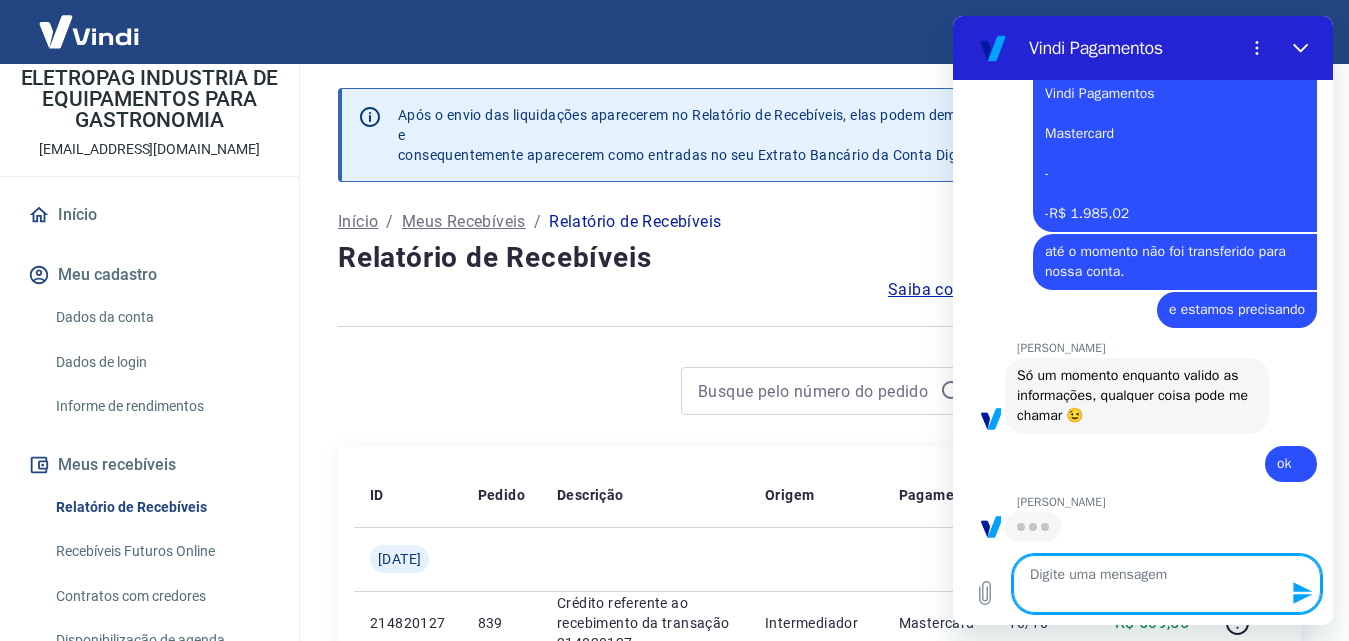 scroll, scrollTop: 1046, scrollLeft: 0, axis: vertical 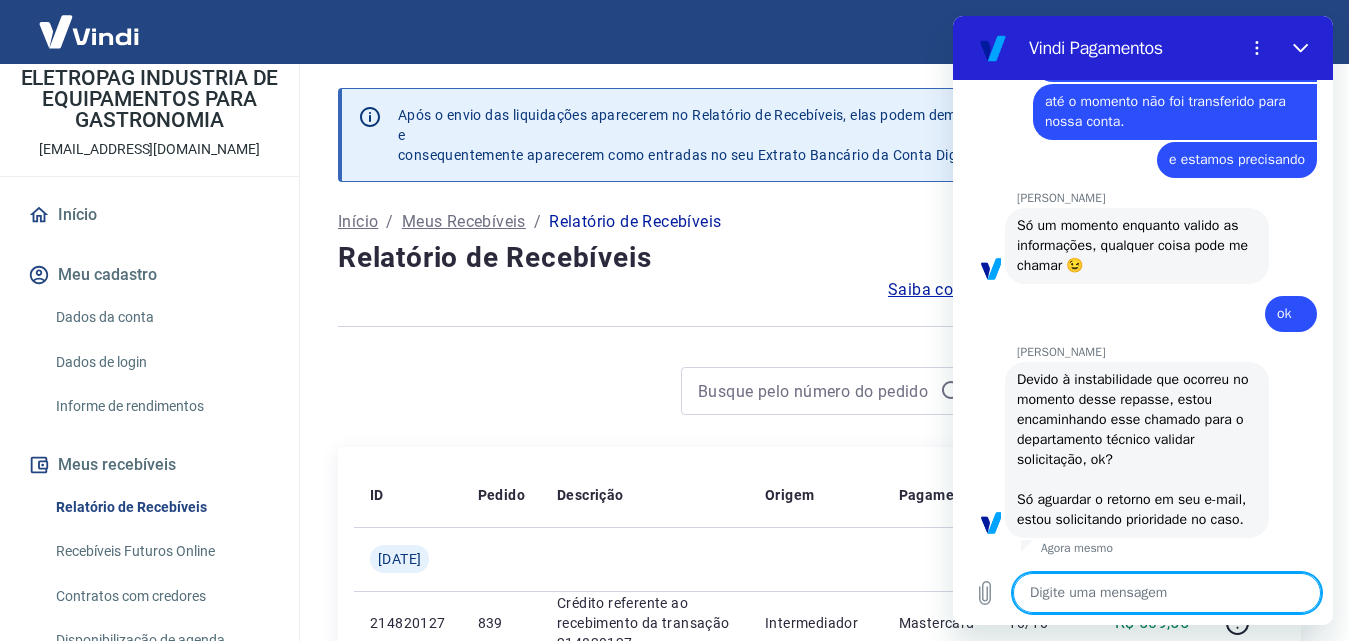 click at bounding box center [1167, 593] 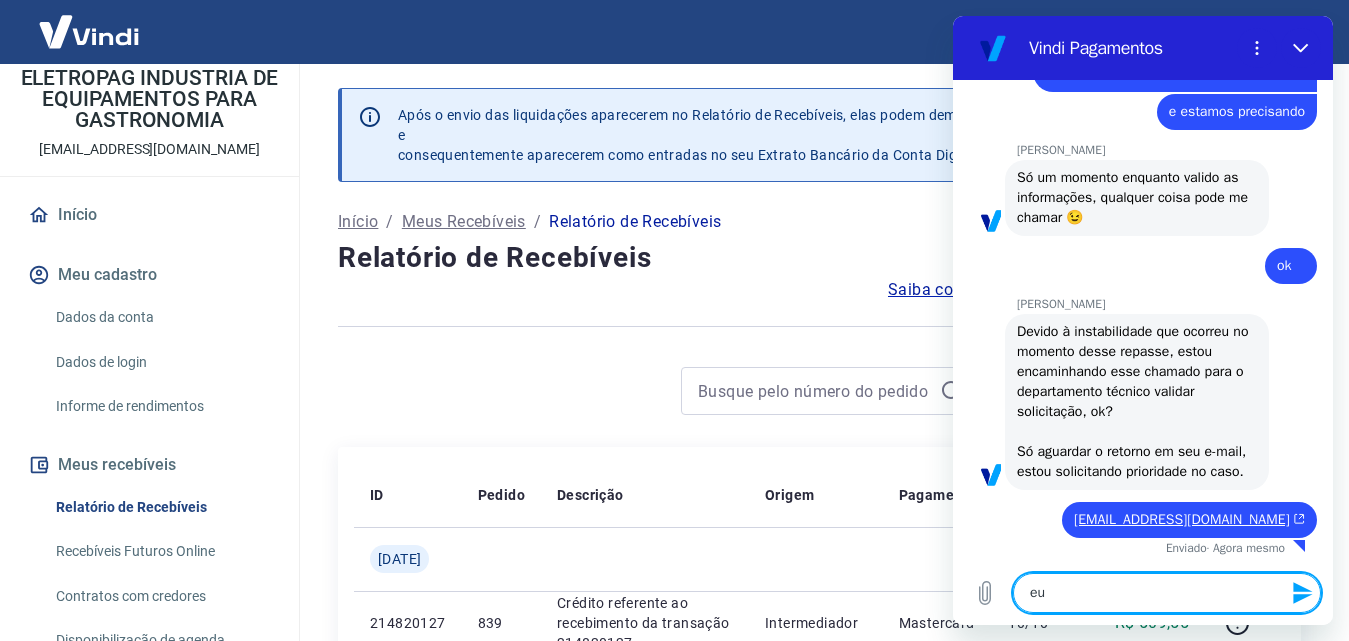 scroll, scrollTop: 1282, scrollLeft: 0, axis: vertical 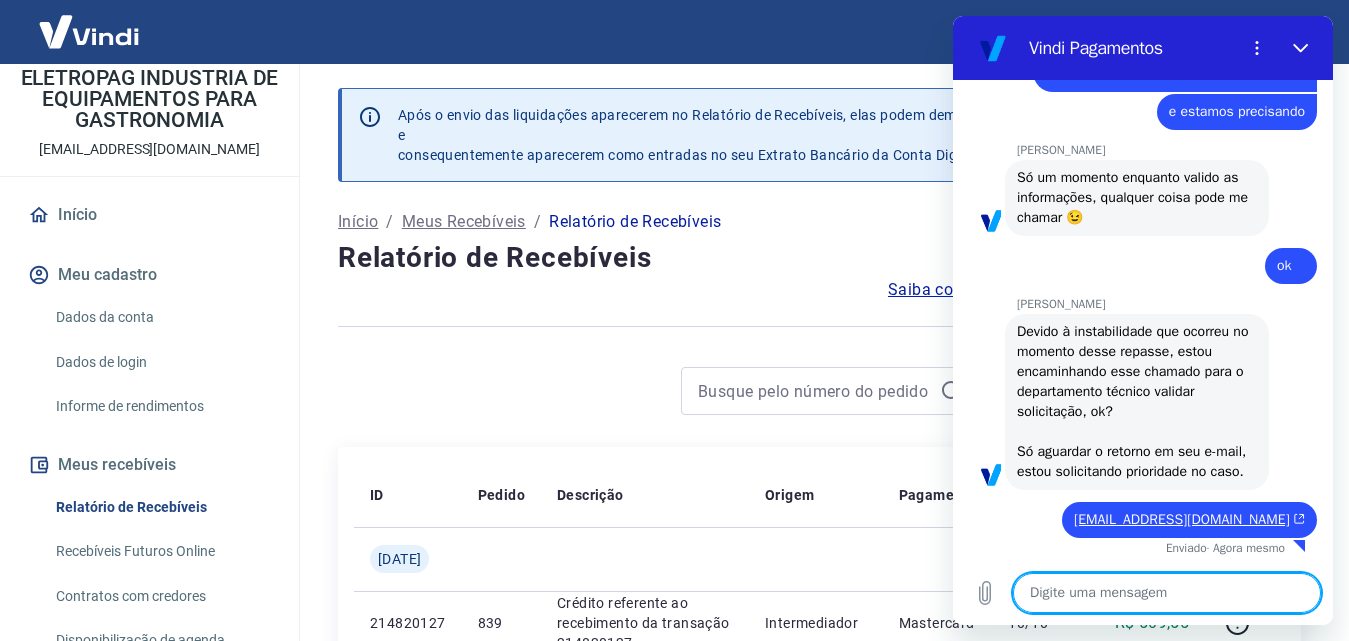 paste on "estou com um valor para antecipar se eu antecipar ja vão transferir?" 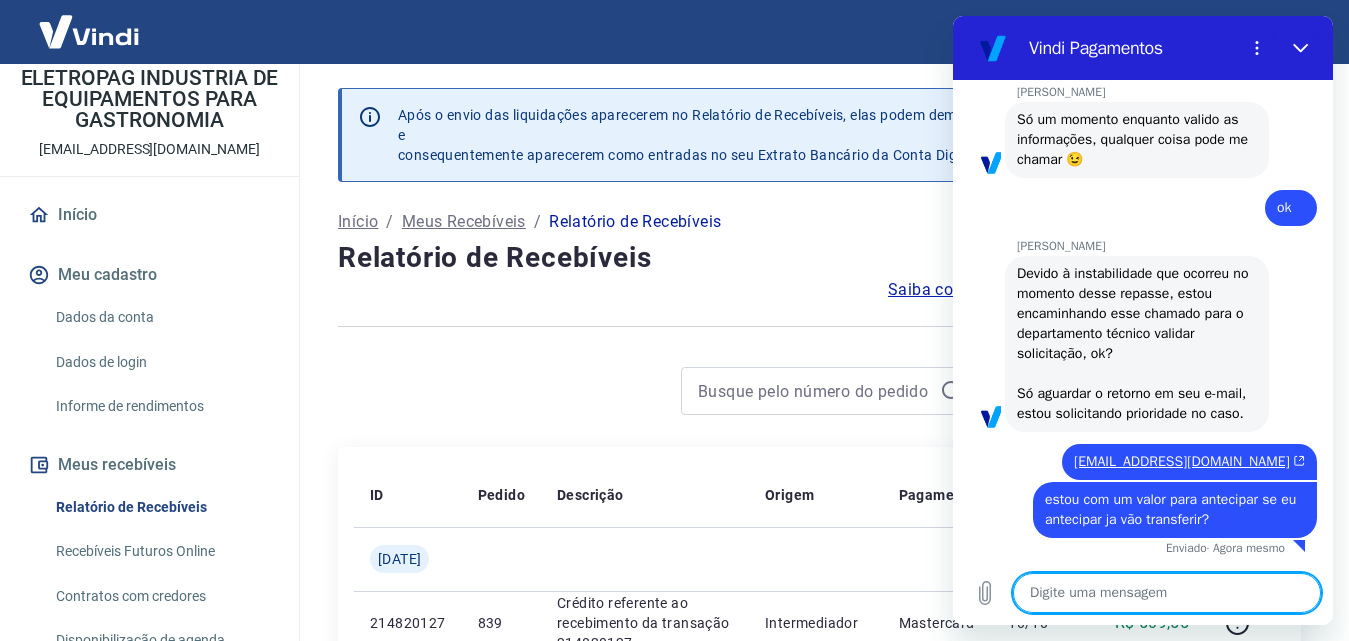 scroll, scrollTop: 1340, scrollLeft: 0, axis: vertical 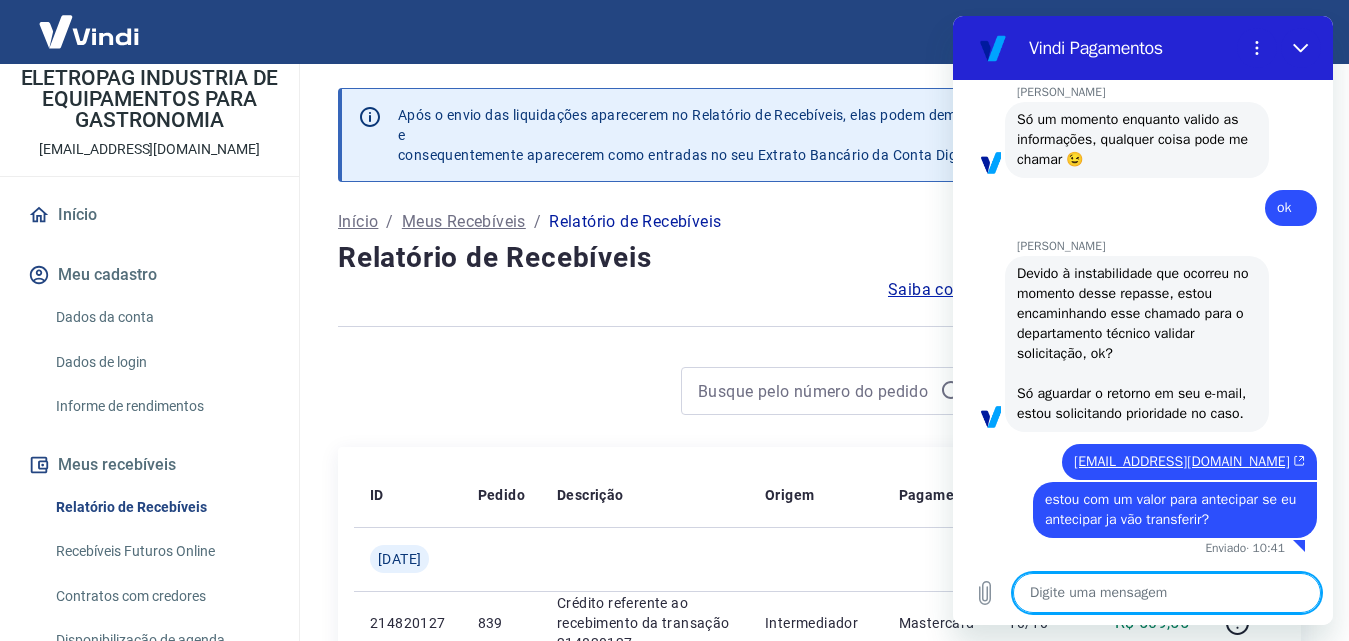 click at bounding box center (1167, 593) 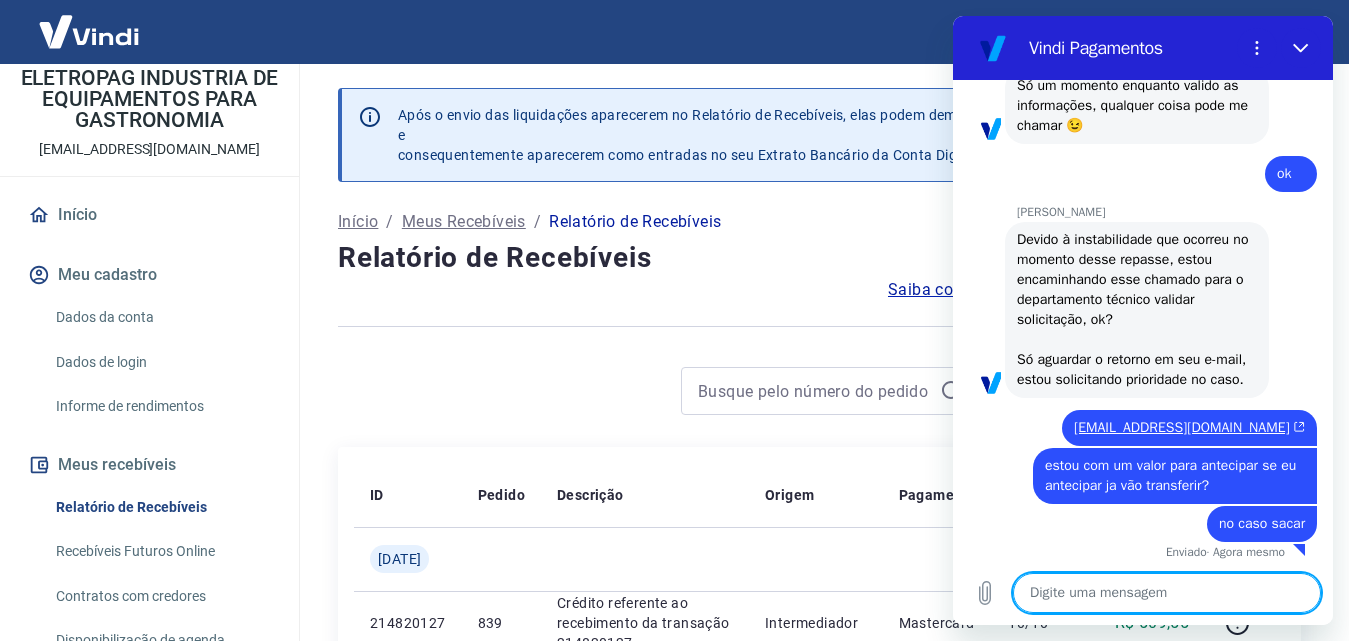 scroll, scrollTop: 1378, scrollLeft: 0, axis: vertical 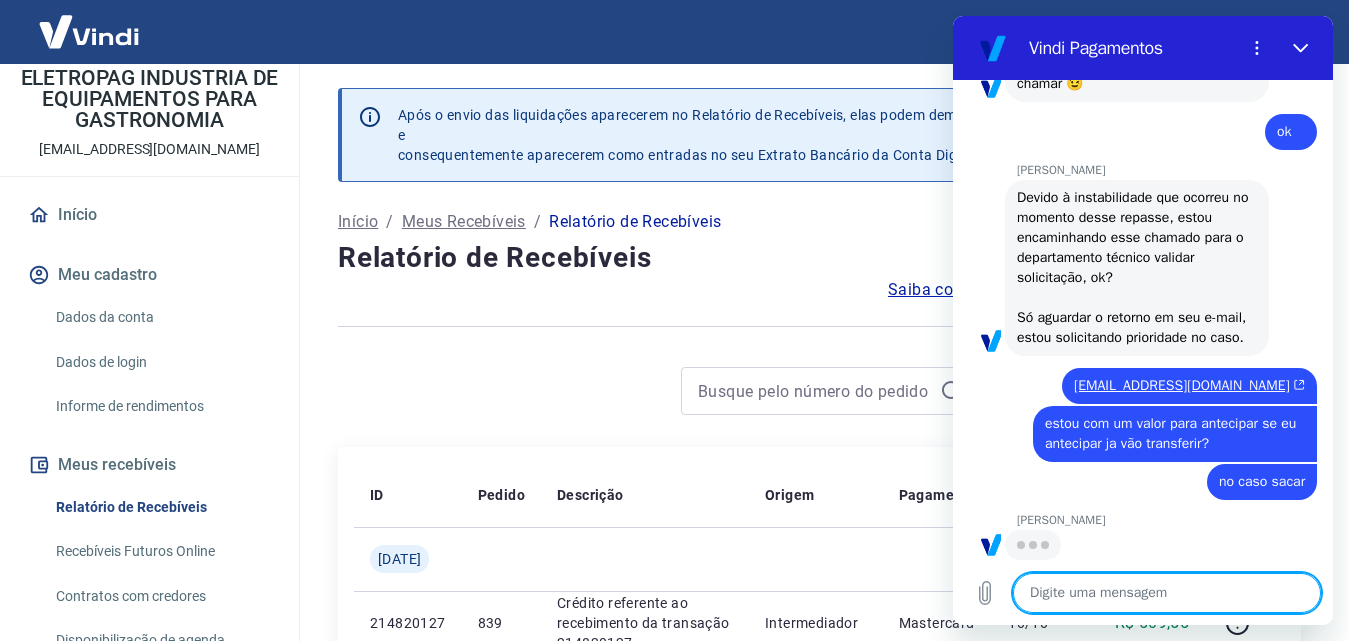 drag, startPoint x: 1102, startPoint y: 599, endPoint x: 1106, endPoint y: 584, distance: 15.524175 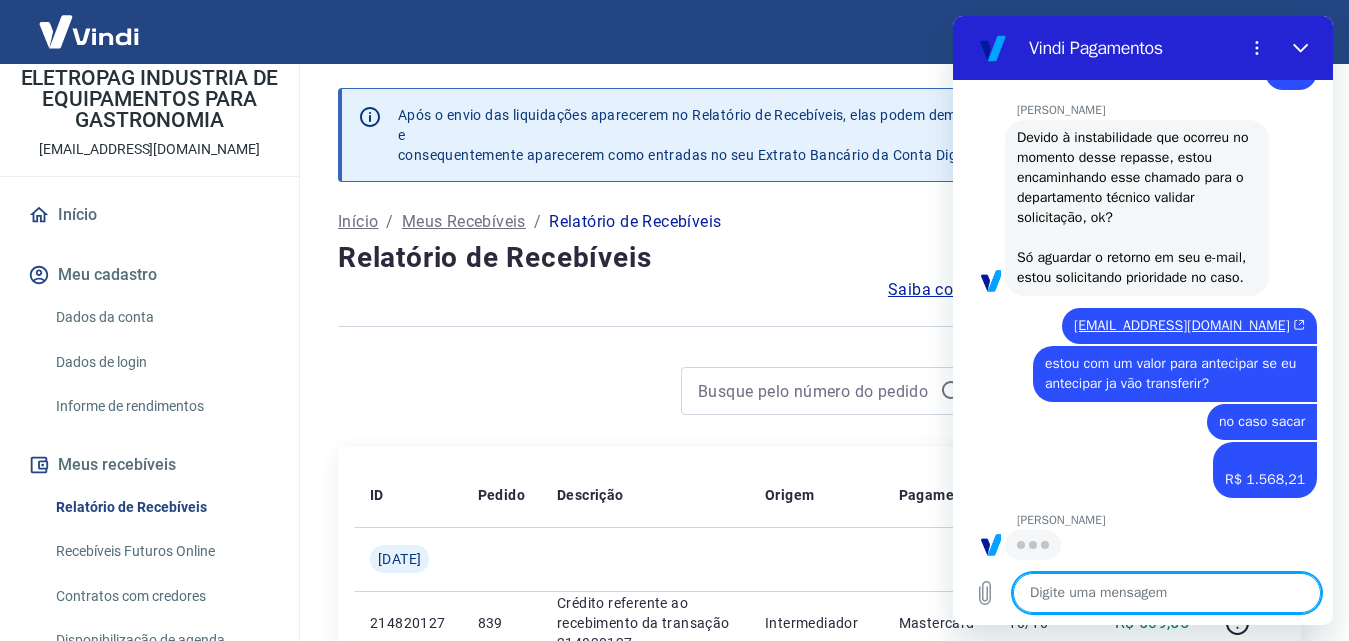 scroll, scrollTop: 1474, scrollLeft: 0, axis: vertical 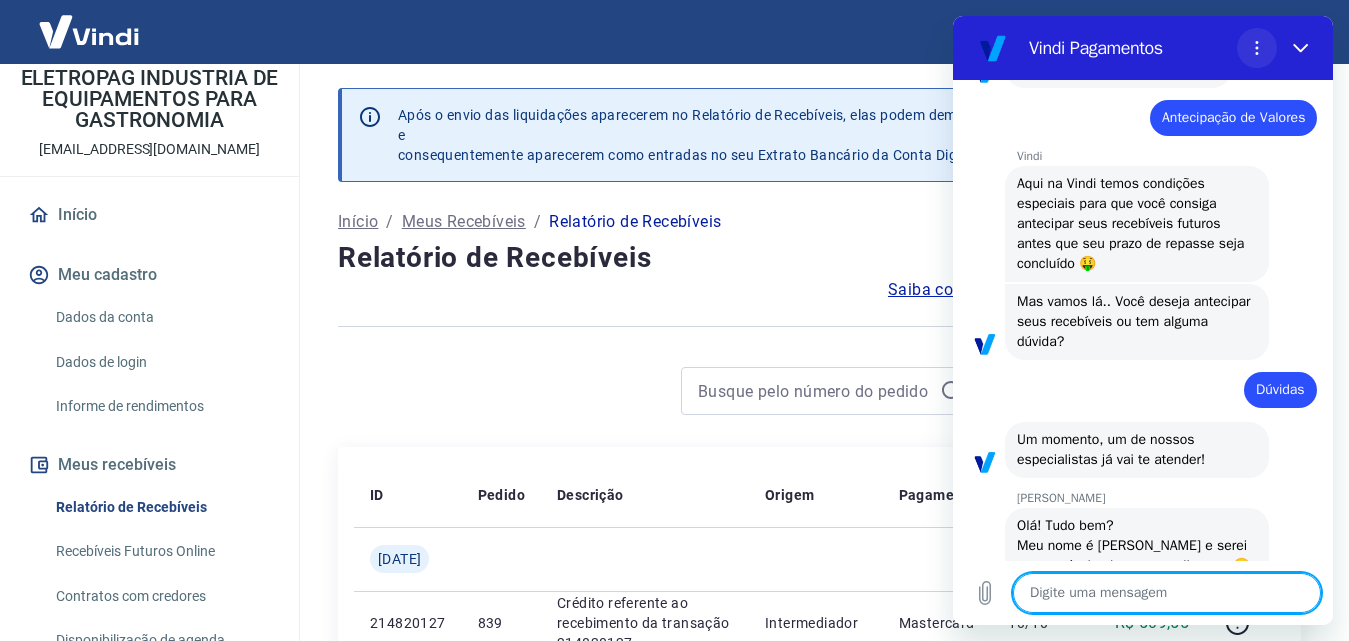 click 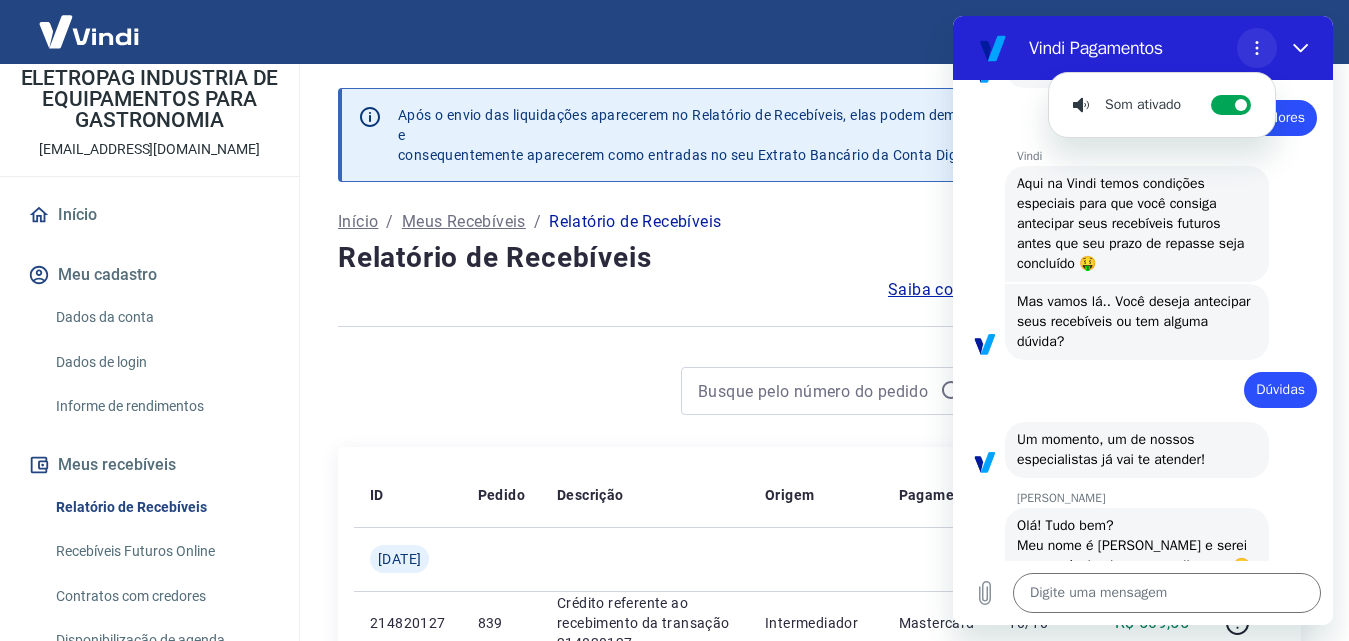 click 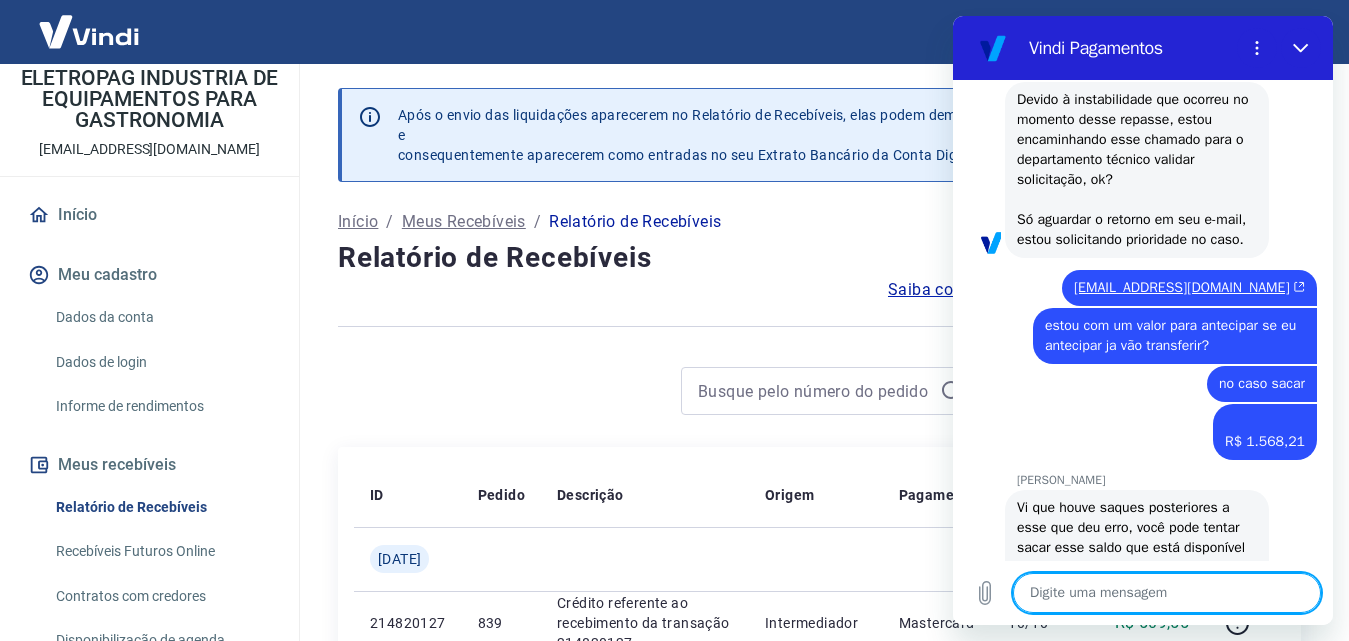 scroll, scrollTop: 1582, scrollLeft: 0, axis: vertical 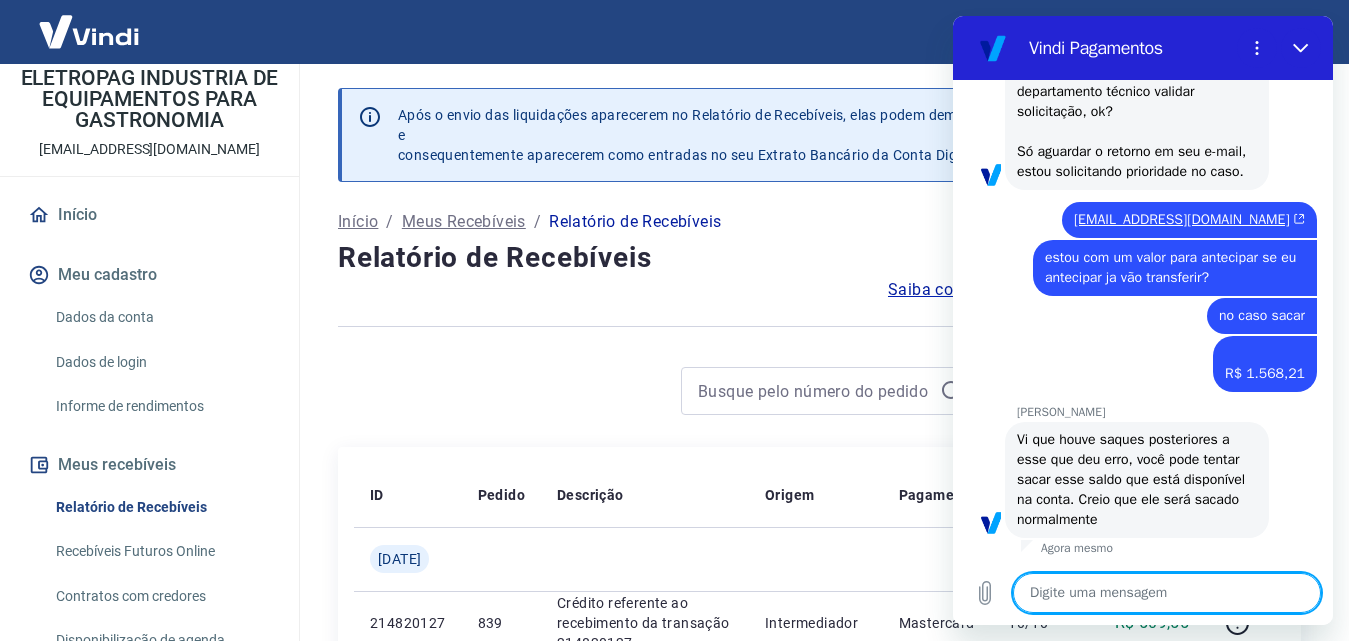 click at bounding box center (1167, 593) 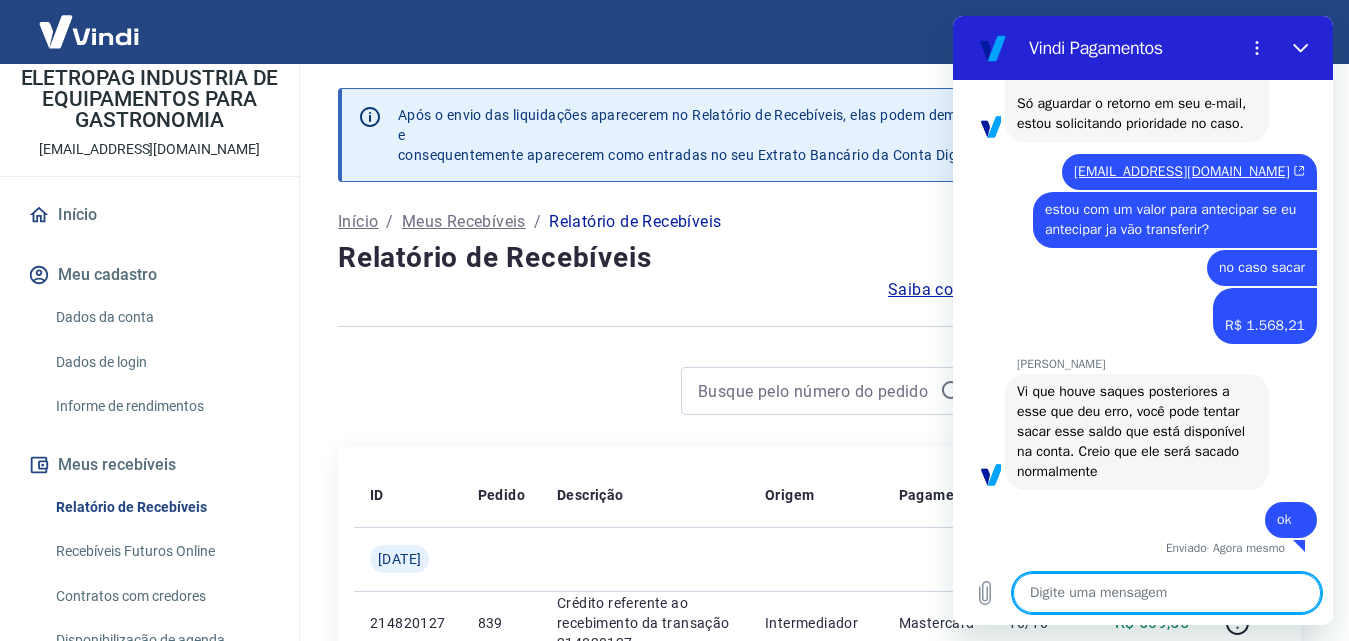 scroll, scrollTop: 1630, scrollLeft: 0, axis: vertical 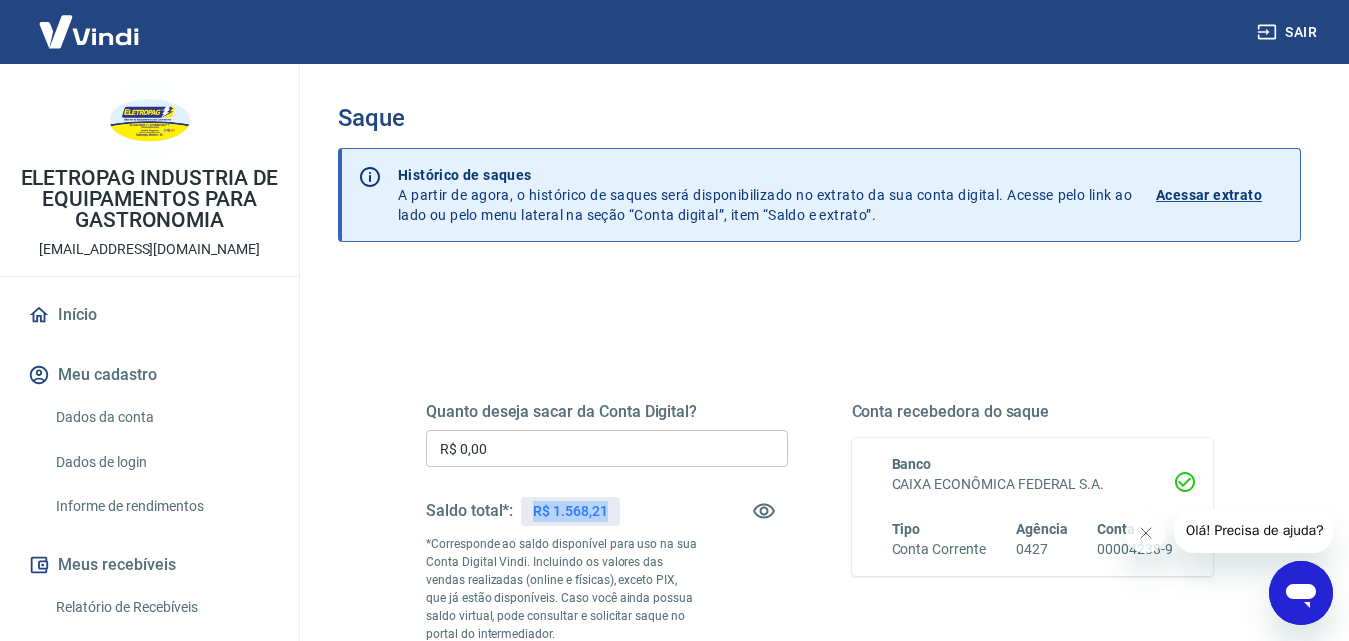 drag, startPoint x: 620, startPoint y: 518, endPoint x: 515, endPoint y: 511, distance: 105.23308 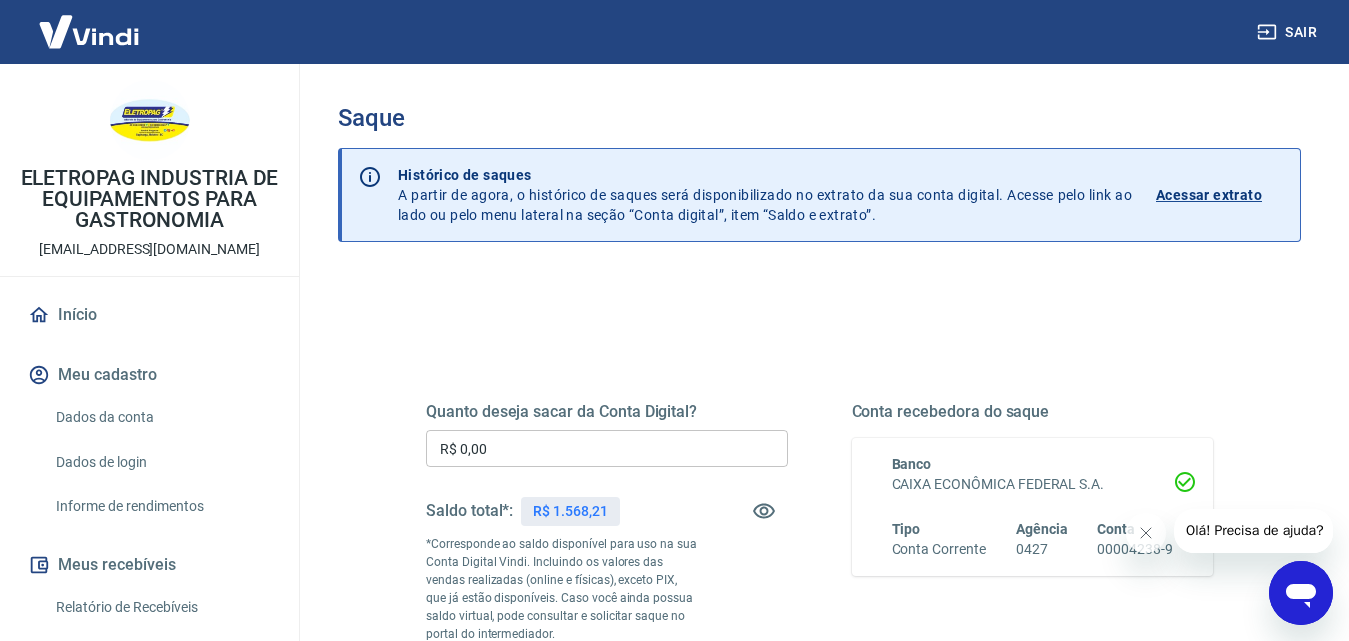 click on "R$ 0,00" at bounding box center [607, 448] 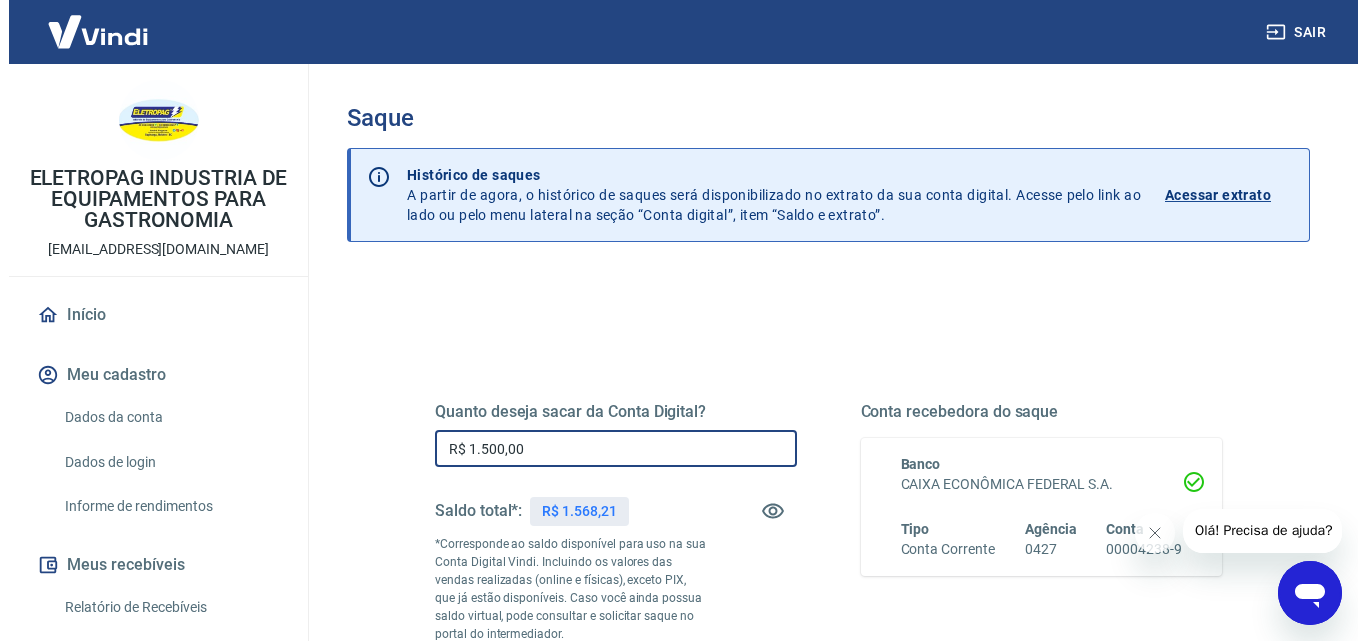 scroll, scrollTop: 300, scrollLeft: 0, axis: vertical 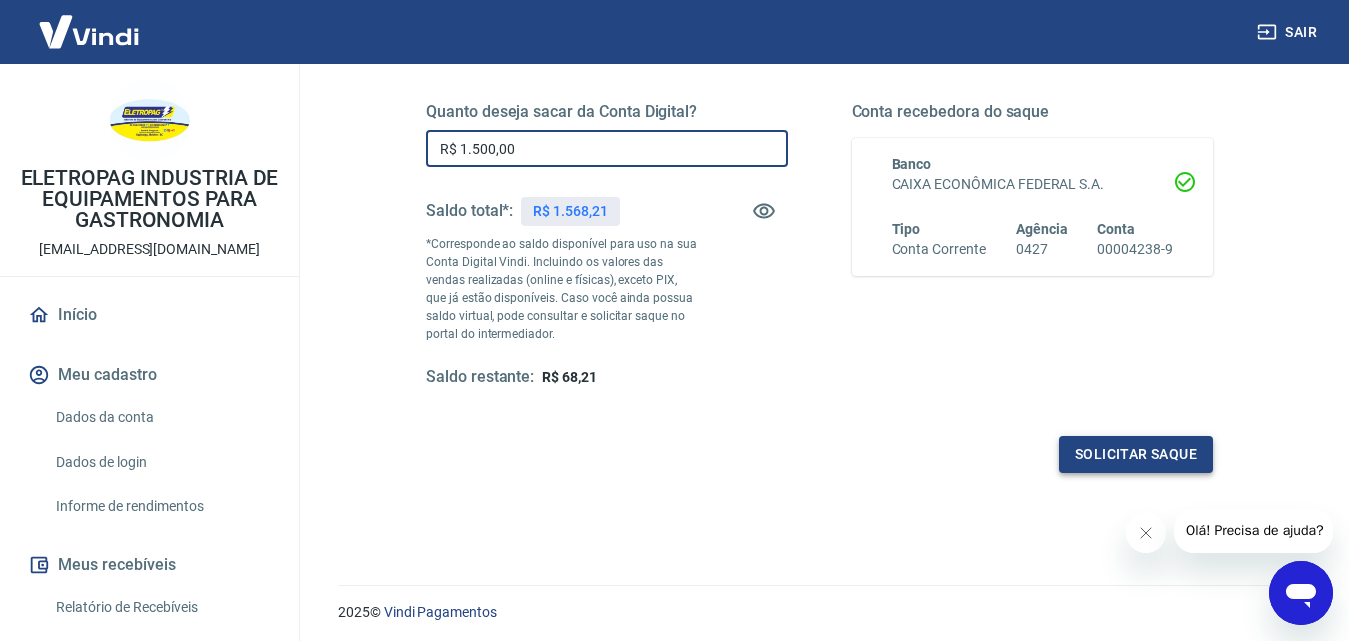 type on "R$ 1.500,00" 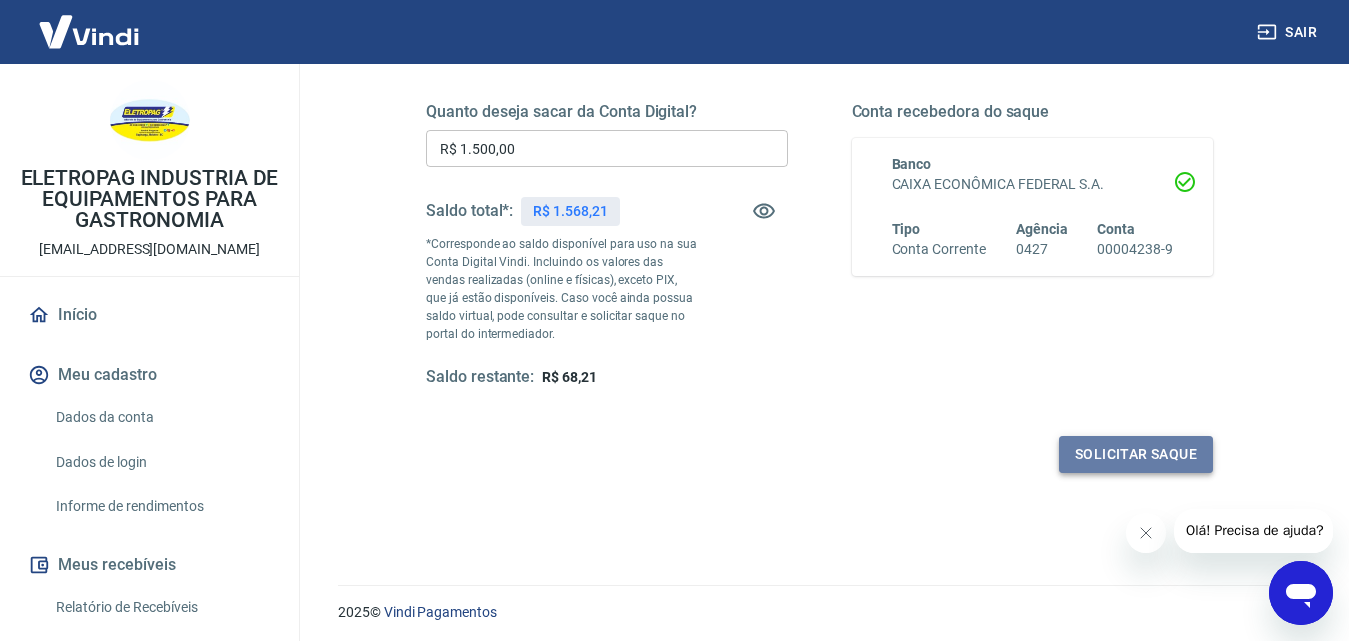 click on "Solicitar saque" at bounding box center (1136, 454) 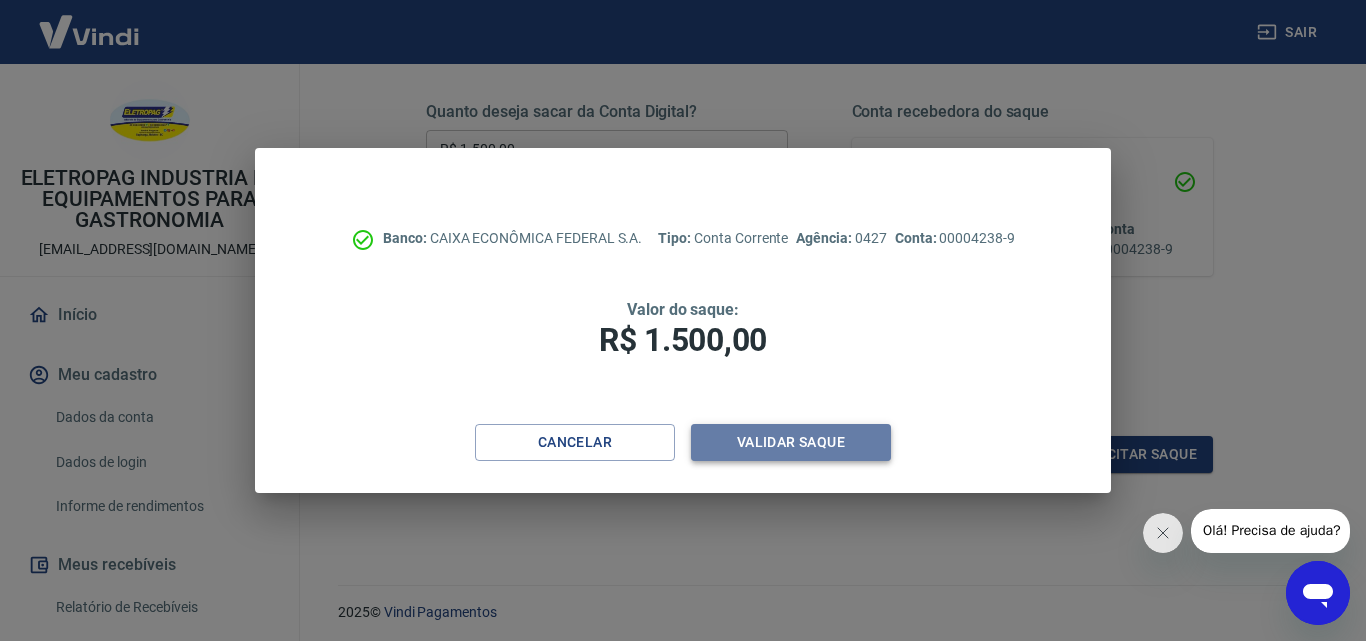 click on "Validar saque" at bounding box center [791, 442] 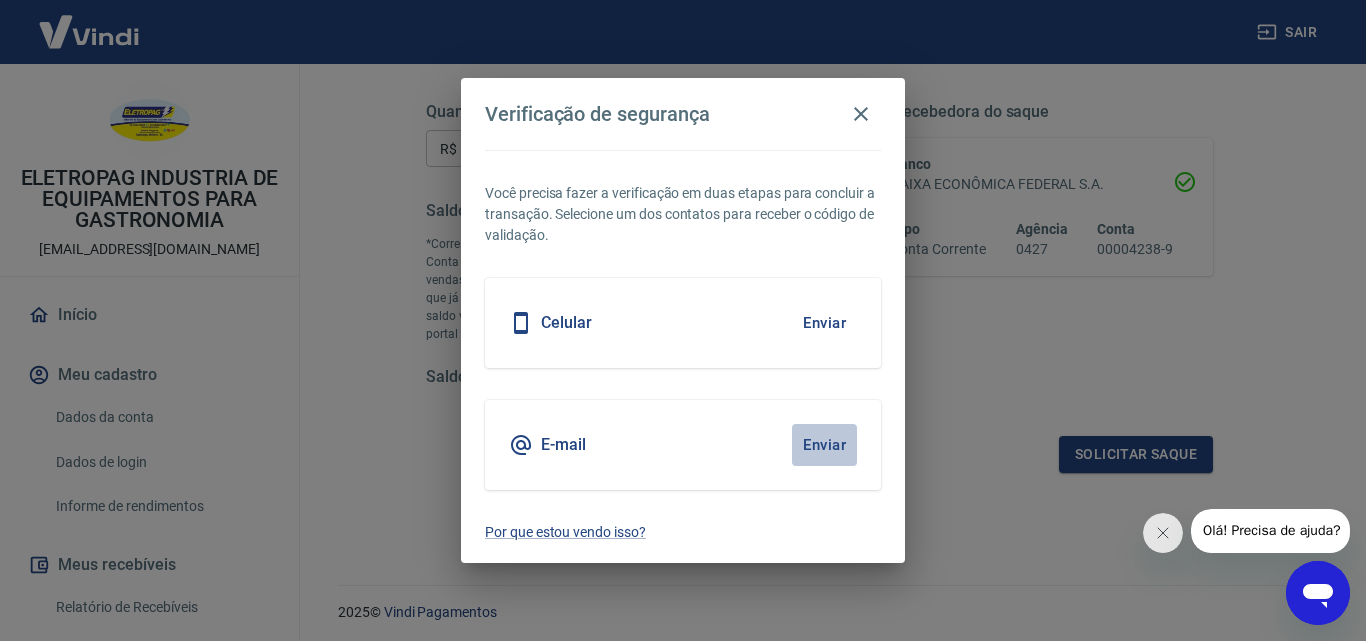 click on "Enviar" at bounding box center [824, 445] 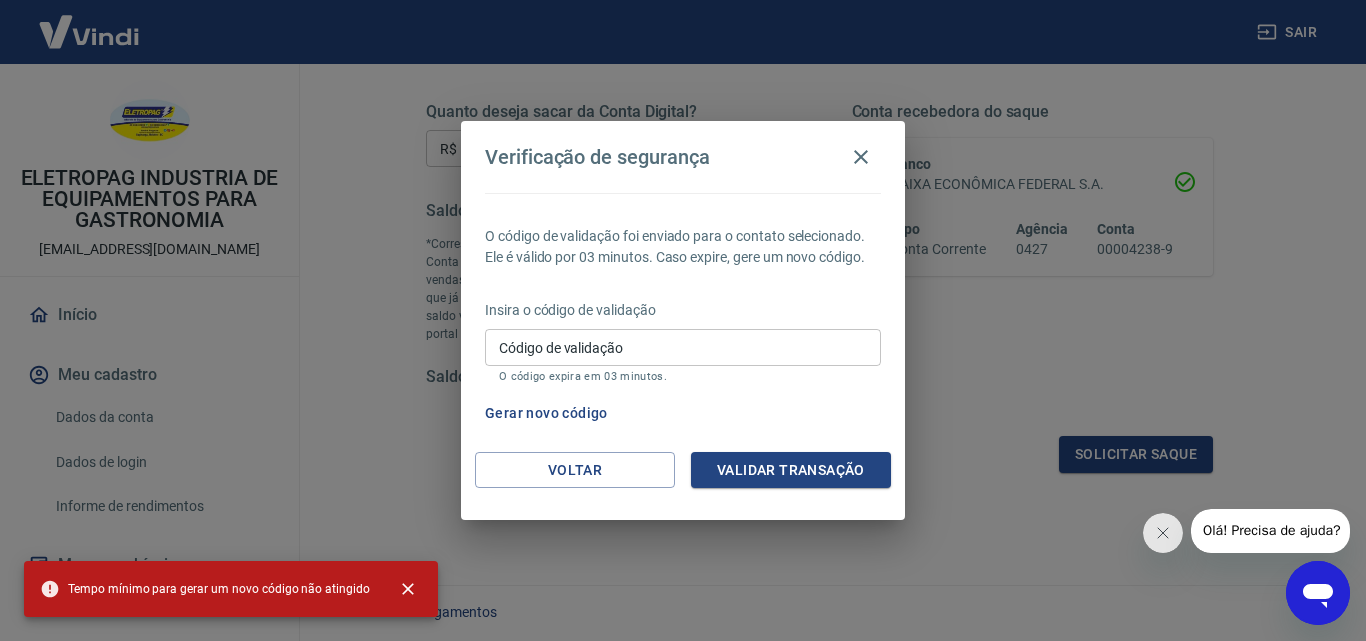 click on "Código de validação" at bounding box center (683, 347) 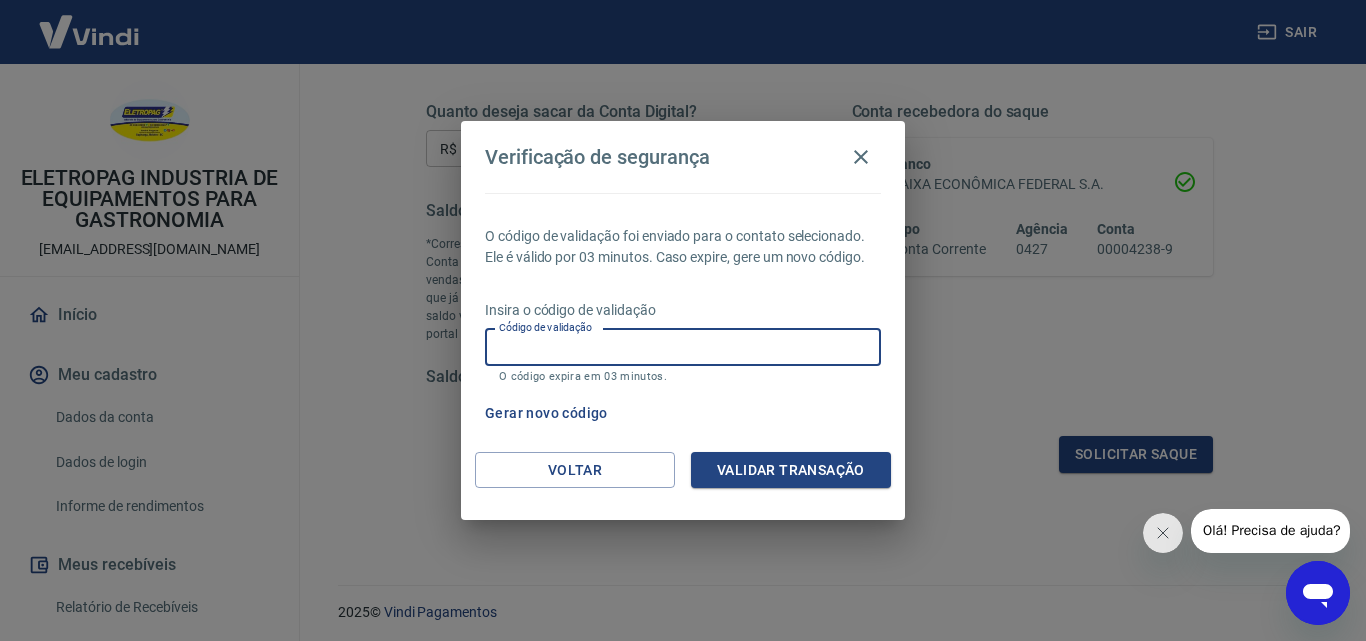 paste on "170671" 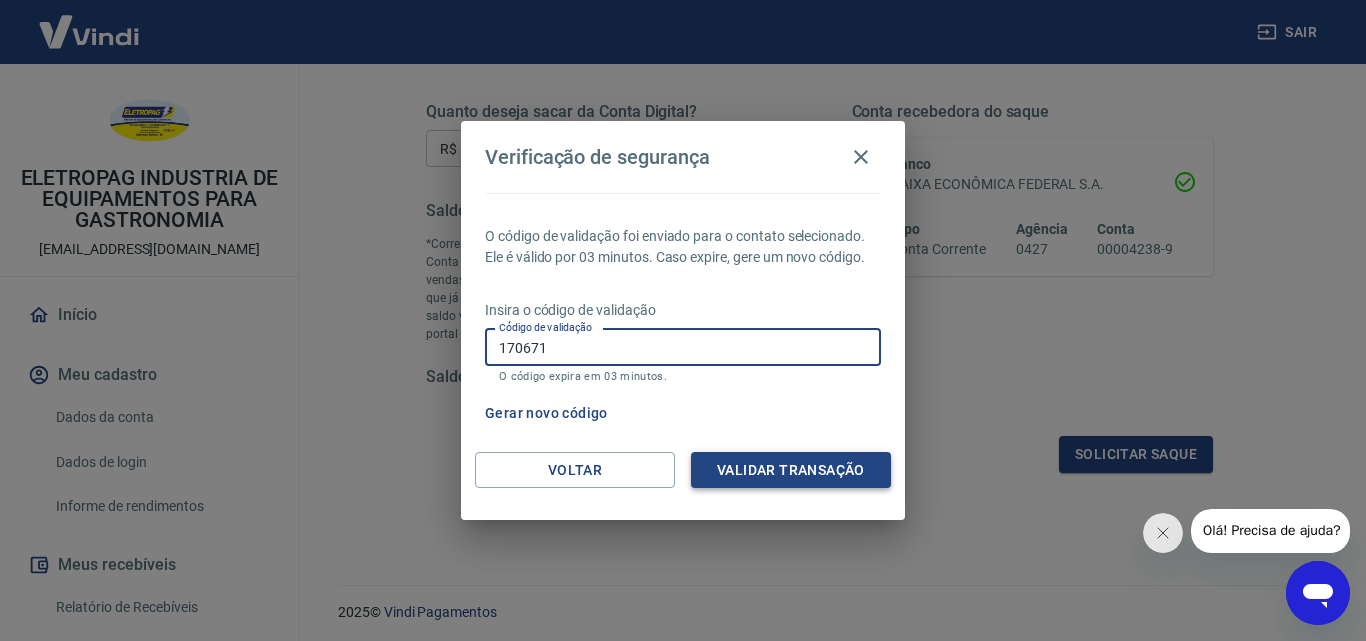 type on "170671" 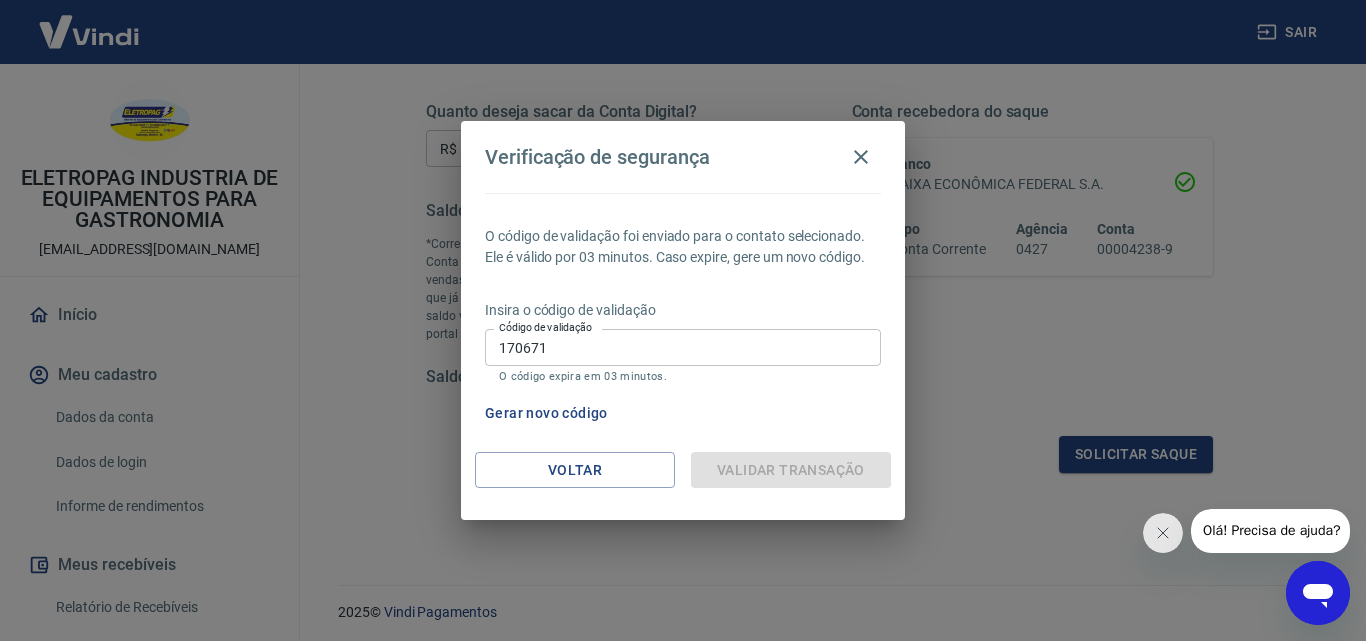 click on "170671" at bounding box center (683, 347) 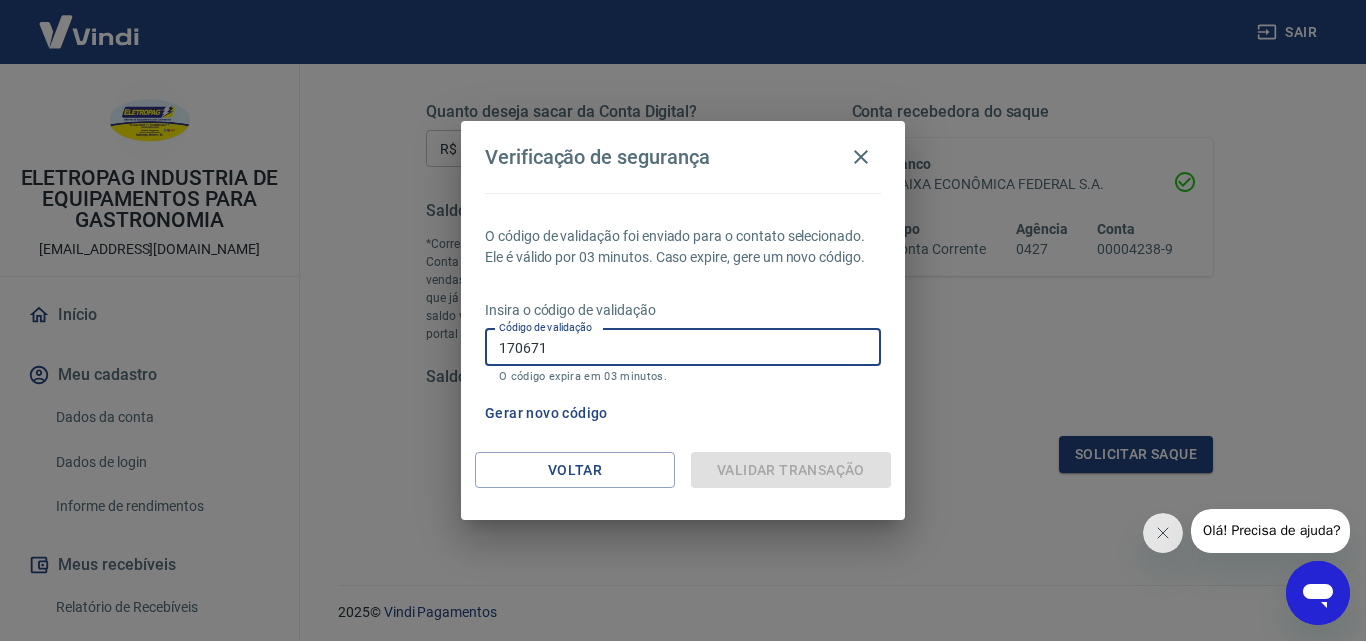 click on "Verificação de segurança O código de validação foi enviado para o contato selecionado. Ele é válido por 03 minutos. Caso expire, gere um novo código. Insira o código de validação Código de validação 170671 Código de validação O código expira em 03 minutos. Gerar novo código Voltar Validar transação" at bounding box center [683, 320] 